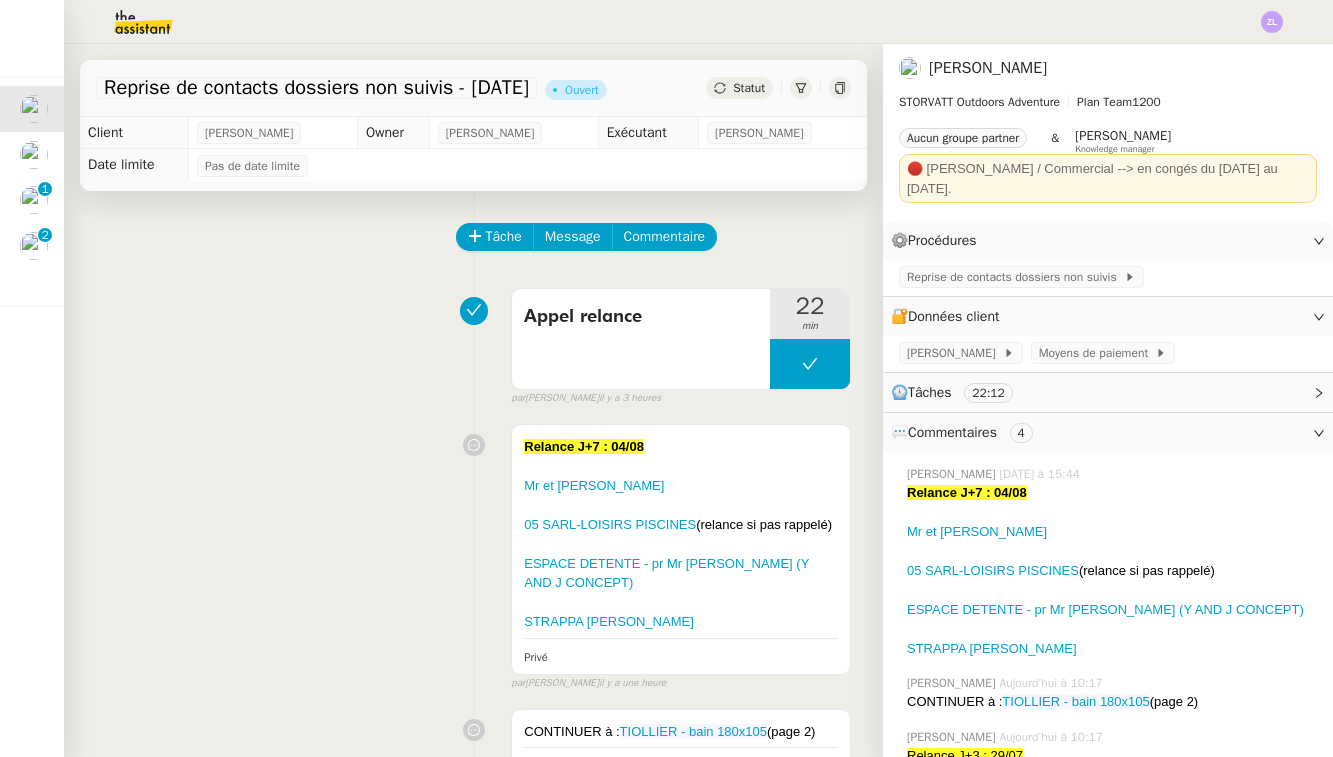 scroll, scrollTop: 0, scrollLeft: 0, axis: both 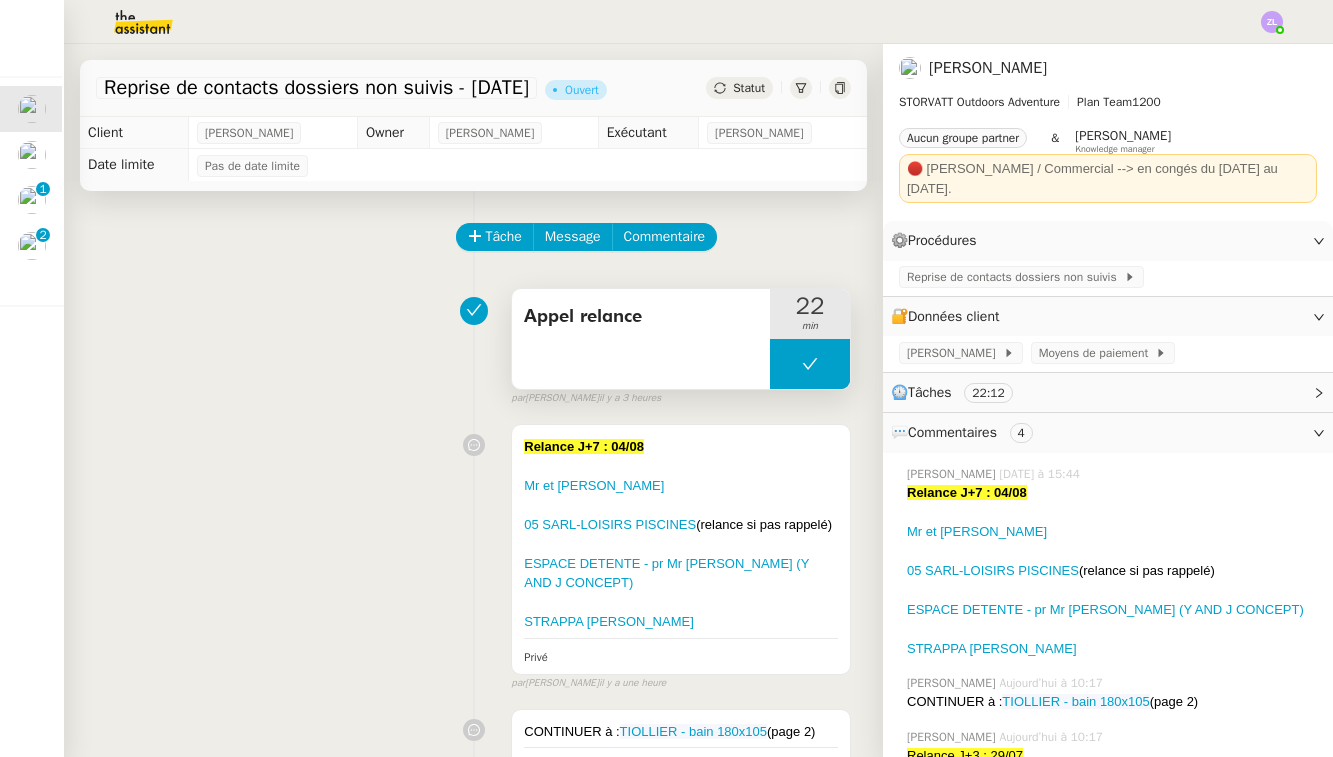 click at bounding box center (810, 364) 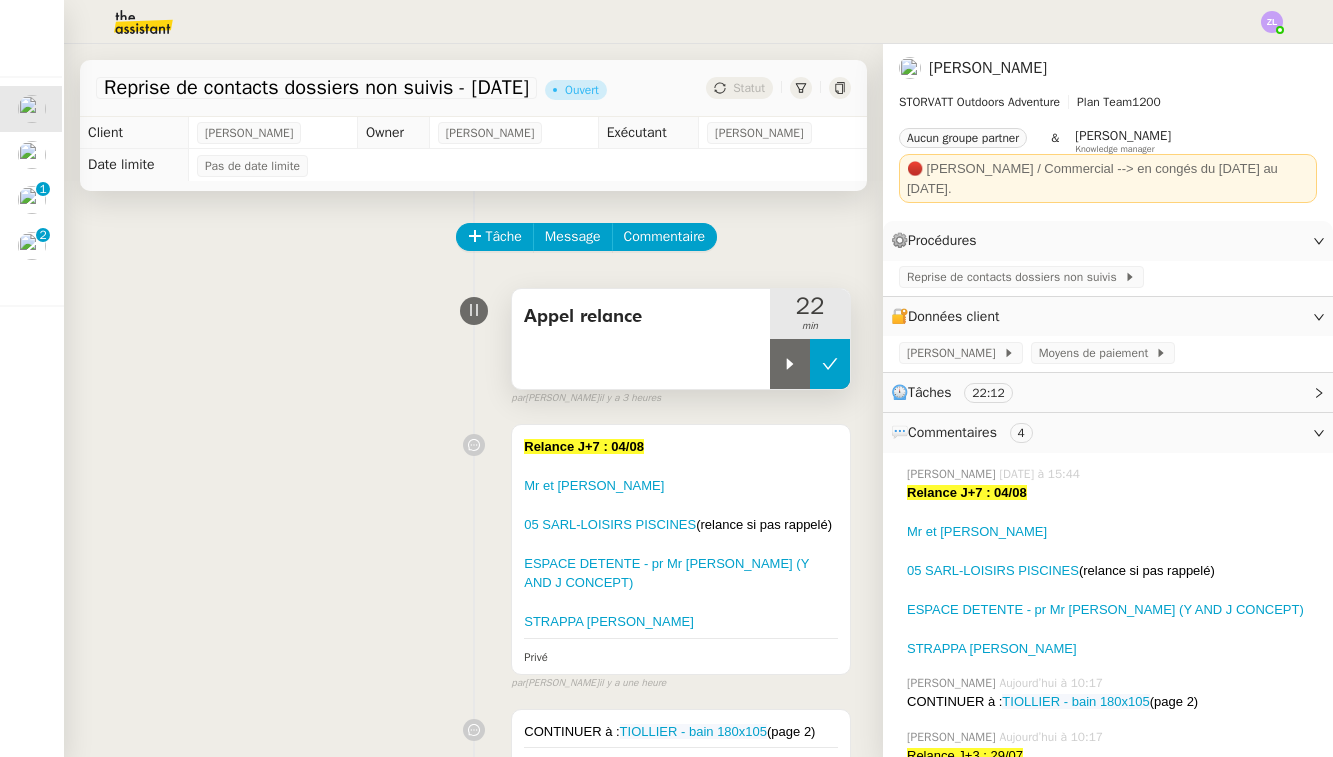 click 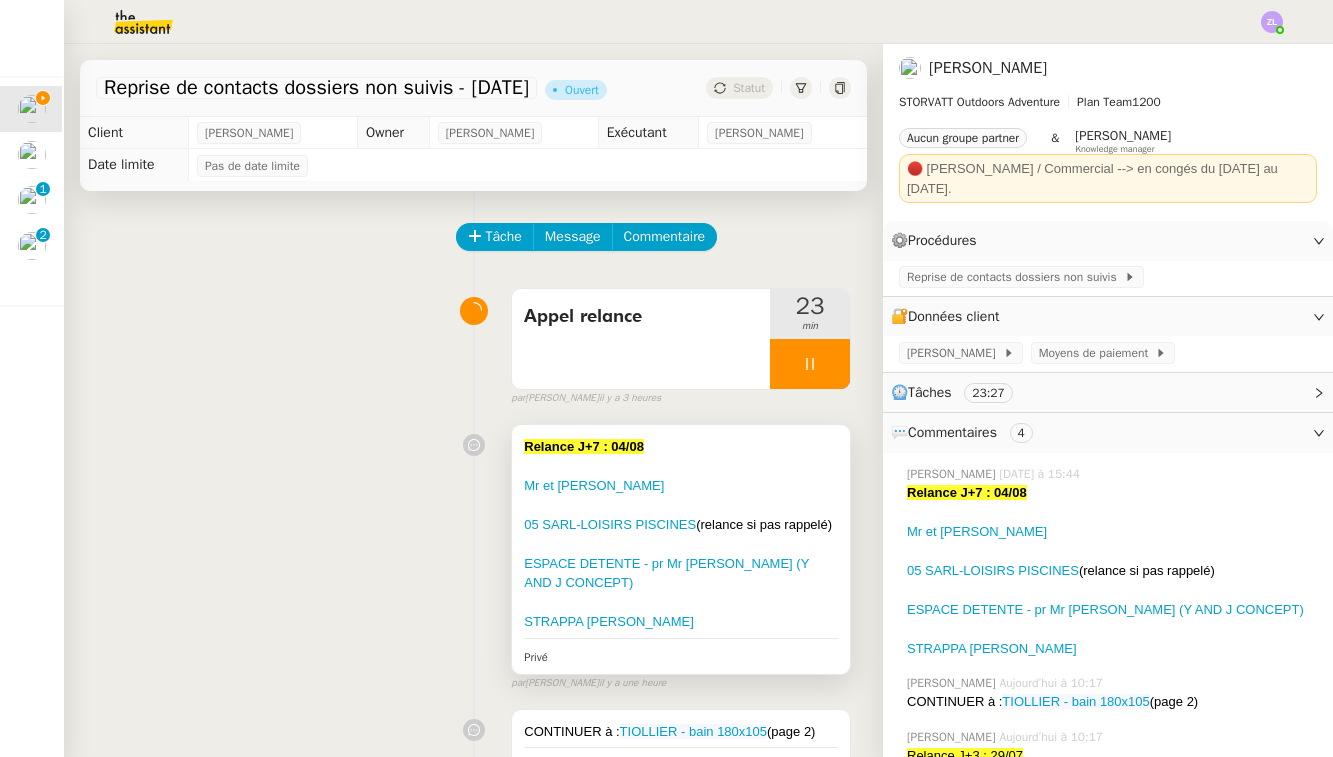 click on "STRAPPA [PERSON_NAME]" at bounding box center [681, 622] 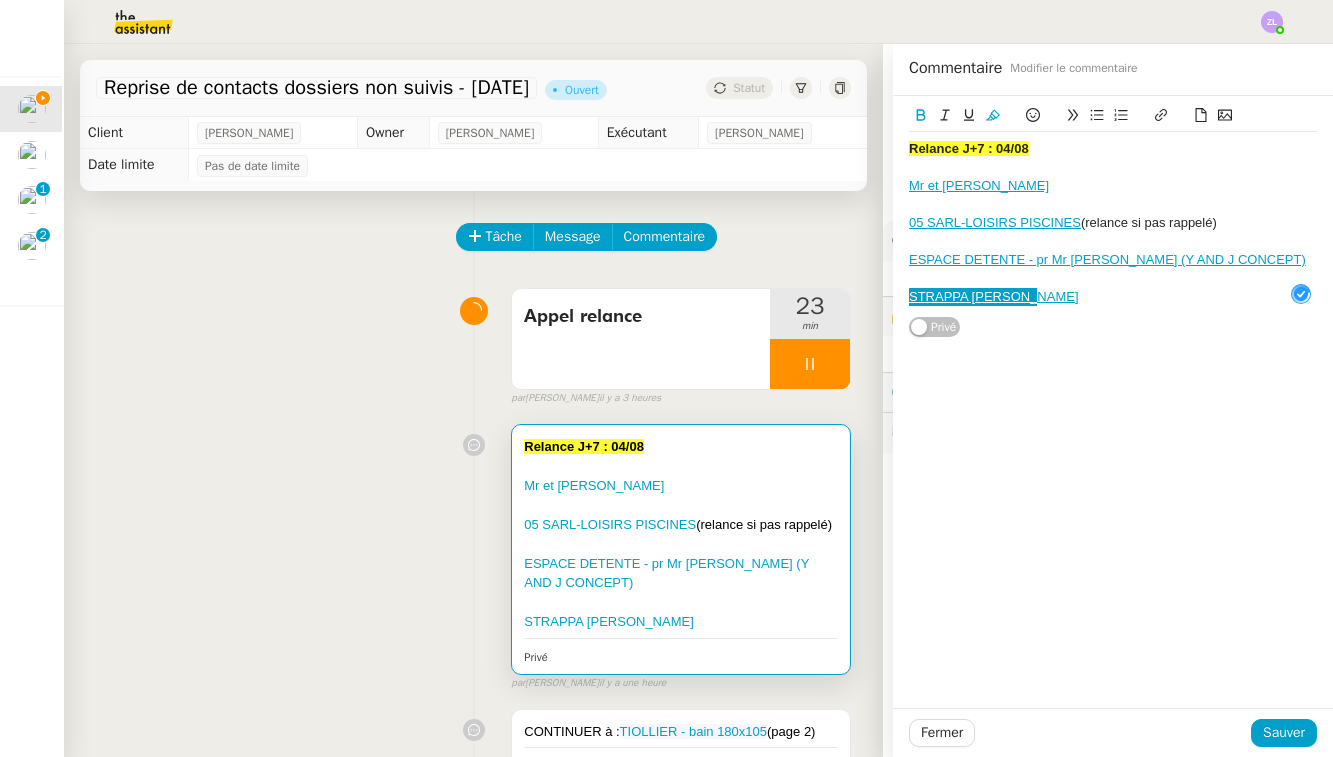 click on "Relance J+7 : 04/08  Mr et [PERSON_NAME] ﻿05 SARL-LOISIRS PISCINES  (relance si pas rappelé) ESPACE DETENTE - pr Mr [PERSON_NAME] (Y AND J CONCEPT) STRAPPA [PERSON_NAME]" 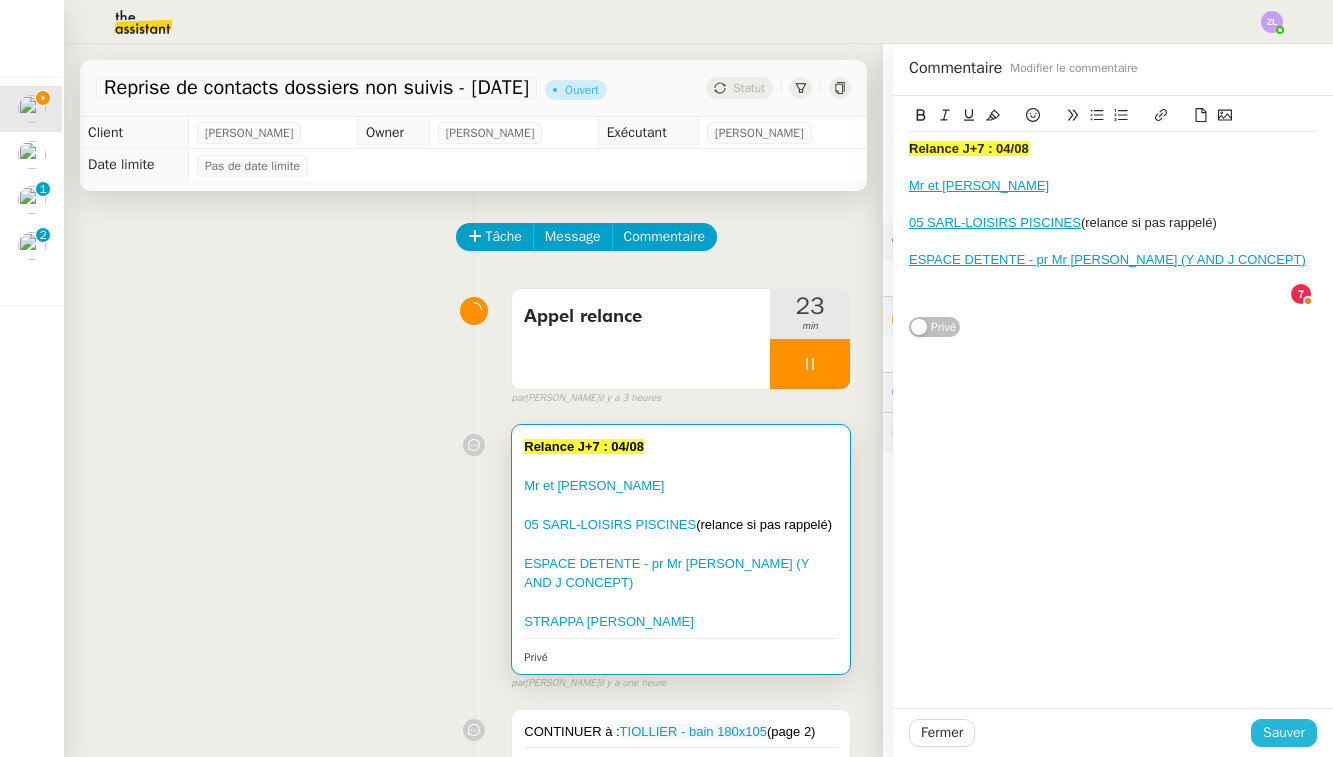 click on "Sauver" 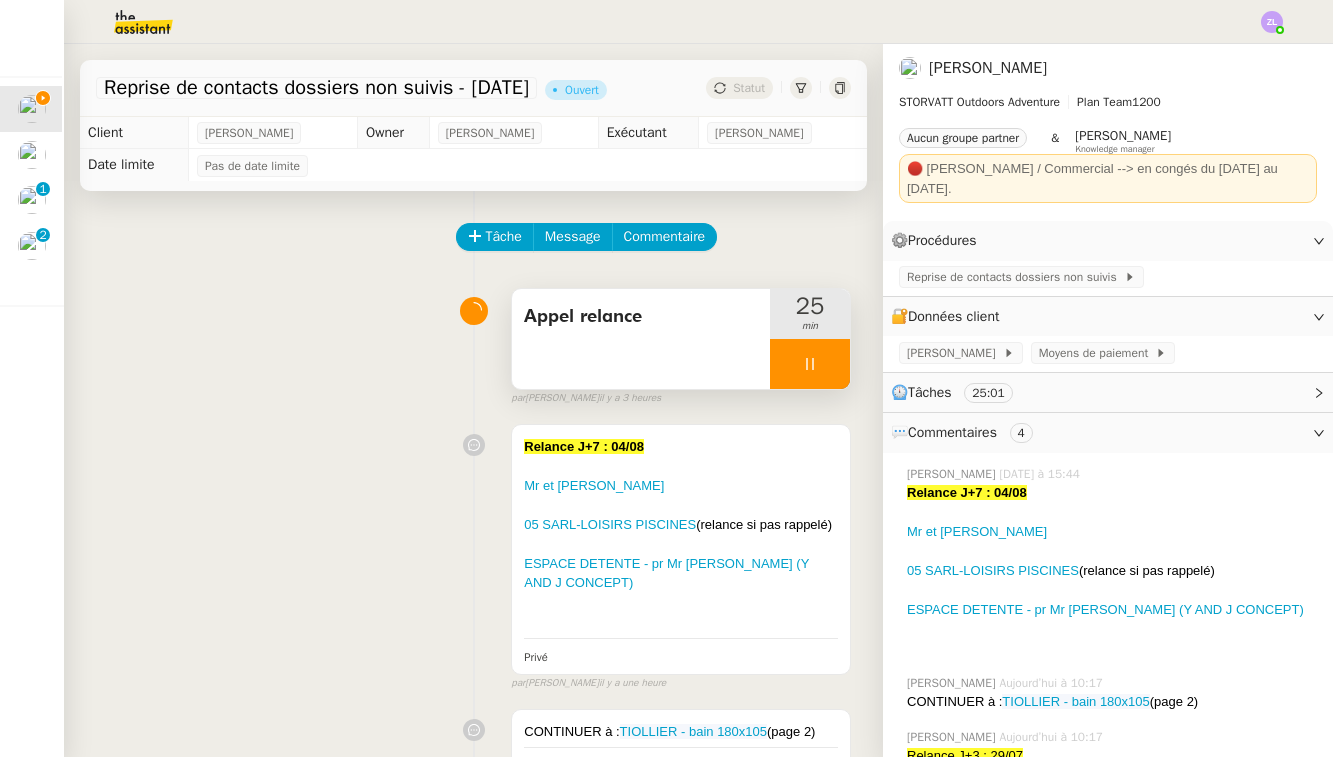 click at bounding box center (810, 364) 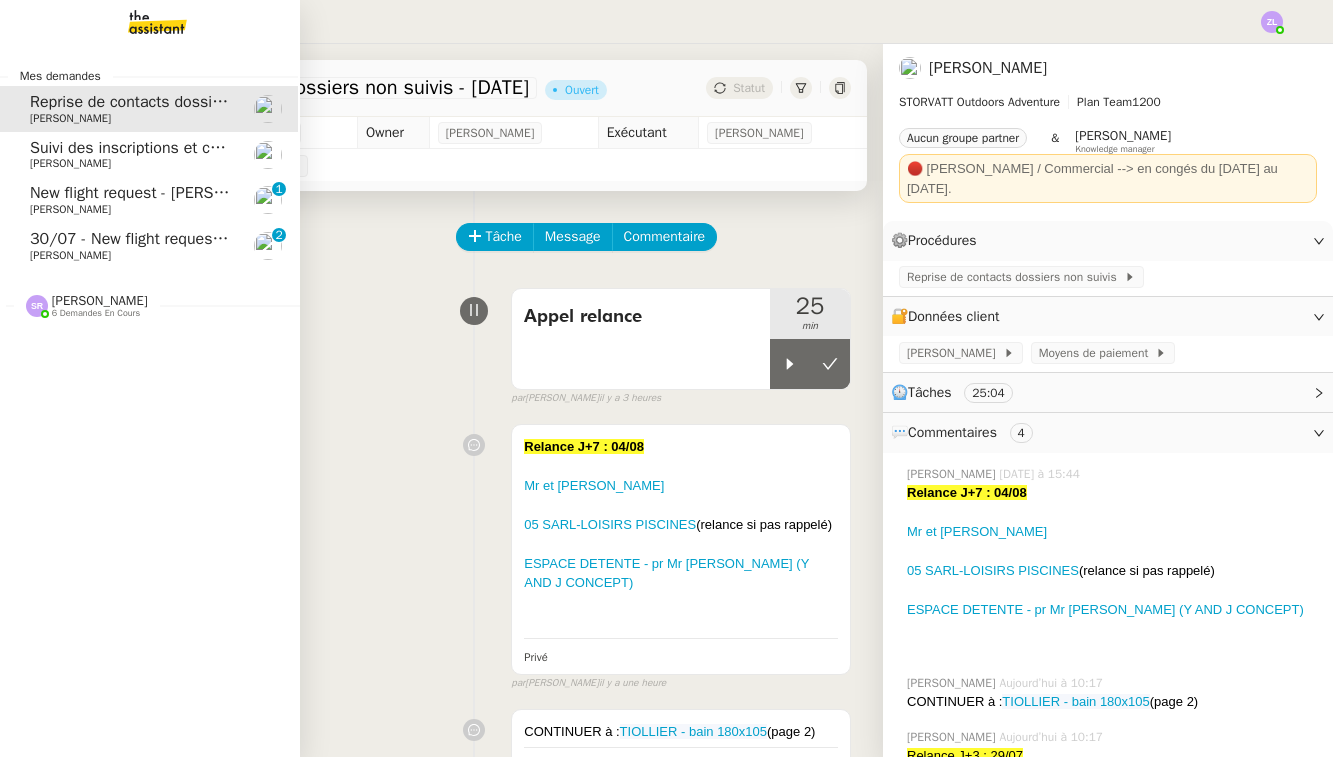 click 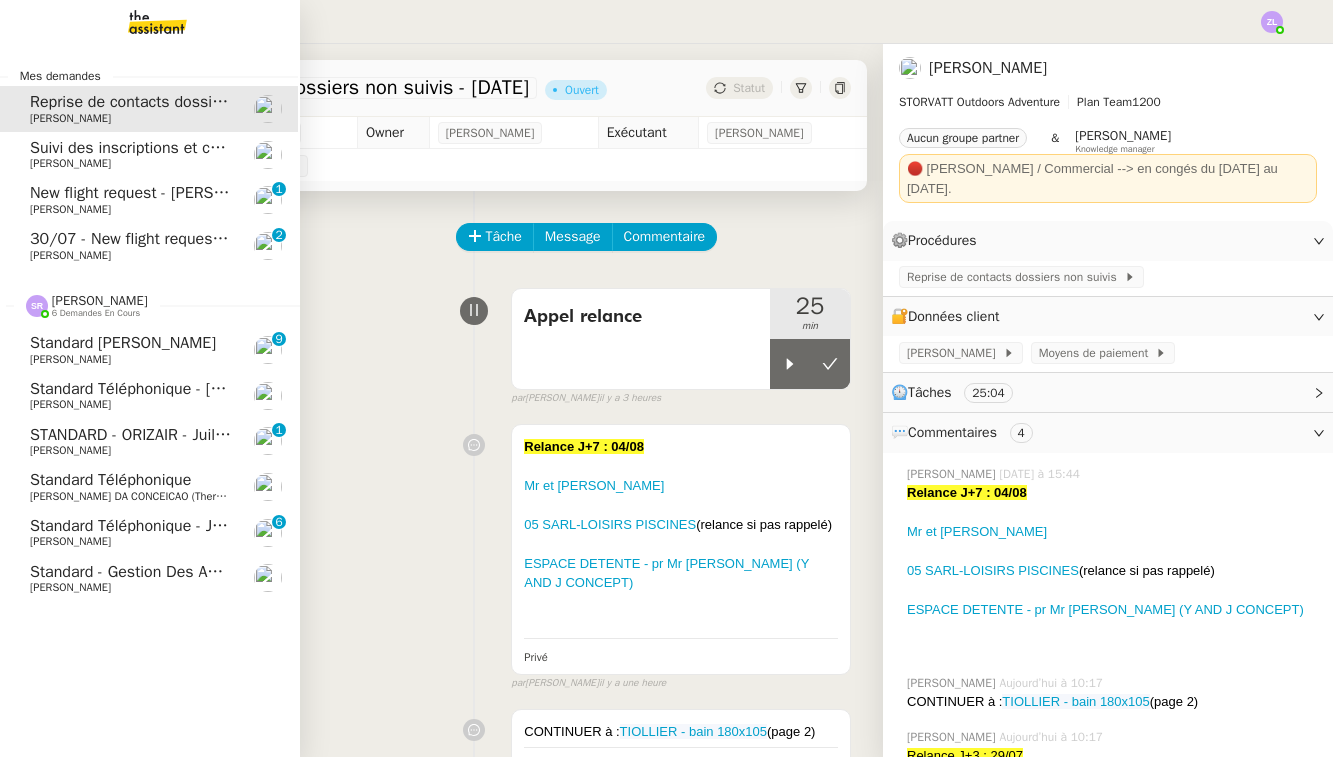 click on "Standard téléphonique - juillet 2025" 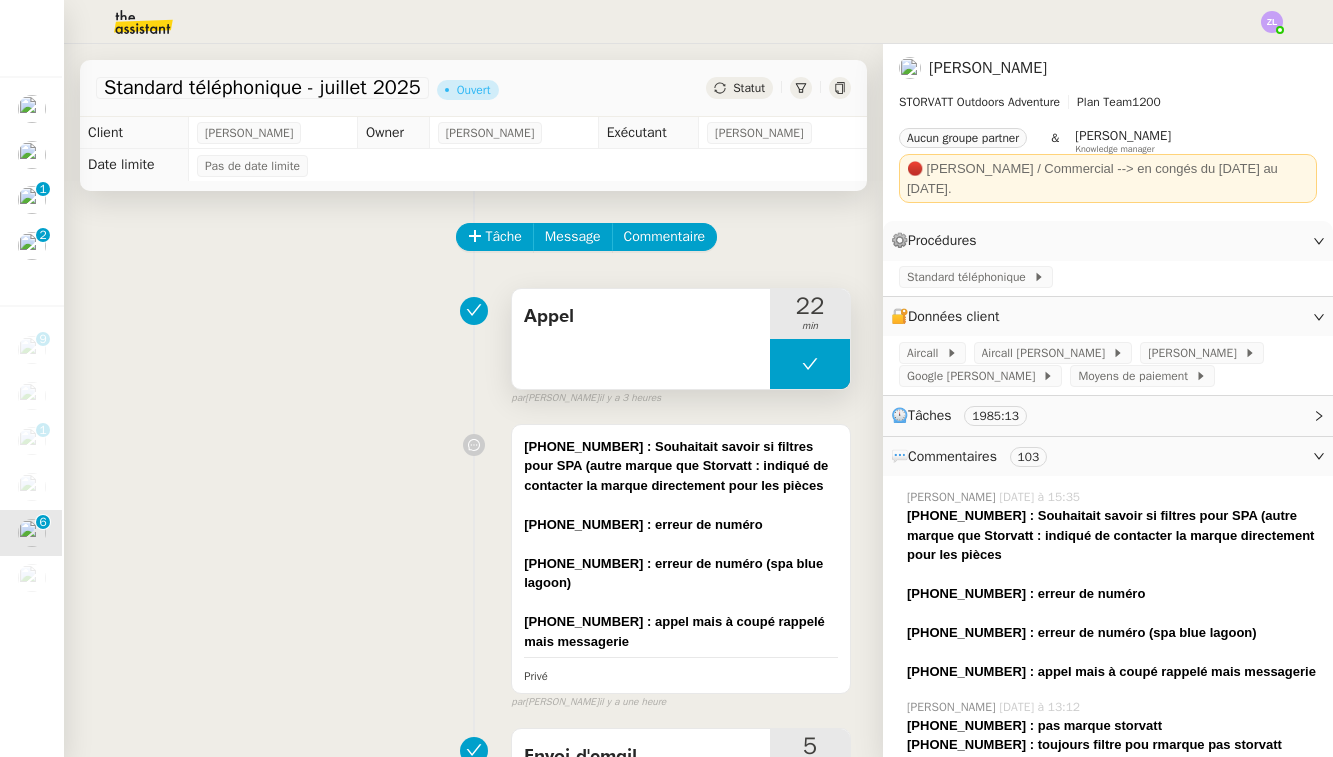 click at bounding box center (810, 364) 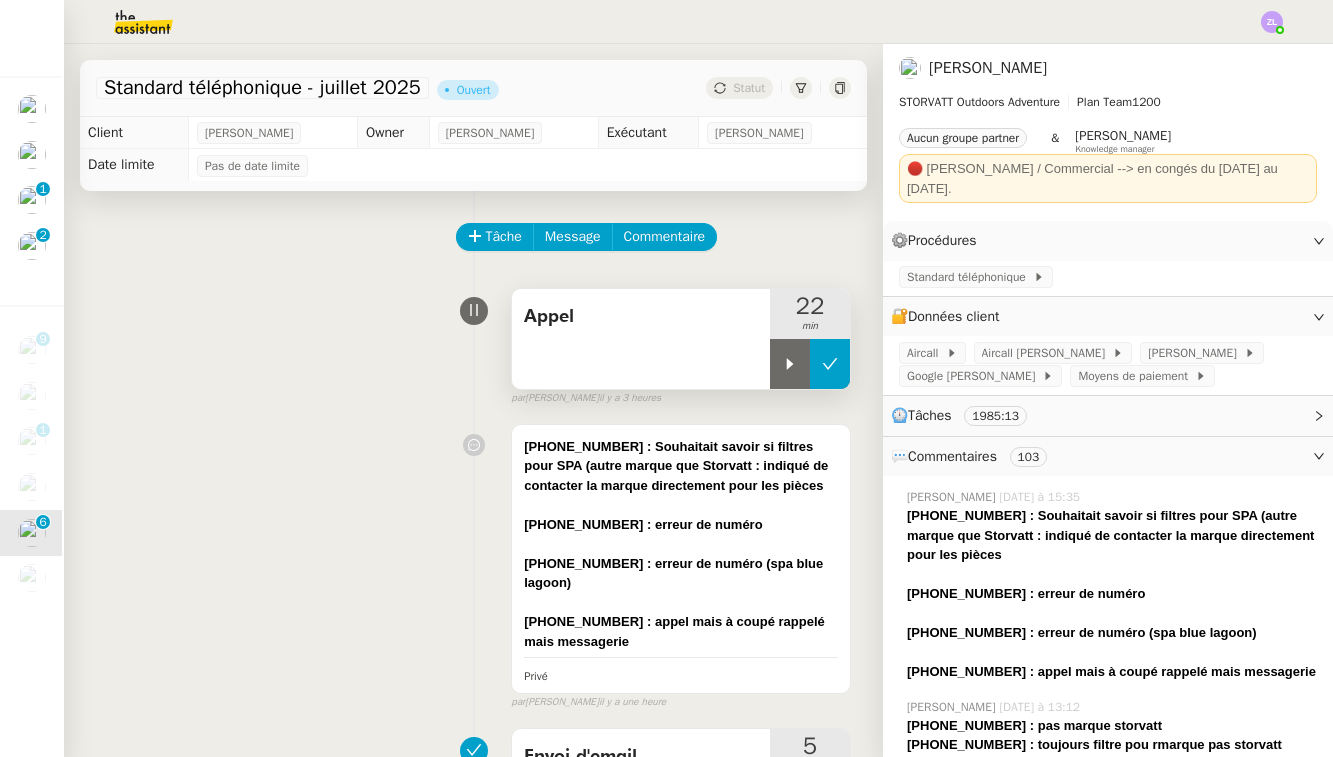 click 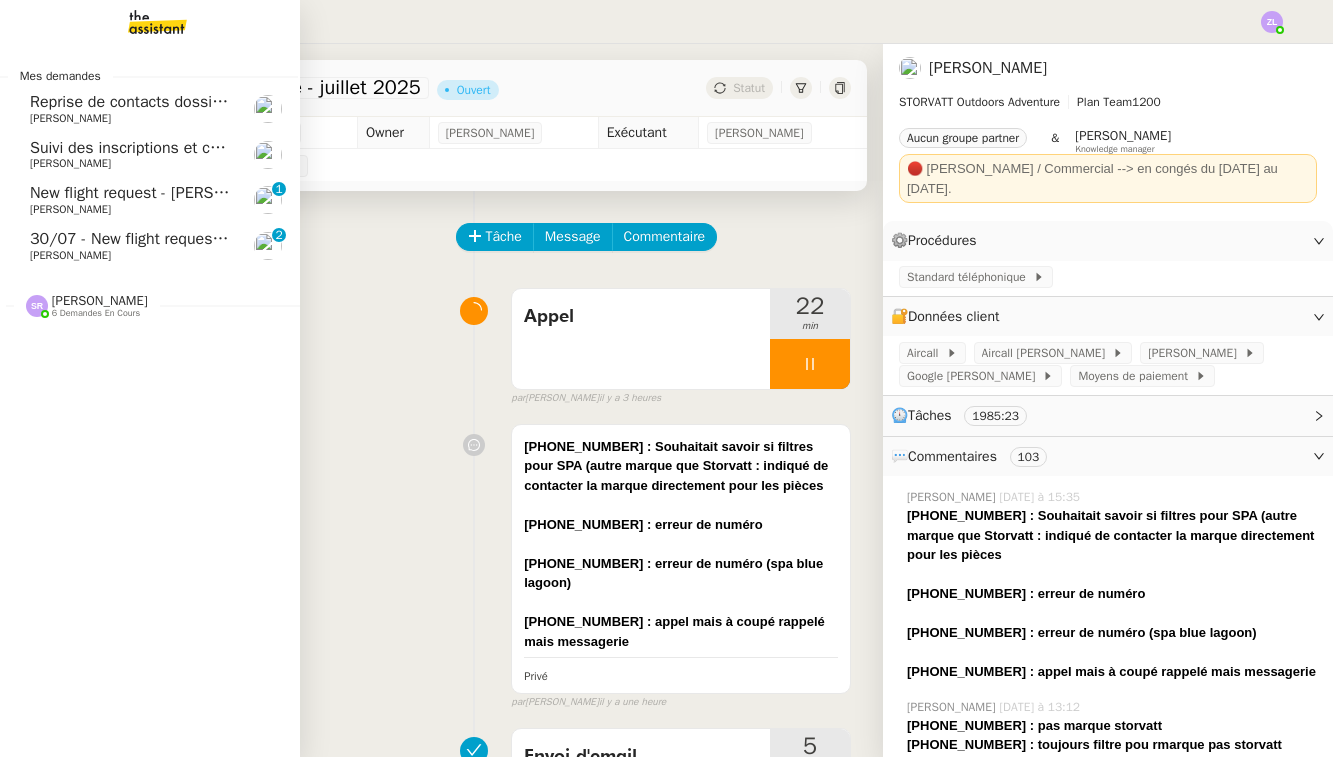 click on "[PERSON_NAME]" 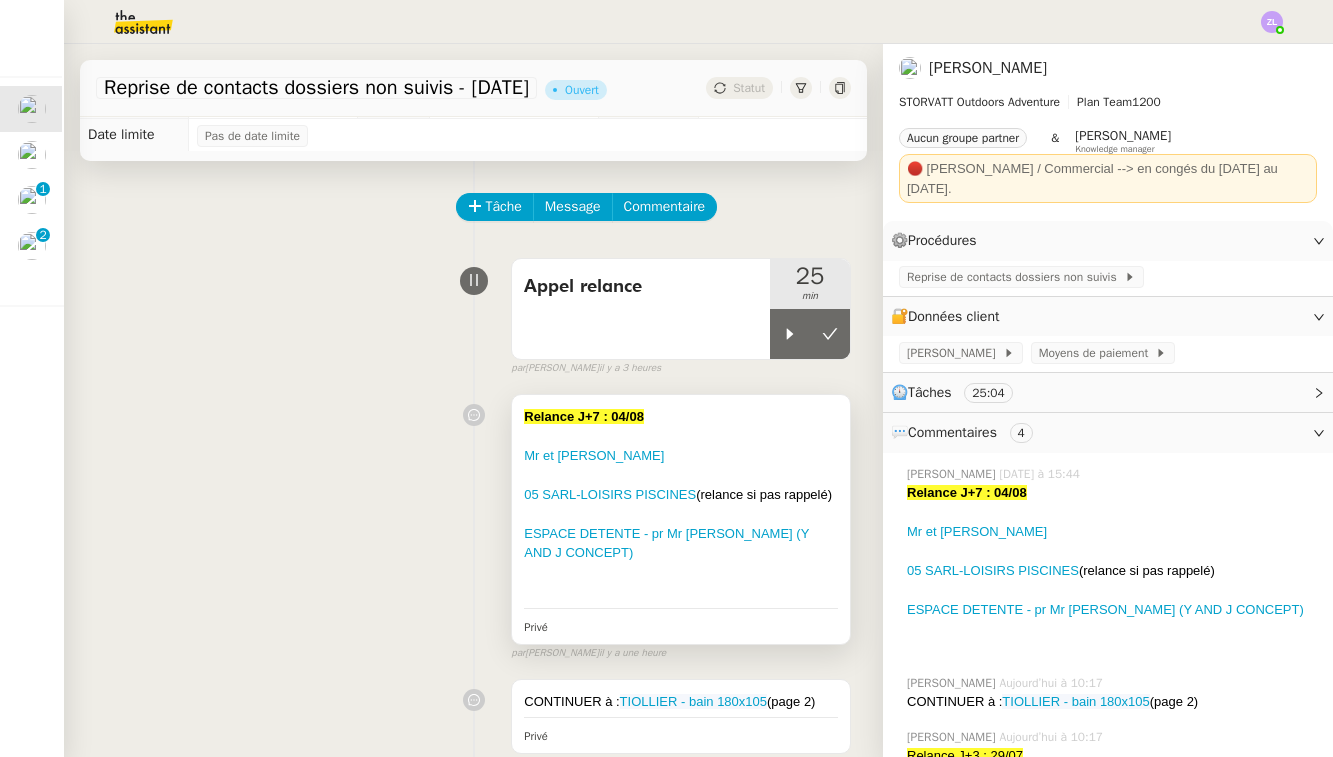 scroll, scrollTop: 32, scrollLeft: 0, axis: vertical 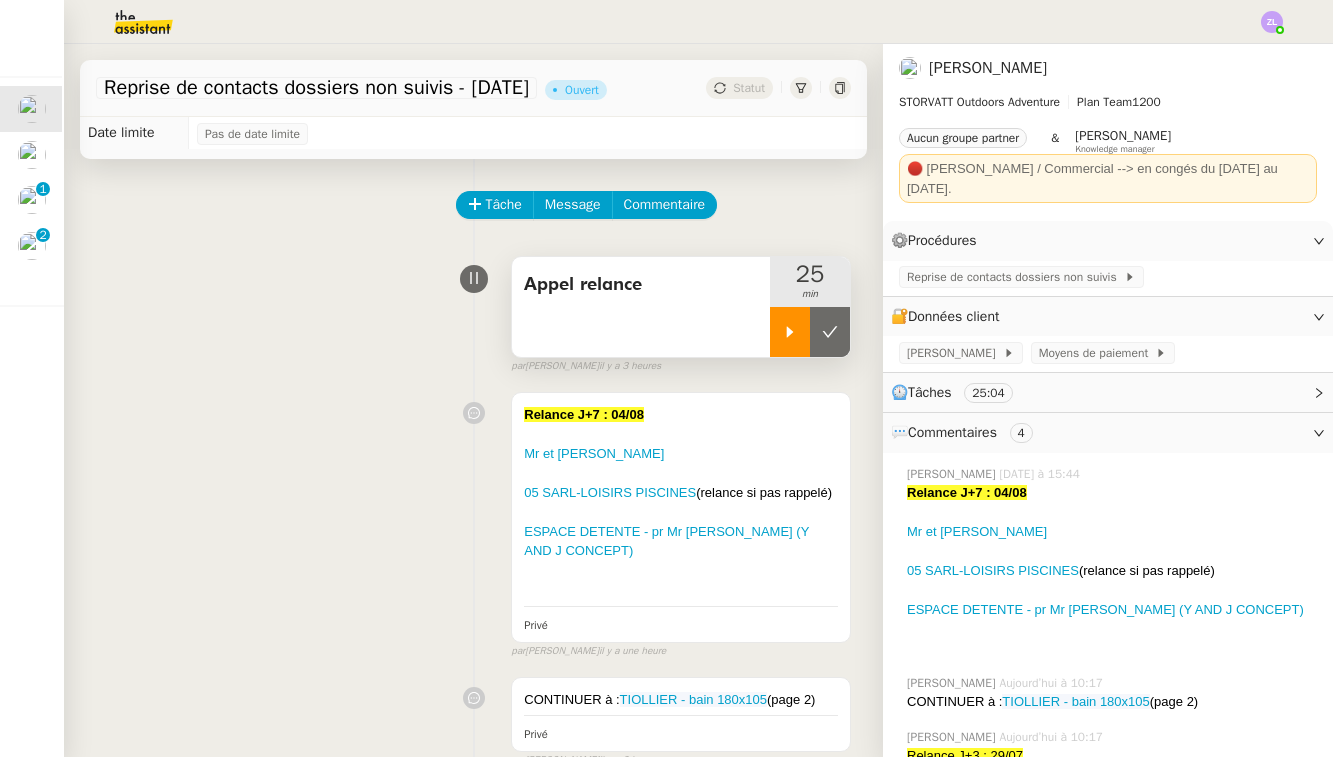click 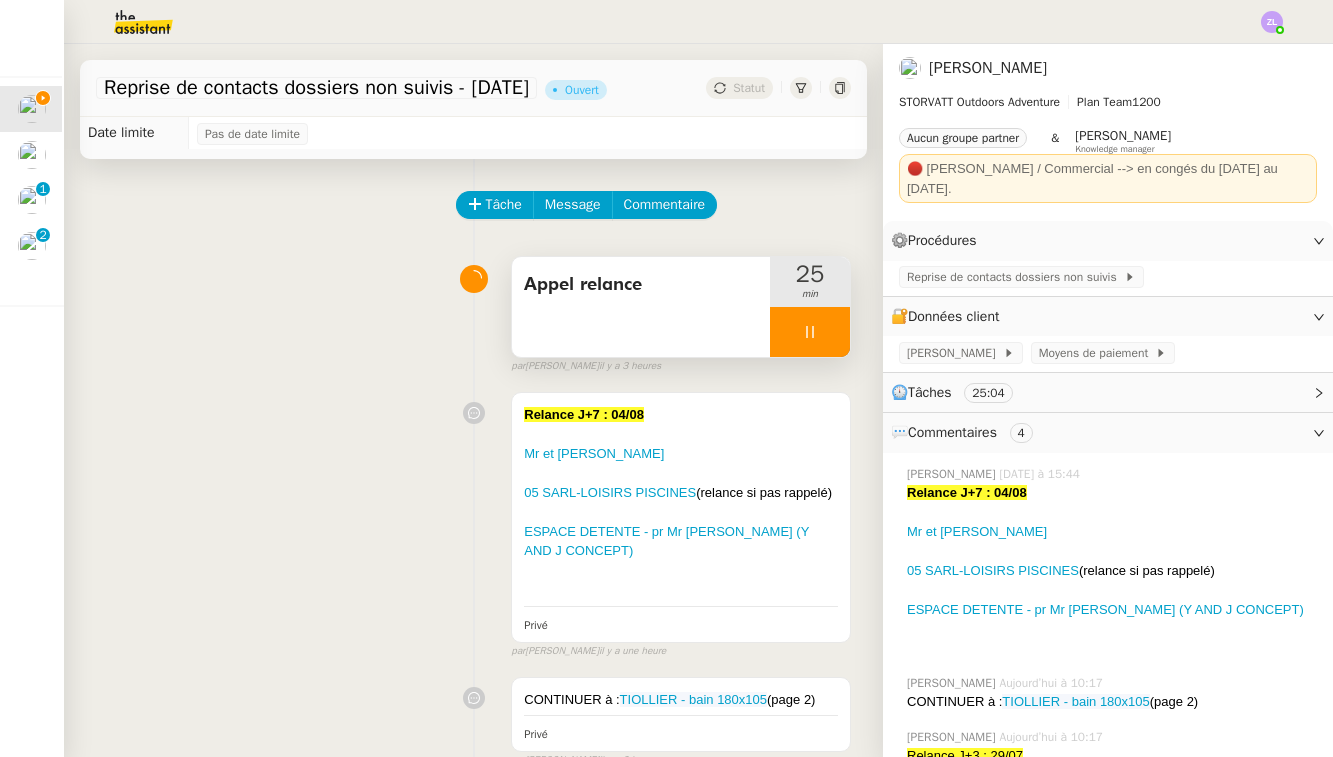 click at bounding box center (810, 332) 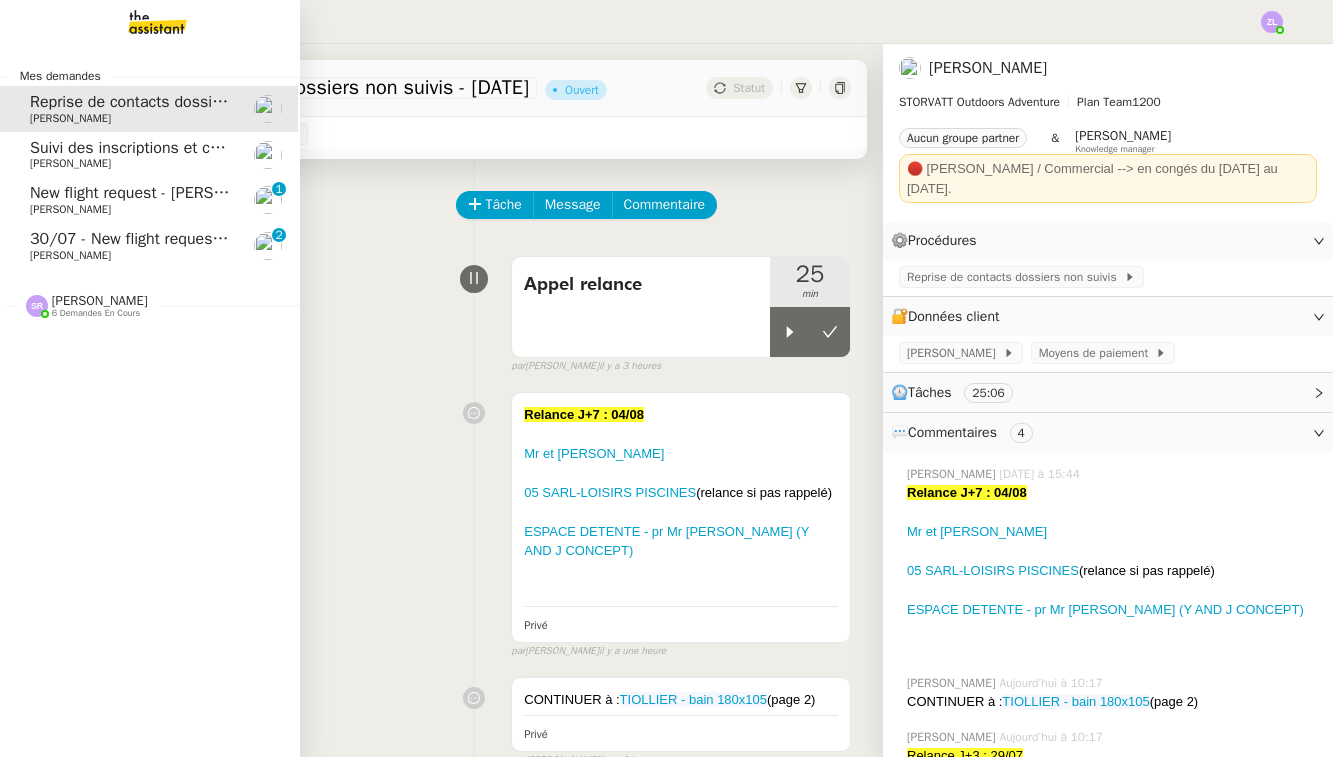 click on "[PERSON_NAME]" 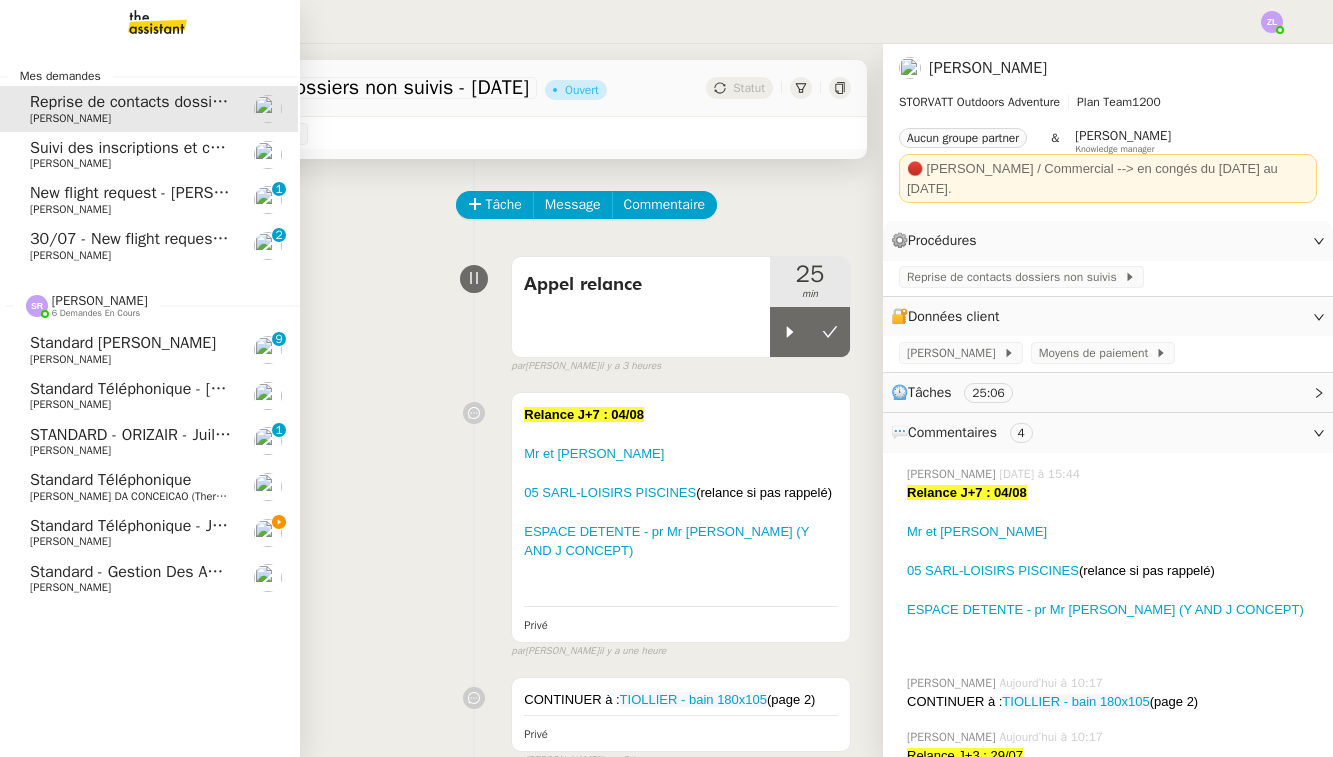 click on "[PERSON_NAME]" 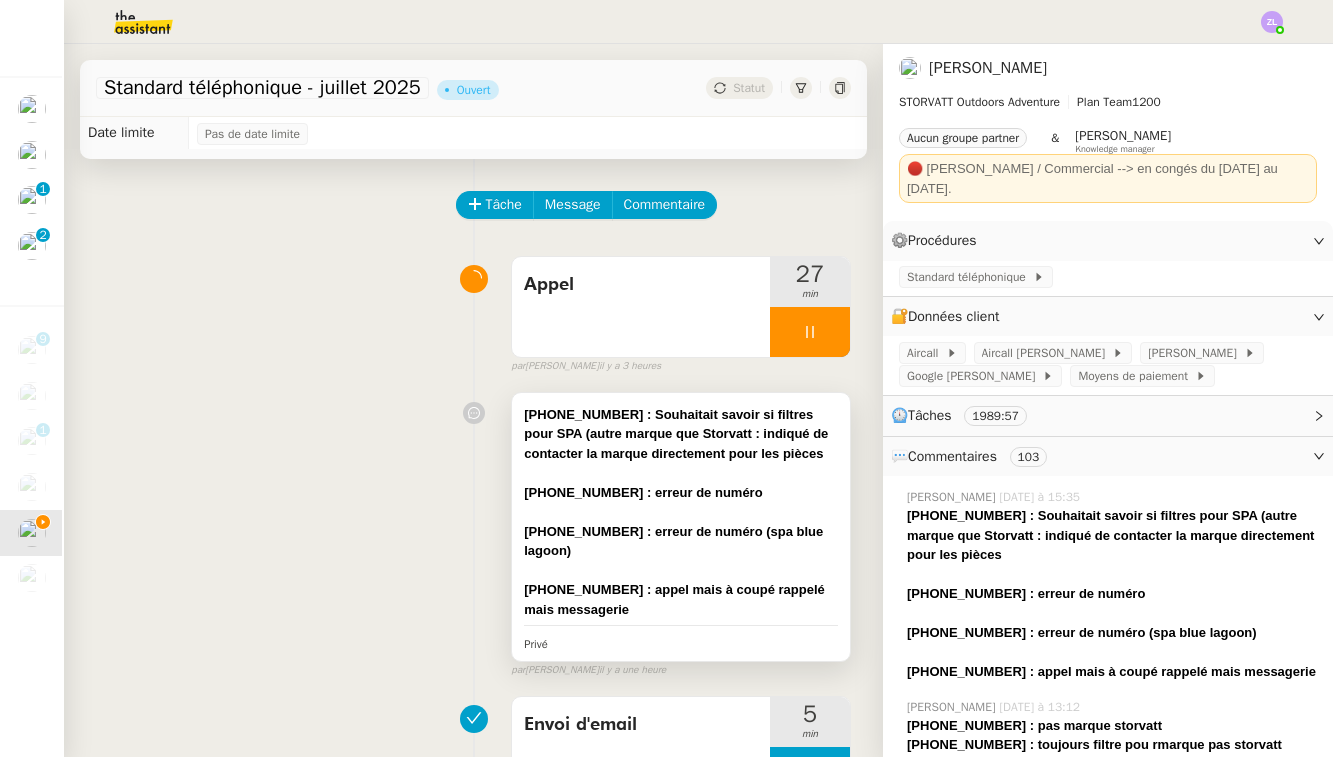 click on "[PHONE_NUMBER] : appel mais à coupé rappelé mais messagerie" at bounding box center (674, 599) 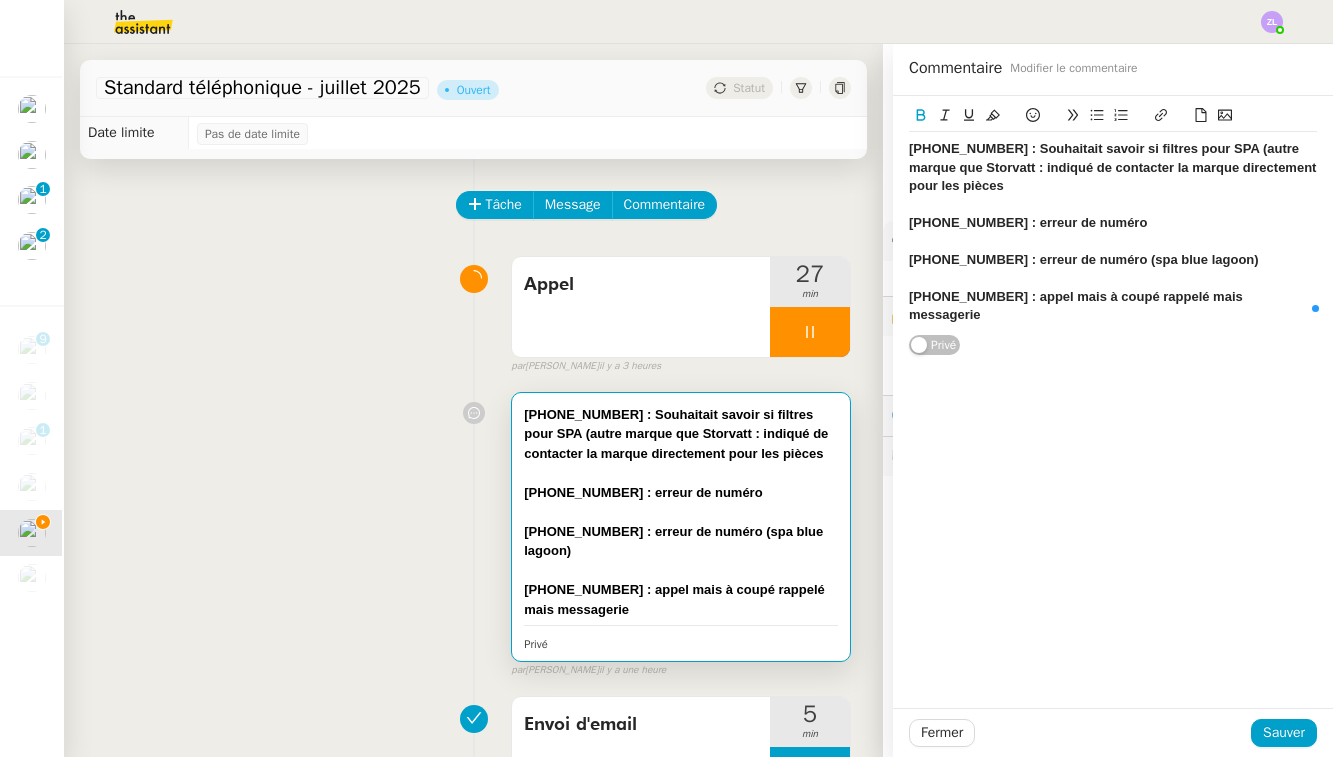 click on "[PHONE_NUMBER] : appel mais à coupé rappelé mais messagerie" 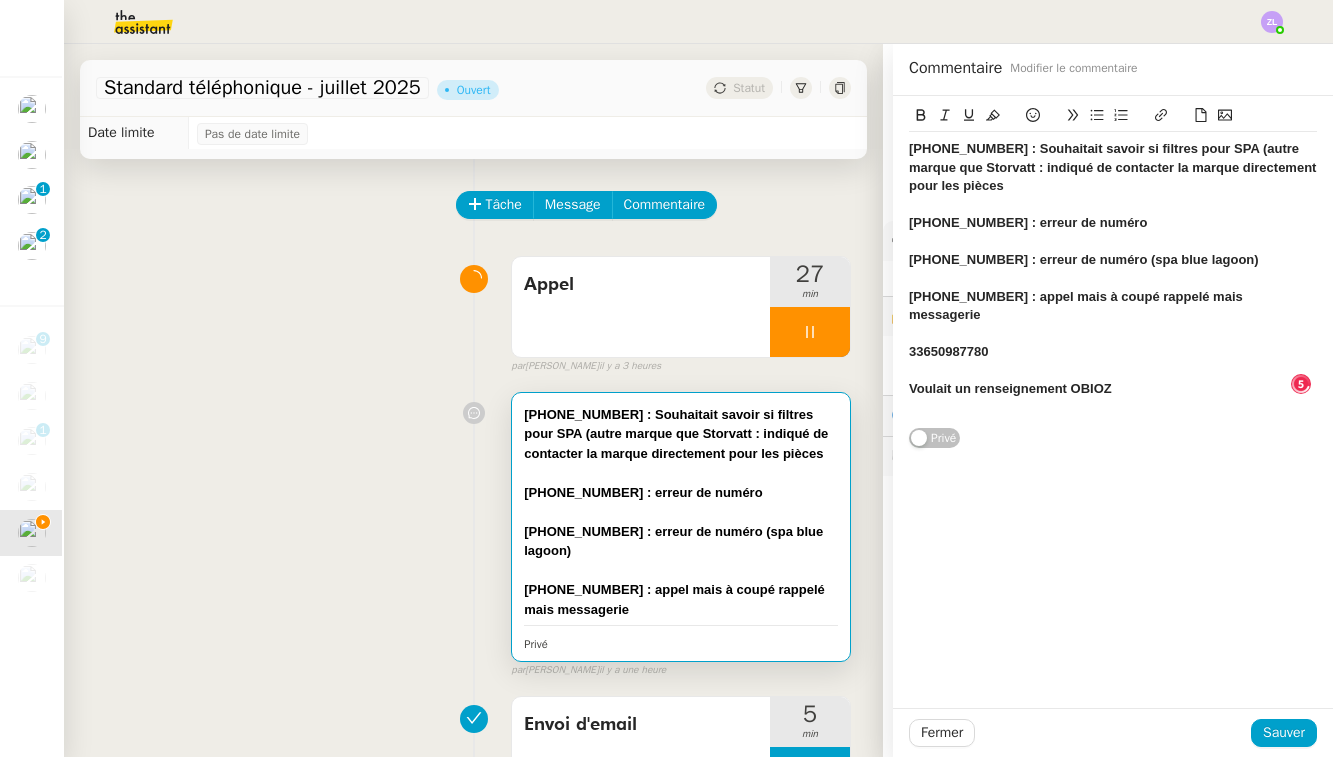 scroll, scrollTop: 21, scrollLeft: 0, axis: vertical 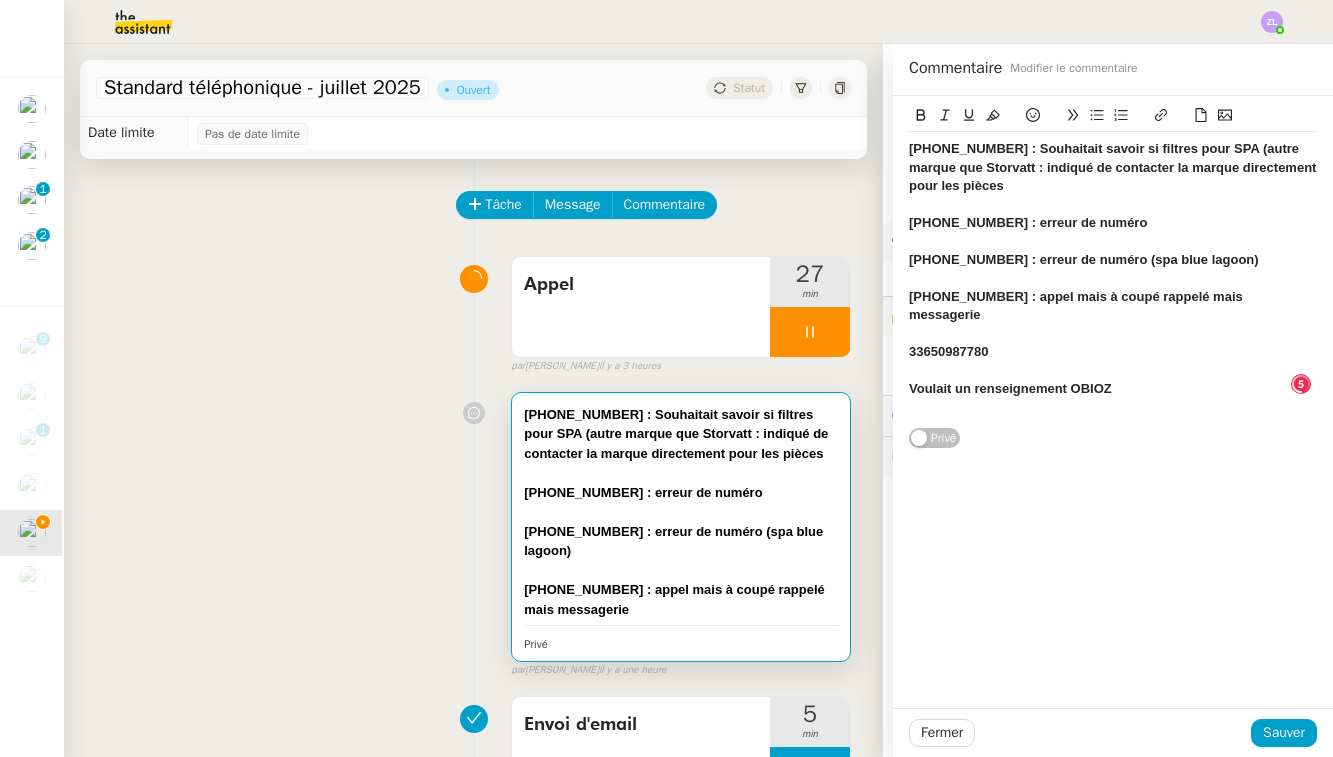 click on "Voulait un renseignement OBIOZ" 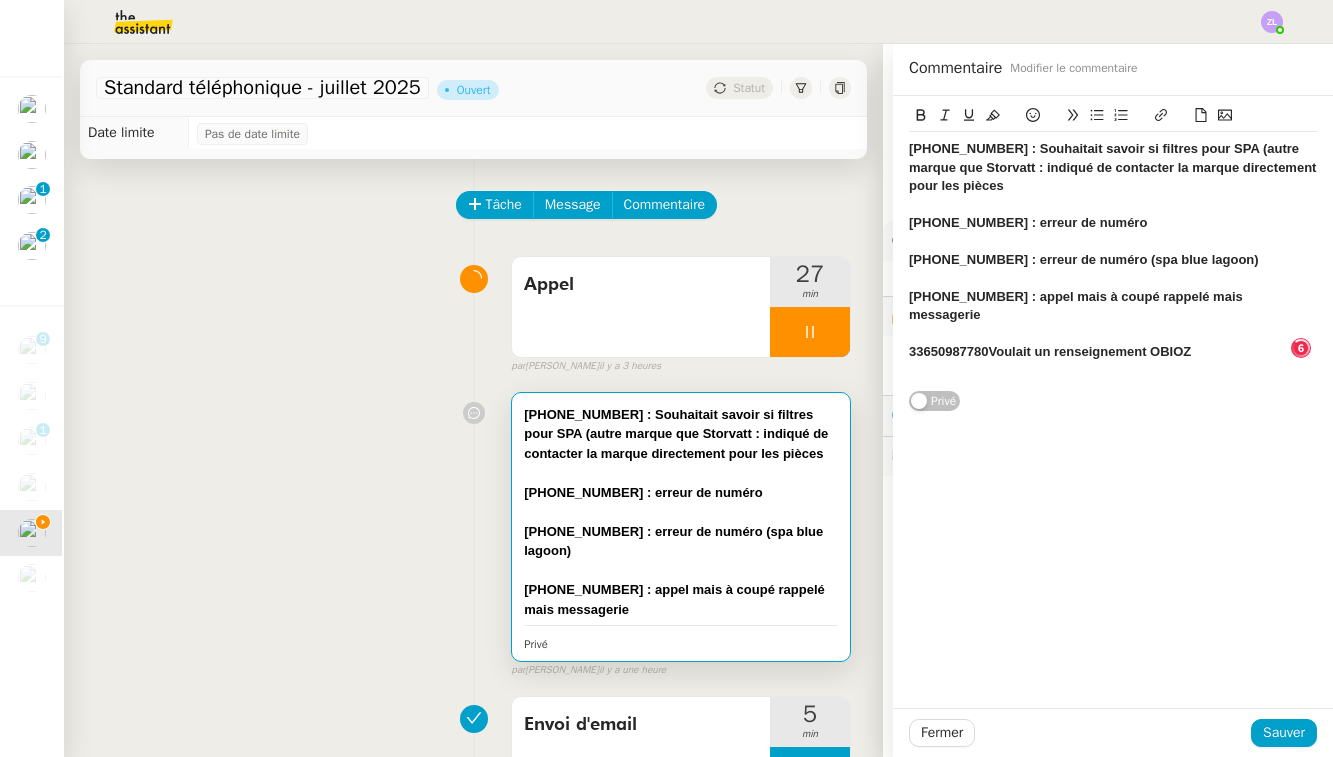 type 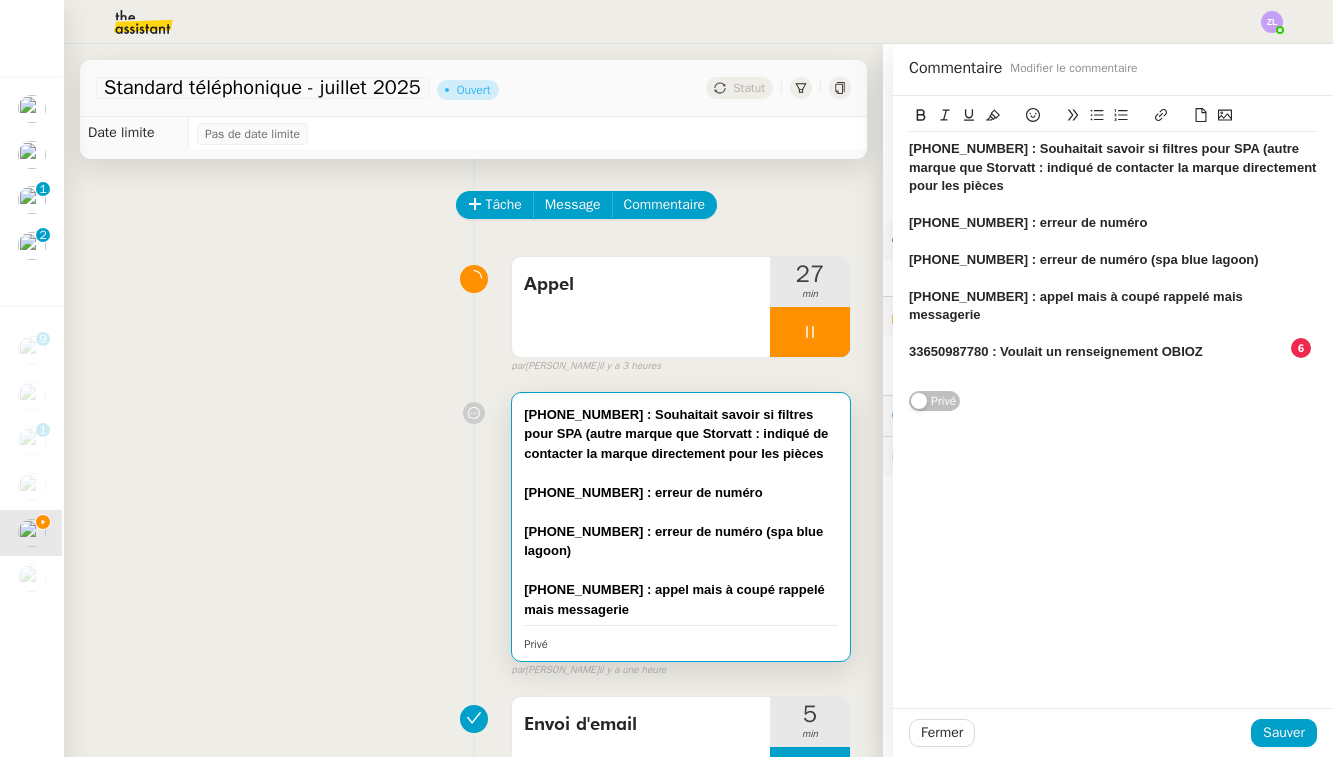 click on "33650987780 : Voulait un renseignement OBIOZ" 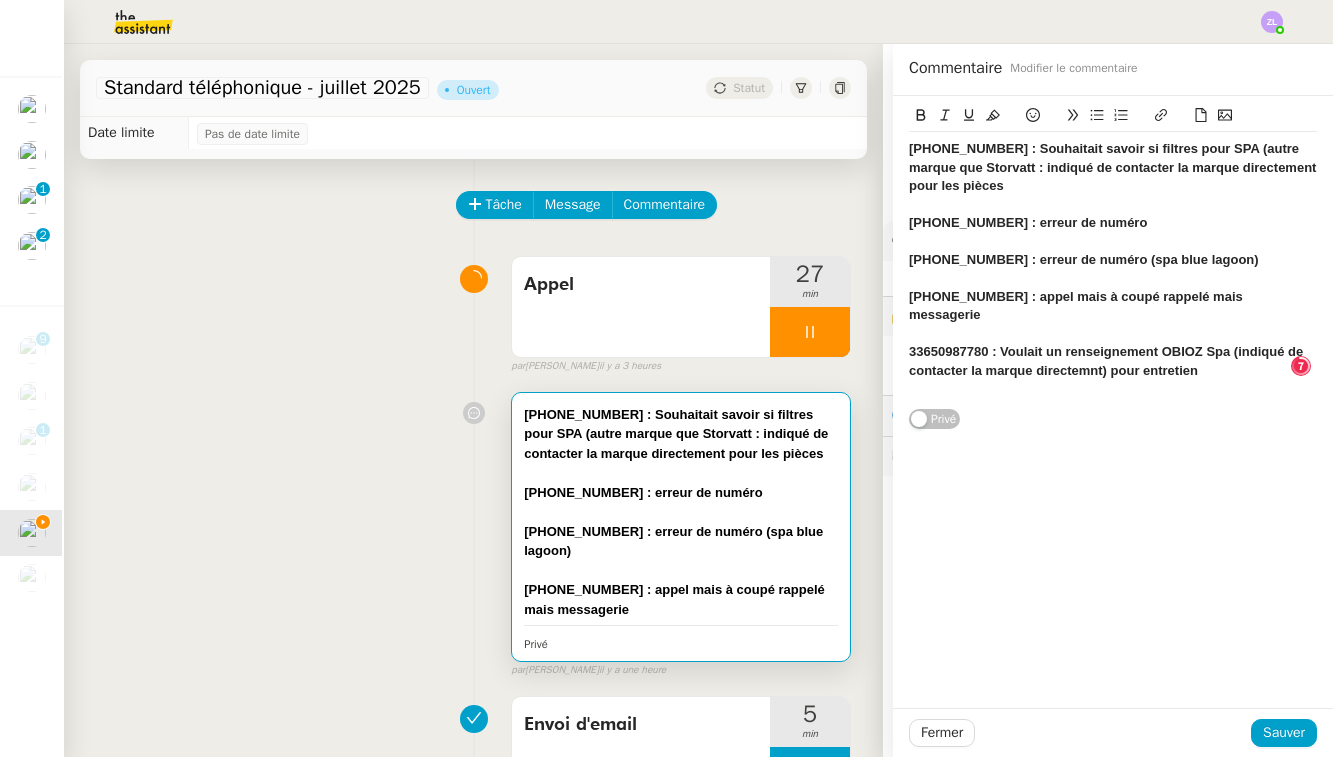 click on "33650987780 : Voulait un renseignement OBIOZ Spa (indiqué de contacter la marque directemnt) pour entretien" 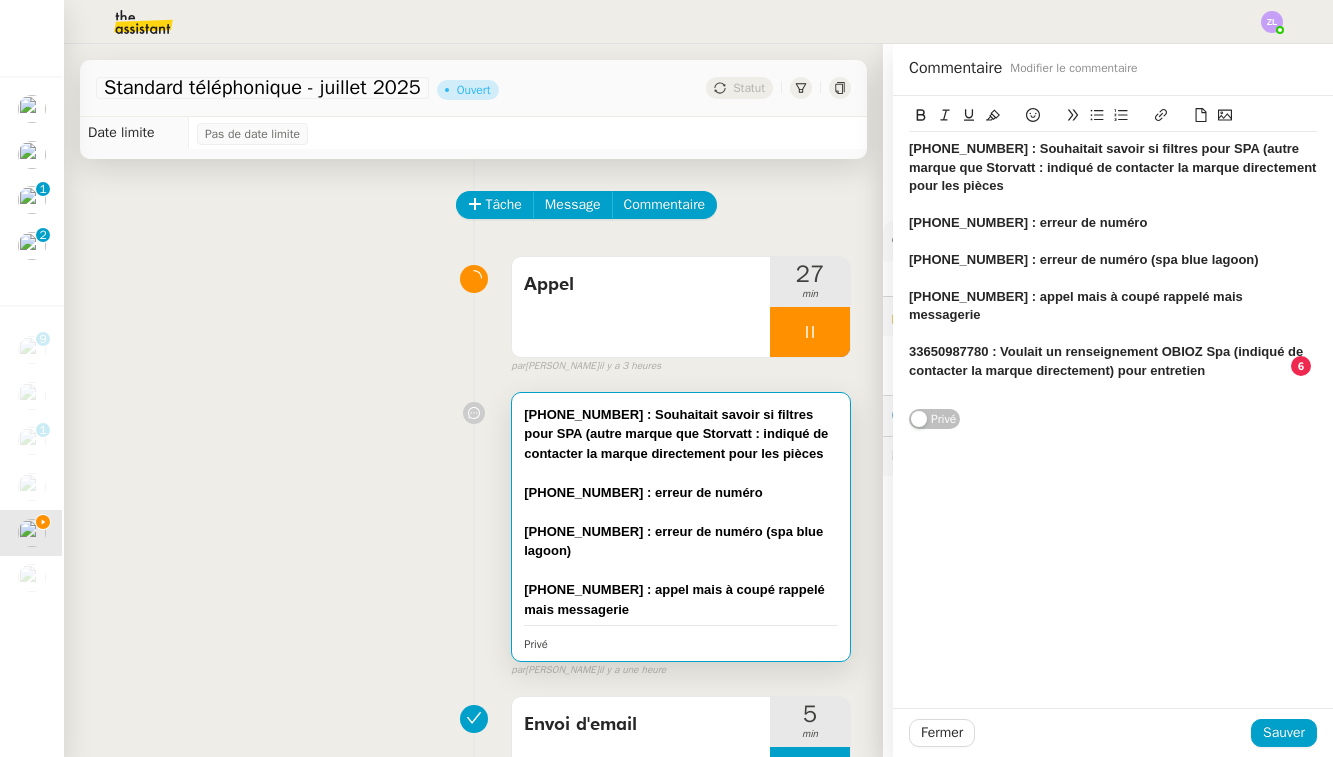 click on "33650987780 : Voulait un renseignement OBIOZ Spa (indiqué de contacter la marque directement) pour entretien" 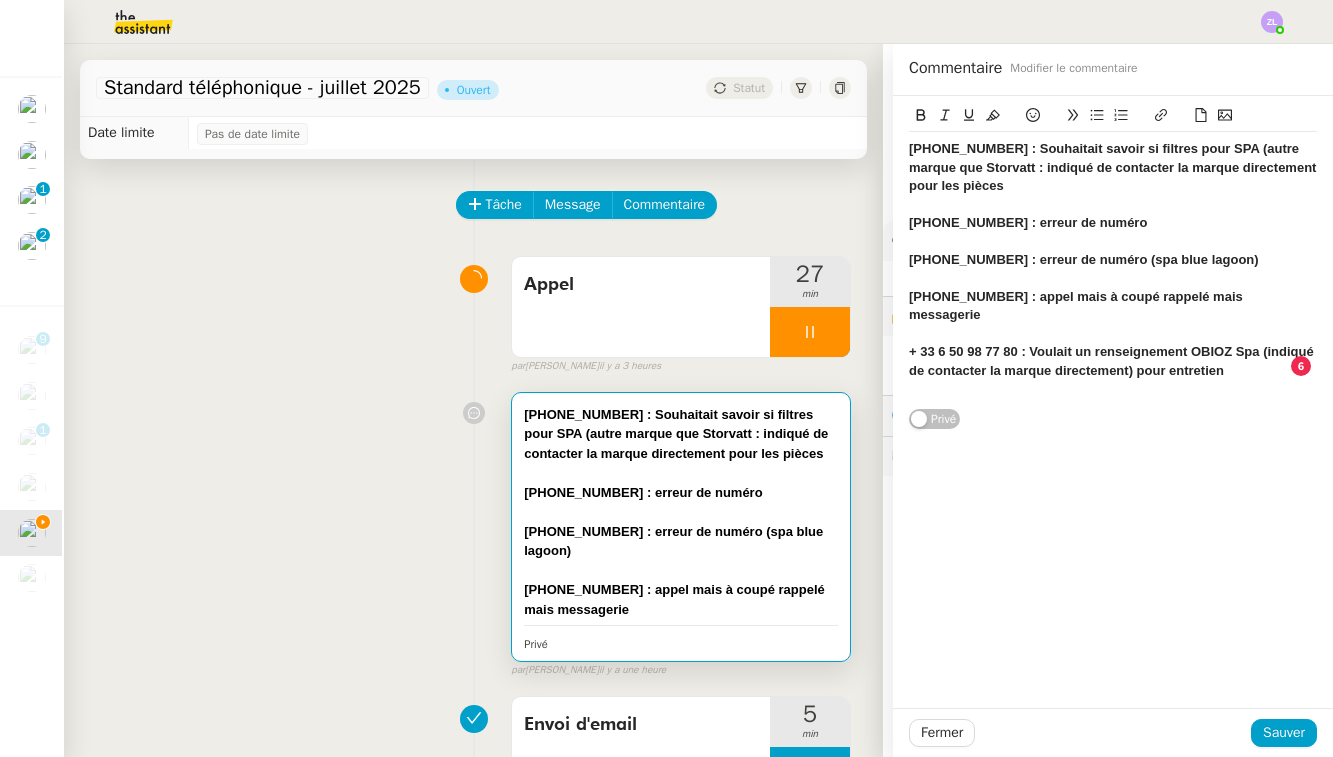 click on "+ 33 6 50 98 77 80 : Voulait un renseignement OBIOZ Spa (indiqué de contacter la marque directement) pour entretien" 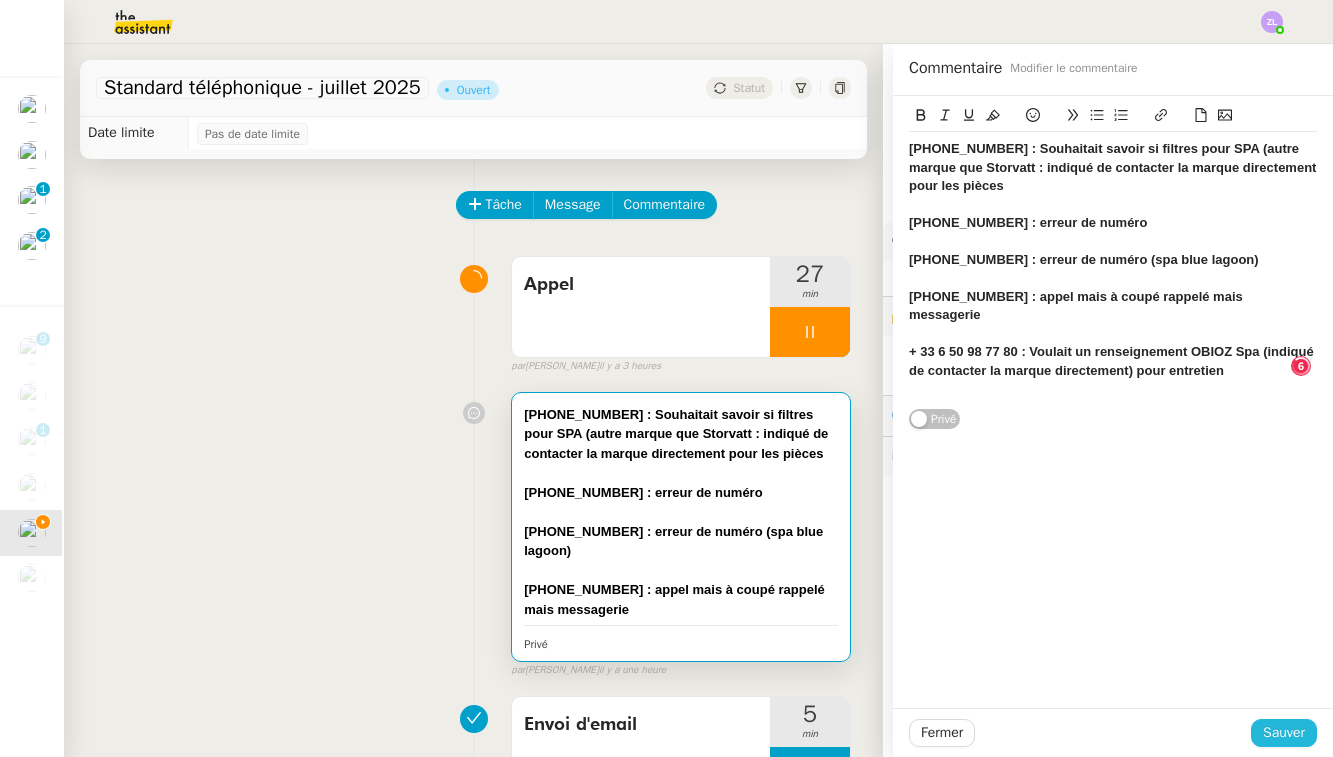 click on "Sauver" 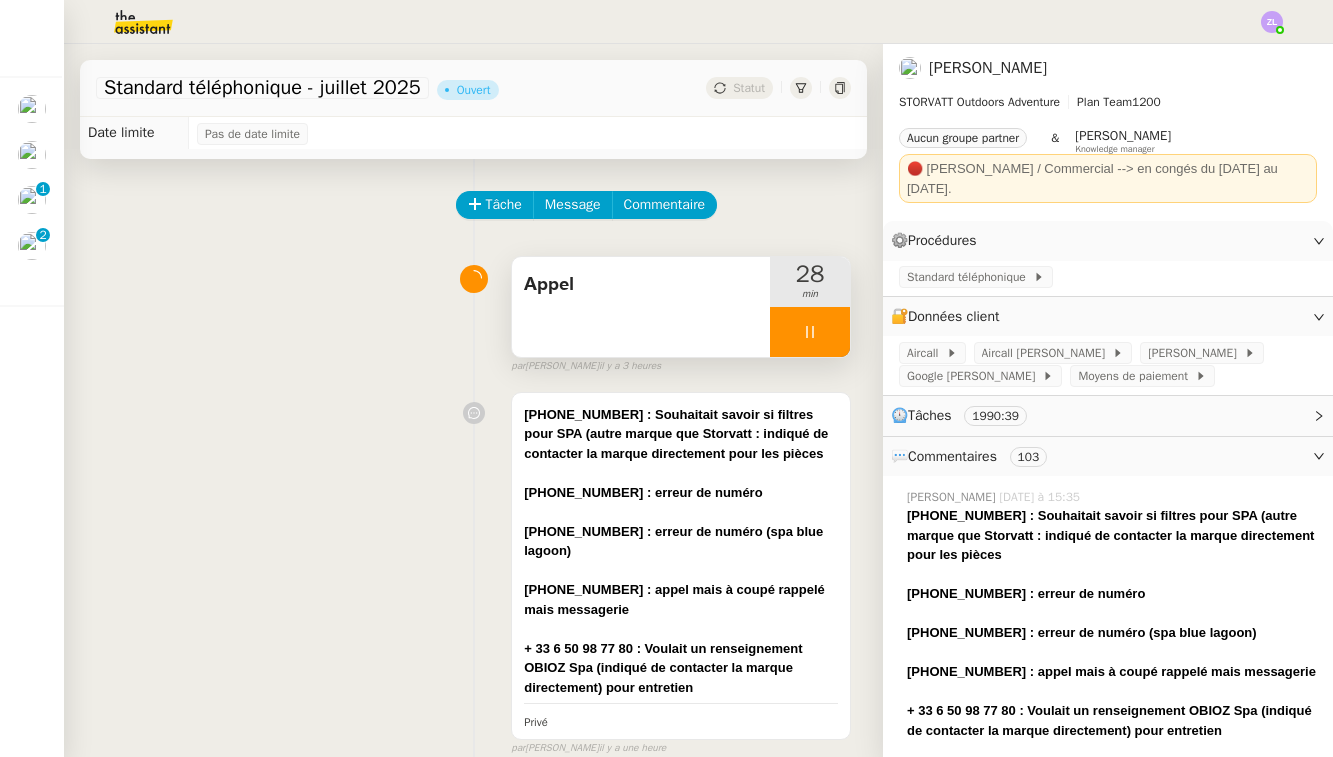 drag, startPoint x: 790, startPoint y: 335, endPoint x: 818, endPoint y: 343, distance: 29.12044 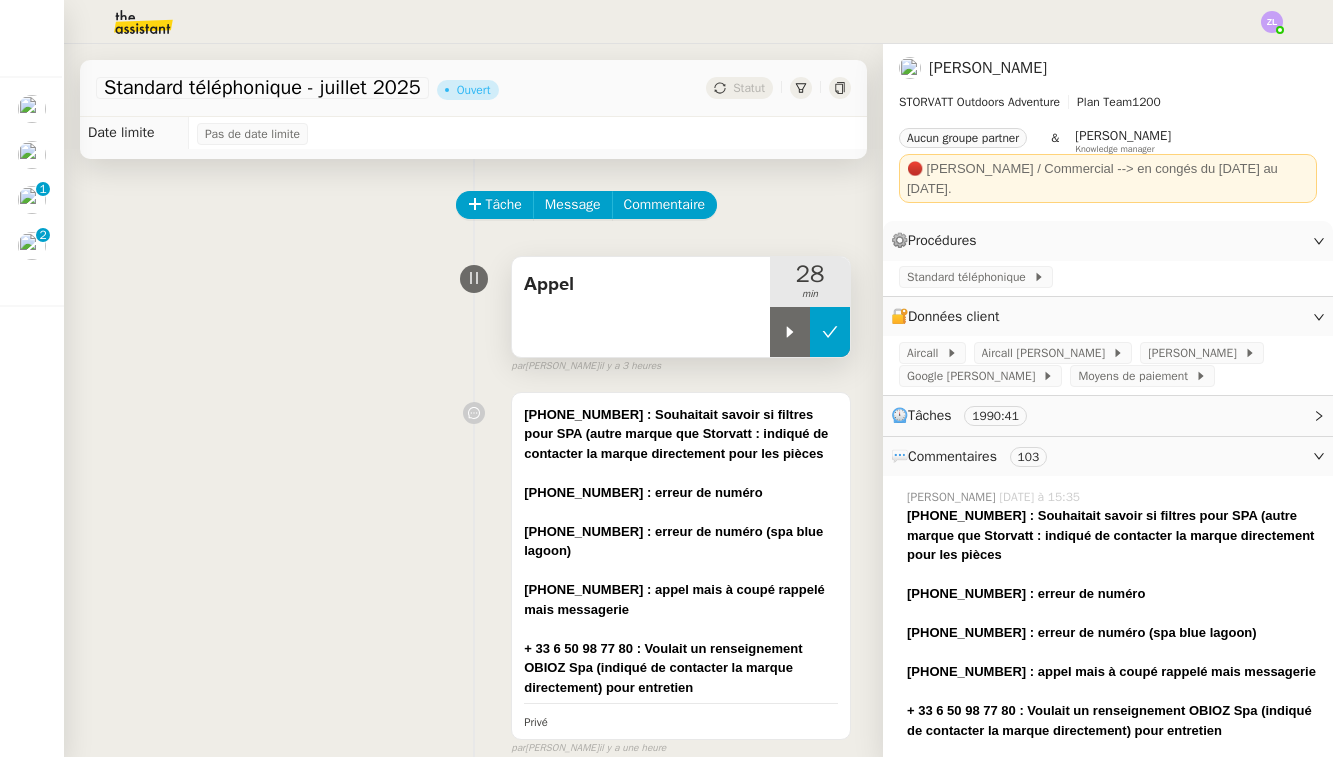 click at bounding box center [830, 332] 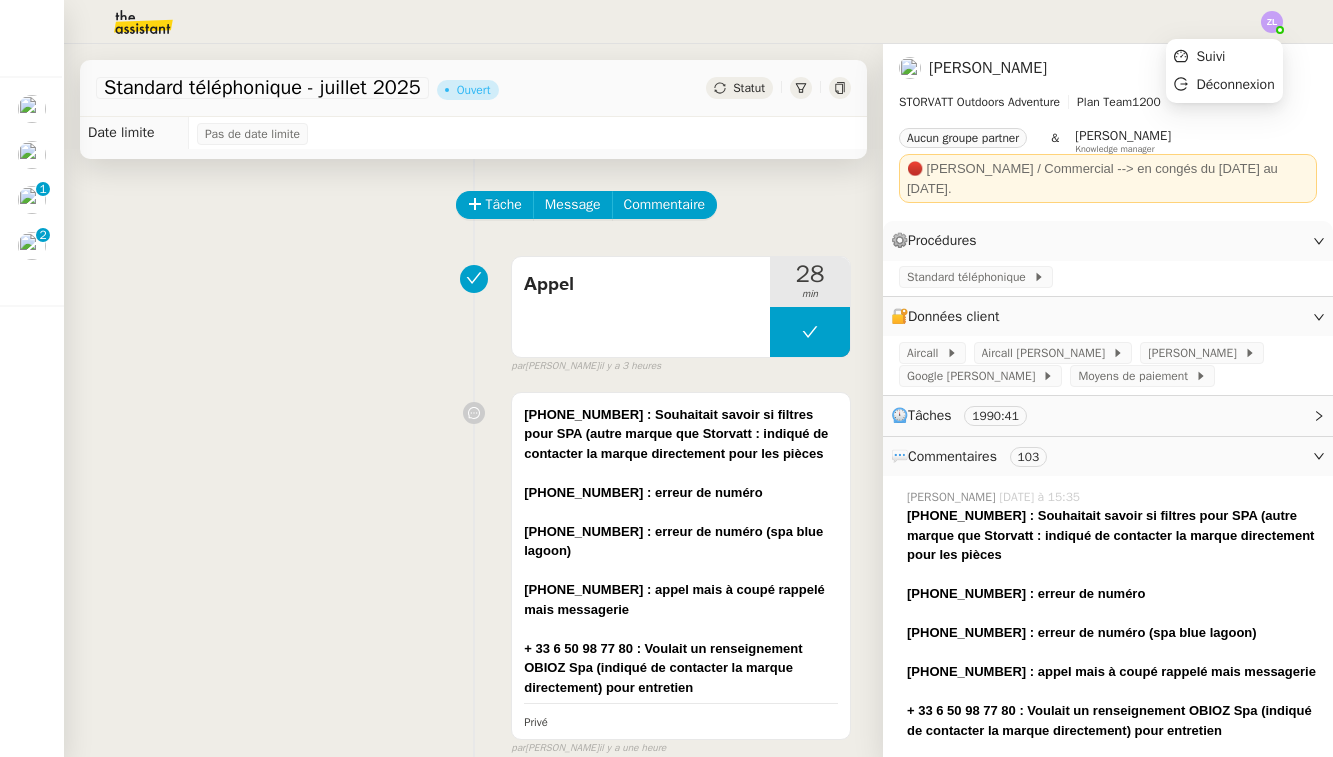 click 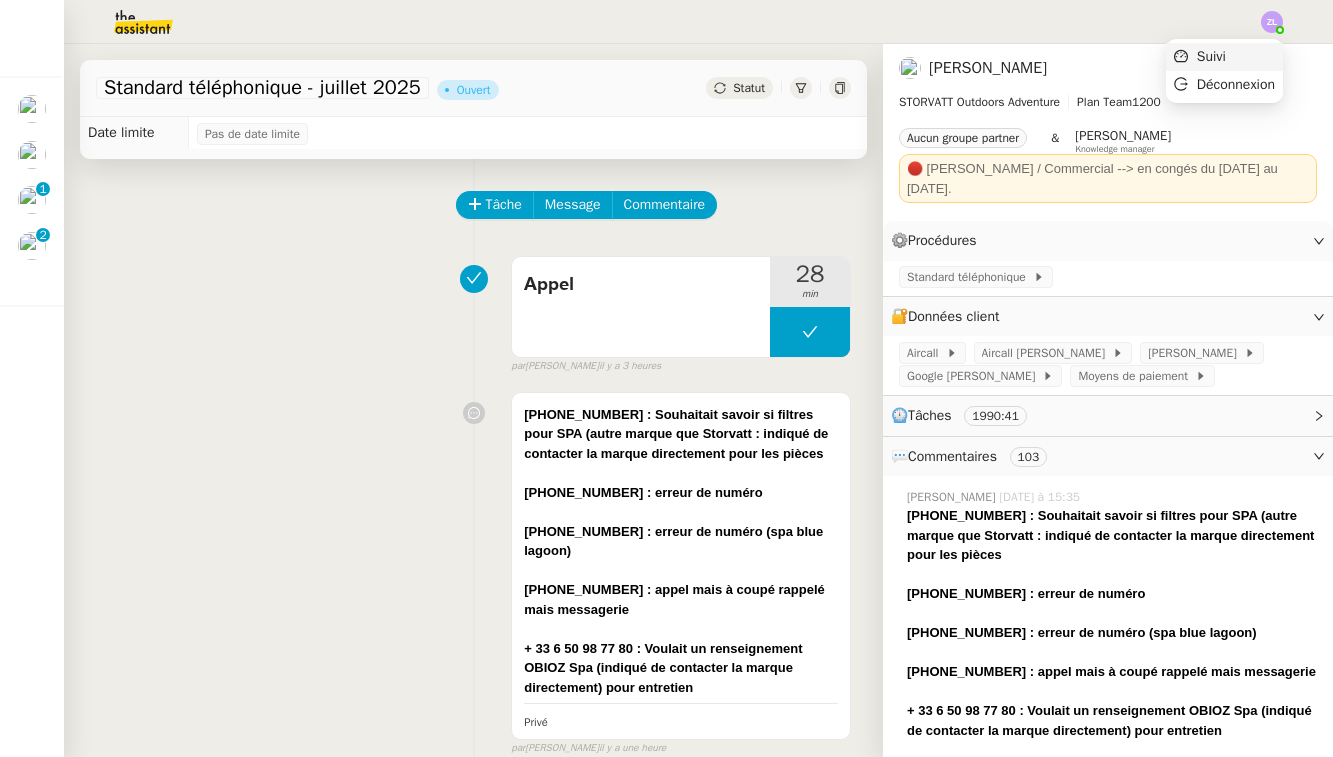 click on "Suivi" at bounding box center (1224, 57) 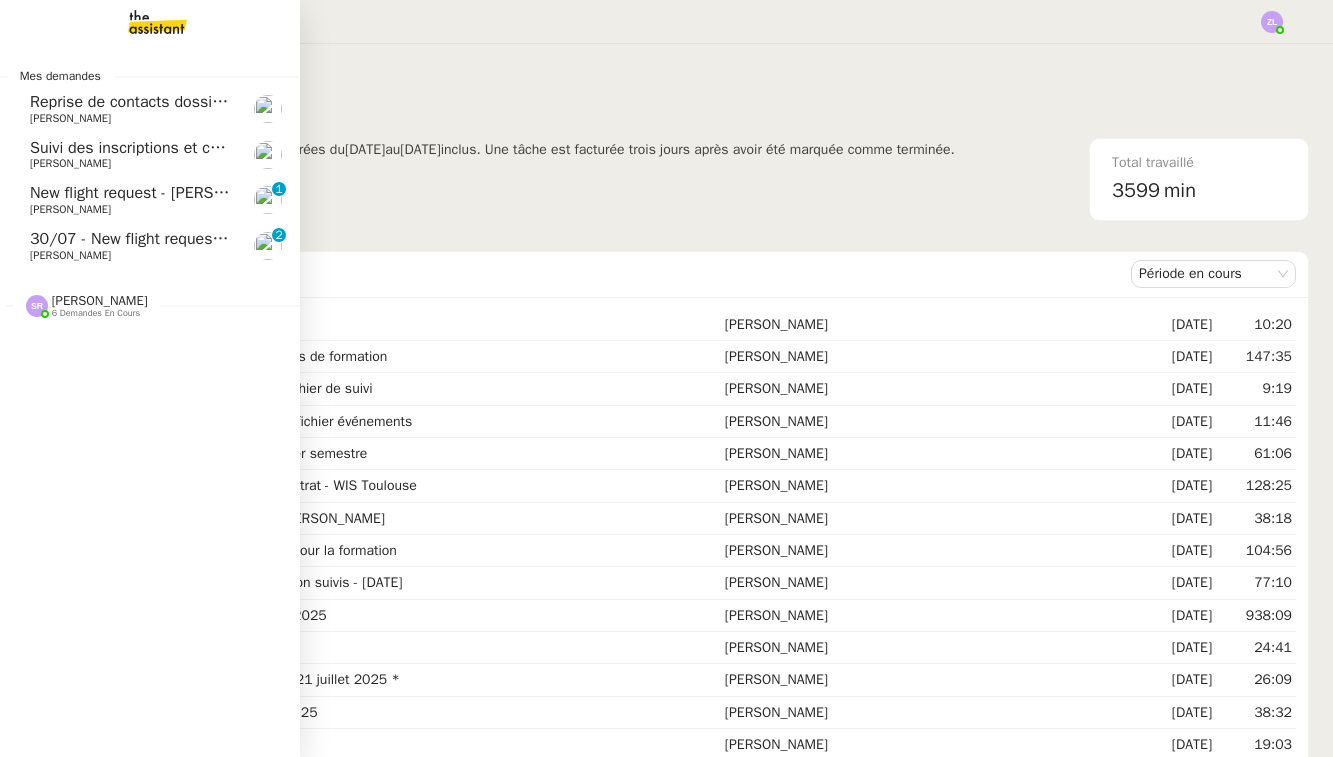 click on "[PERSON_NAME]" 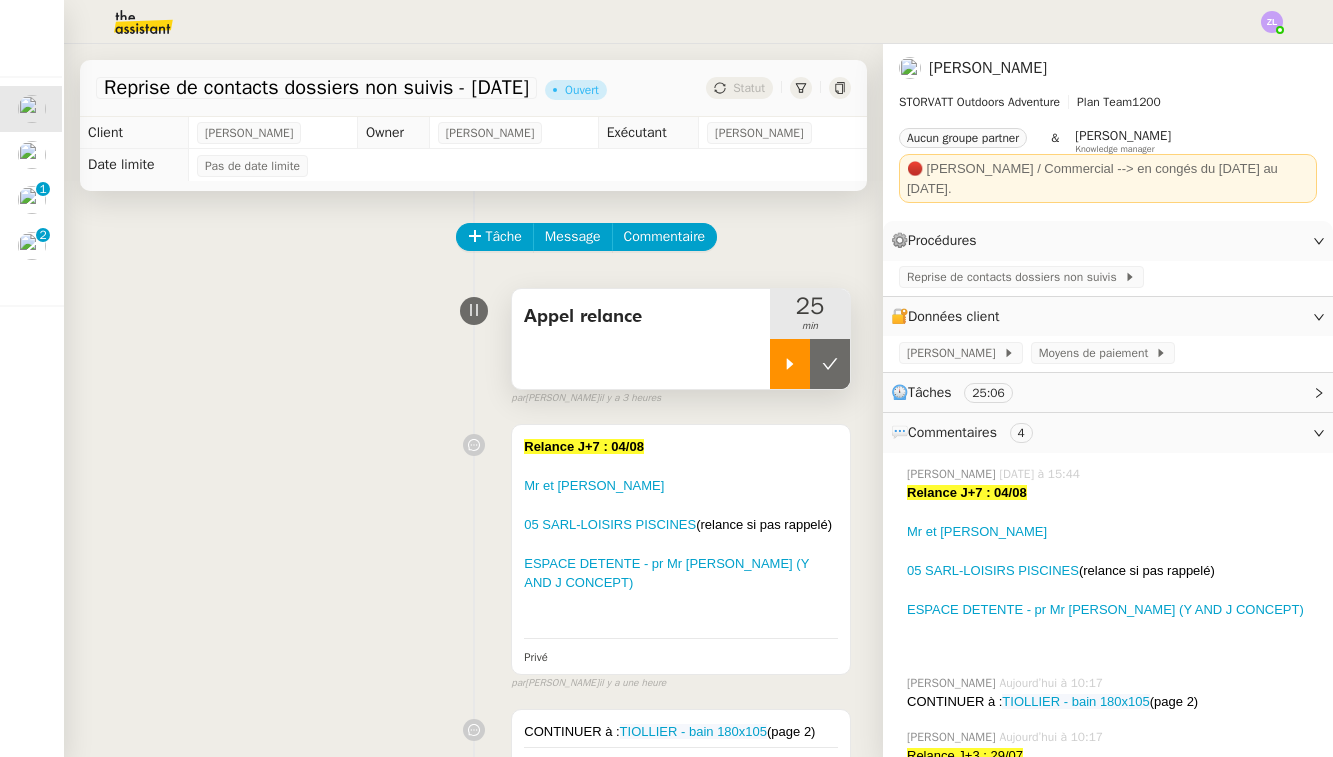 click 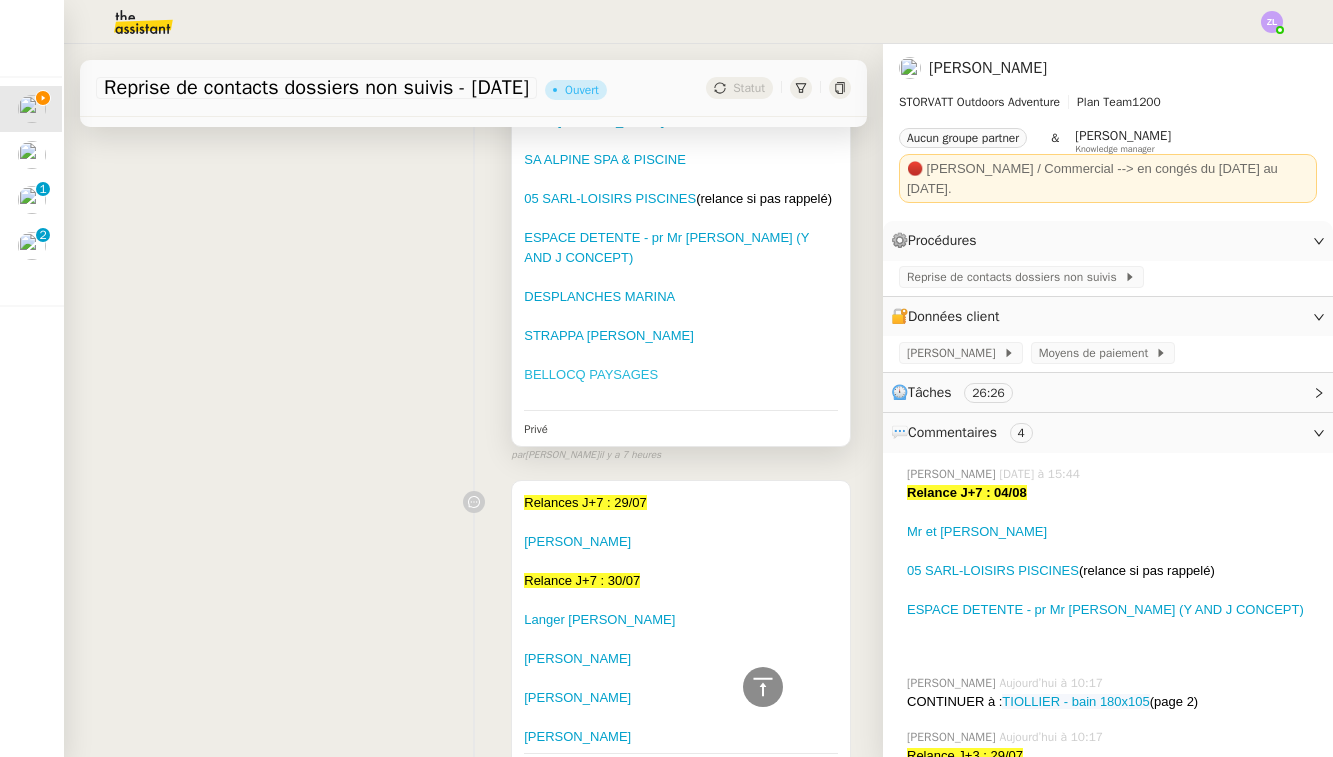 scroll, scrollTop: 763, scrollLeft: 0, axis: vertical 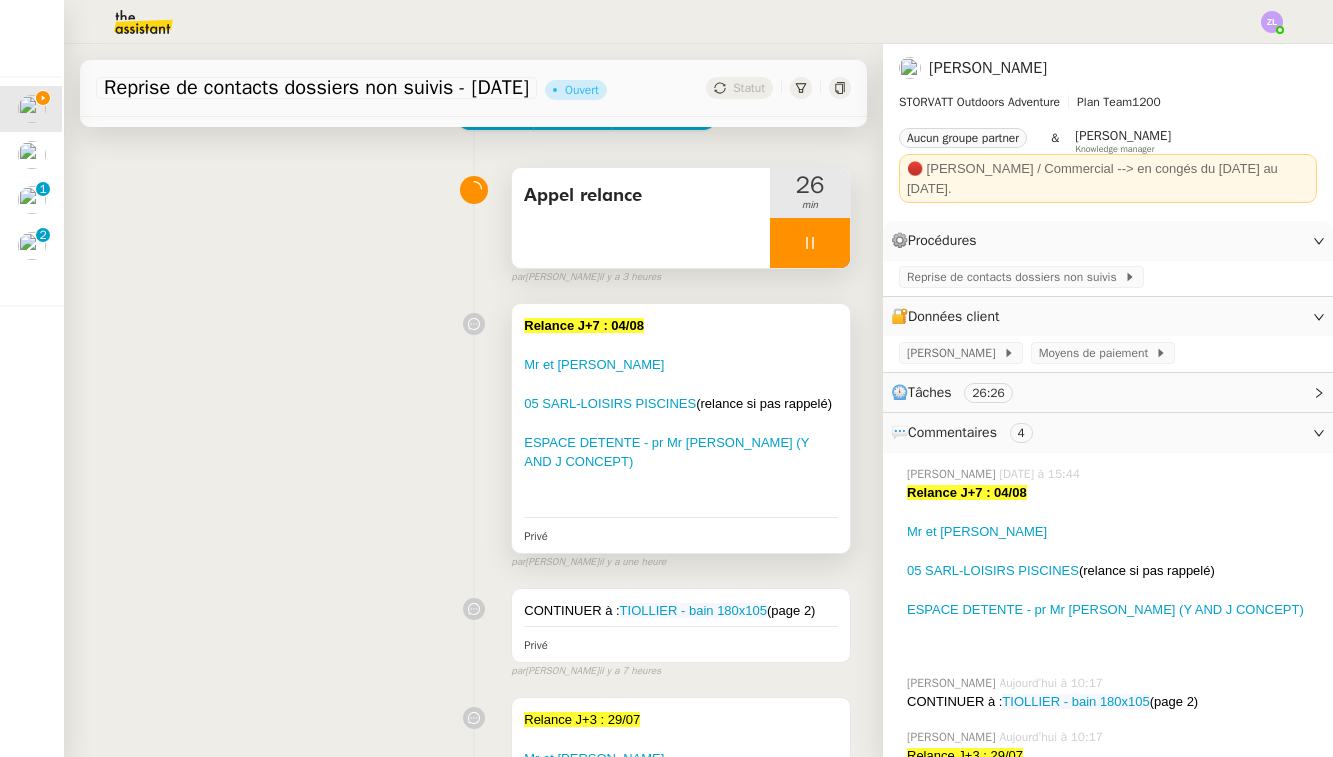 click at bounding box center [681, 482] 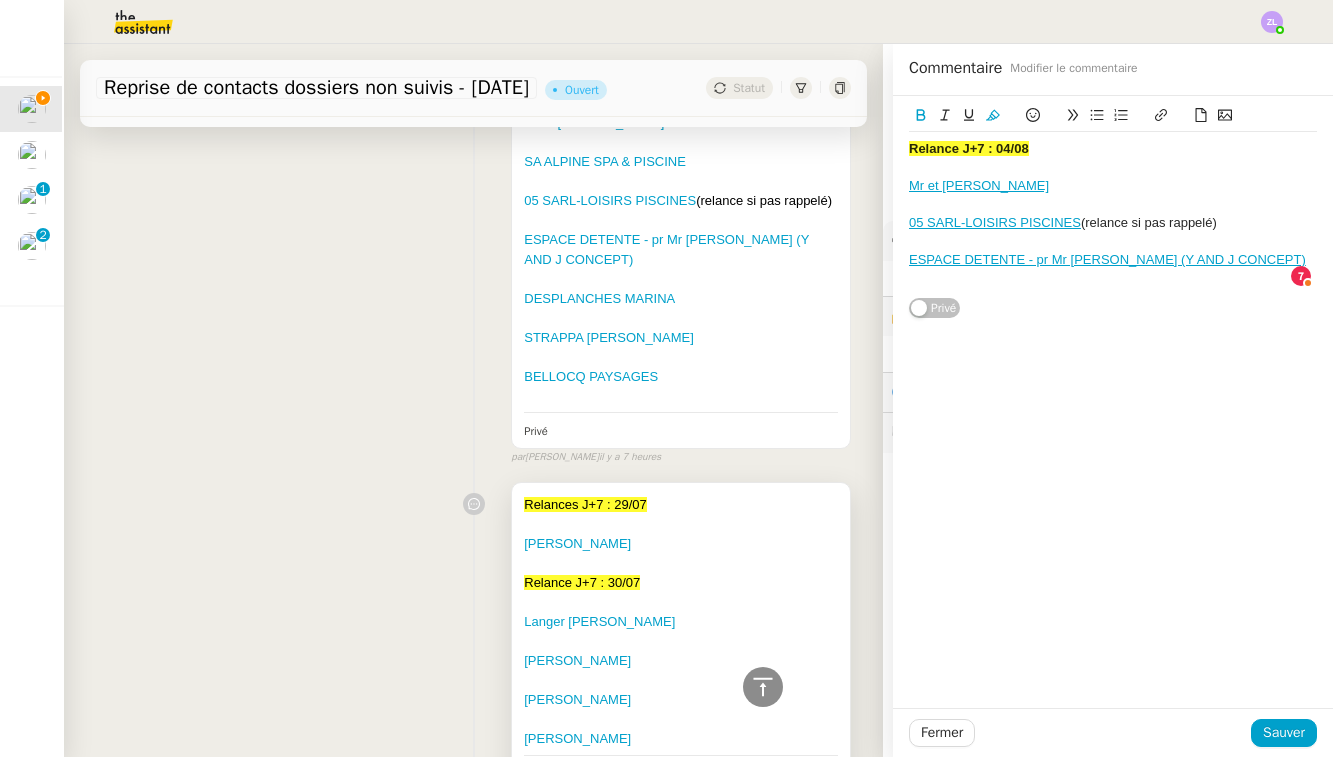 scroll, scrollTop: 800, scrollLeft: 0, axis: vertical 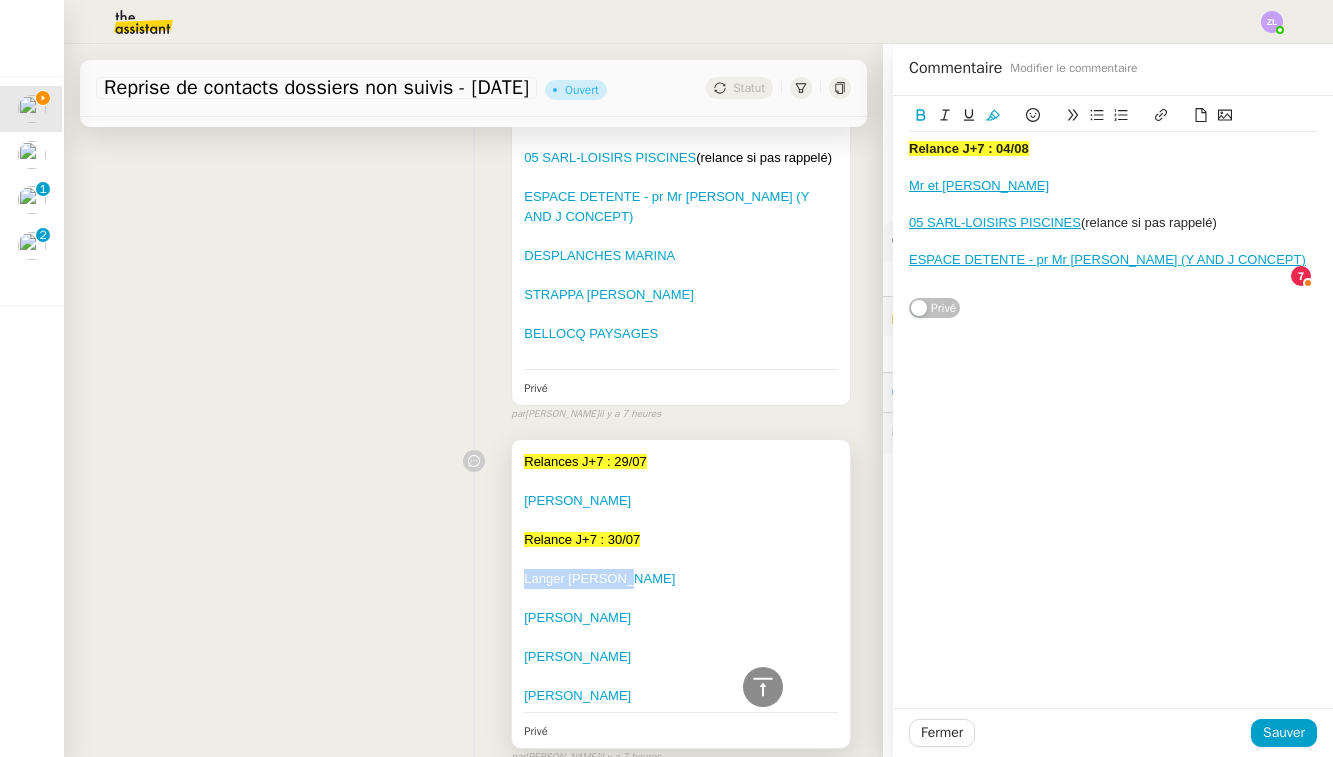 drag, startPoint x: 623, startPoint y: 561, endPoint x: 520, endPoint y: 562, distance: 103.00485 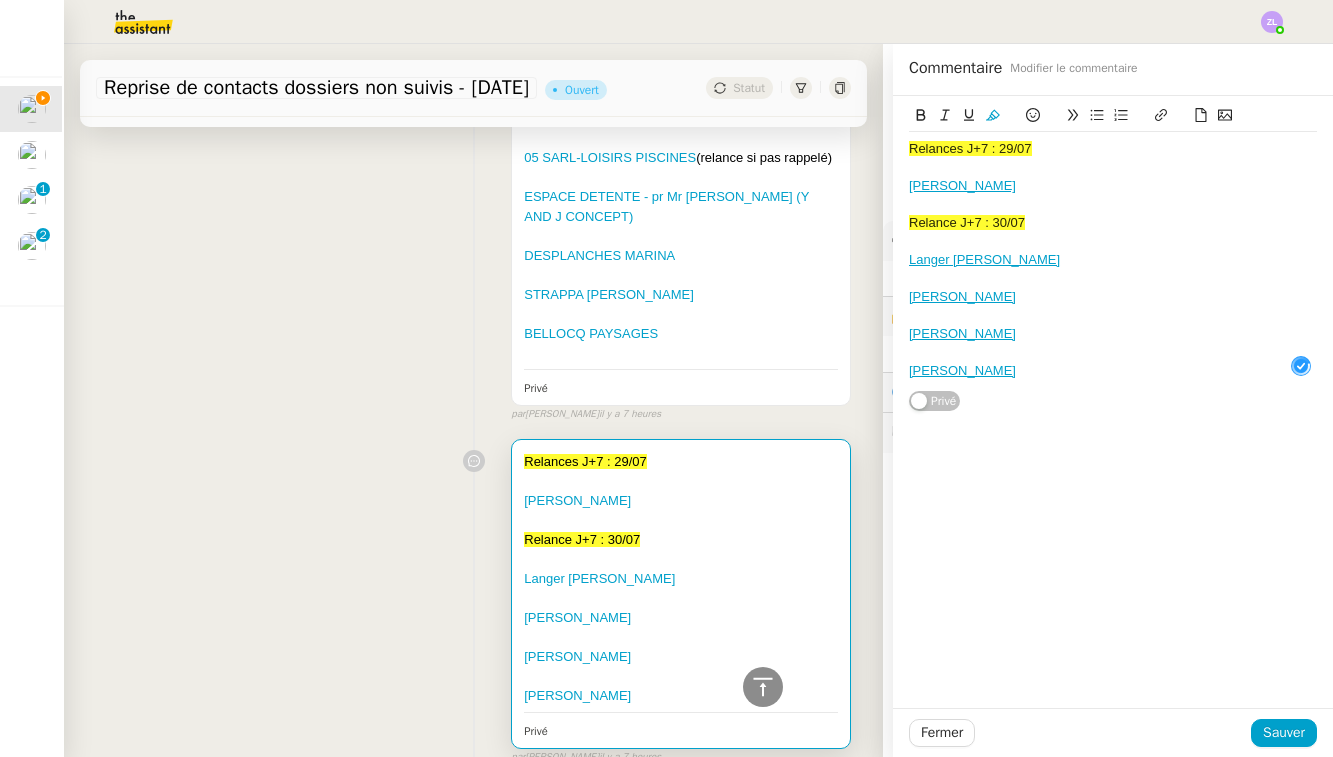 scroll, scrollTop: 0, scrollLeft: 0, axis: both 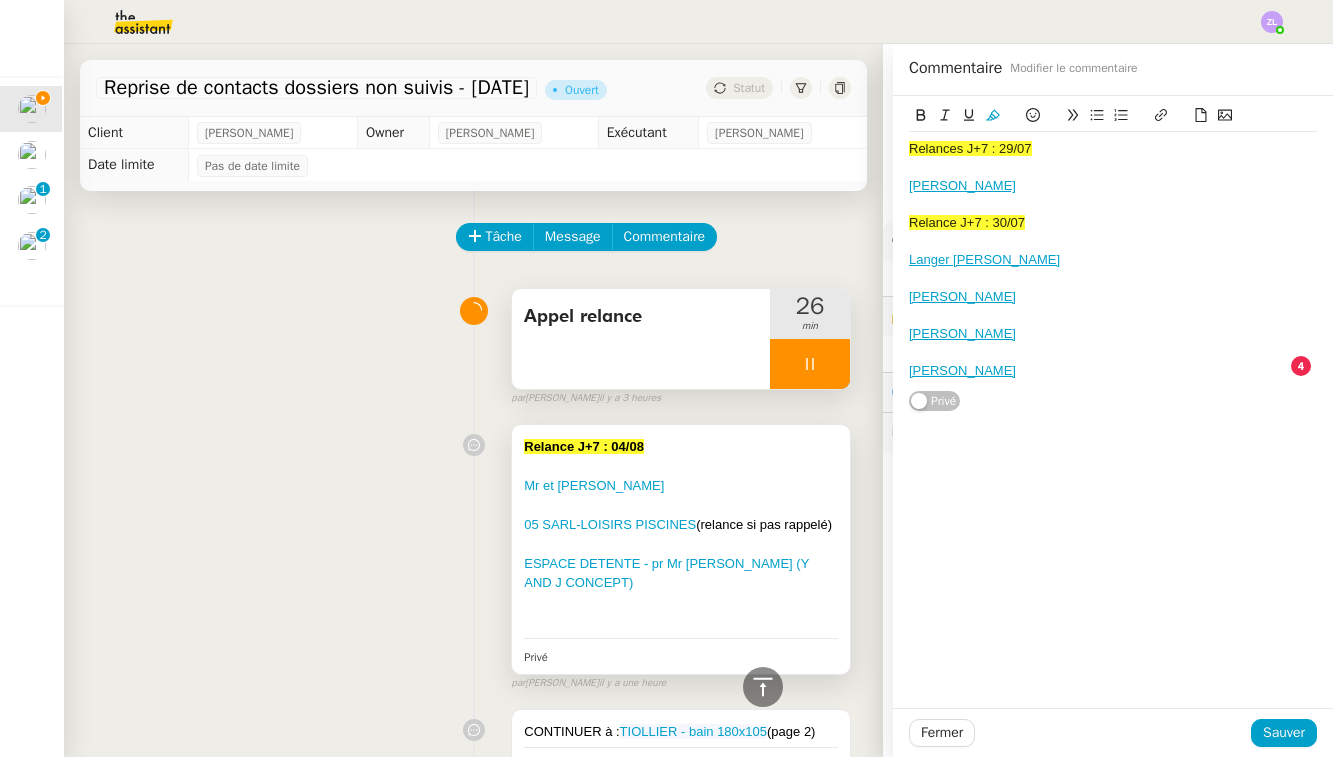 click on "﻿05 SARL-LOISIRS PISCINES  (relance si pas rappelé)" at bounding box center [681, 525] 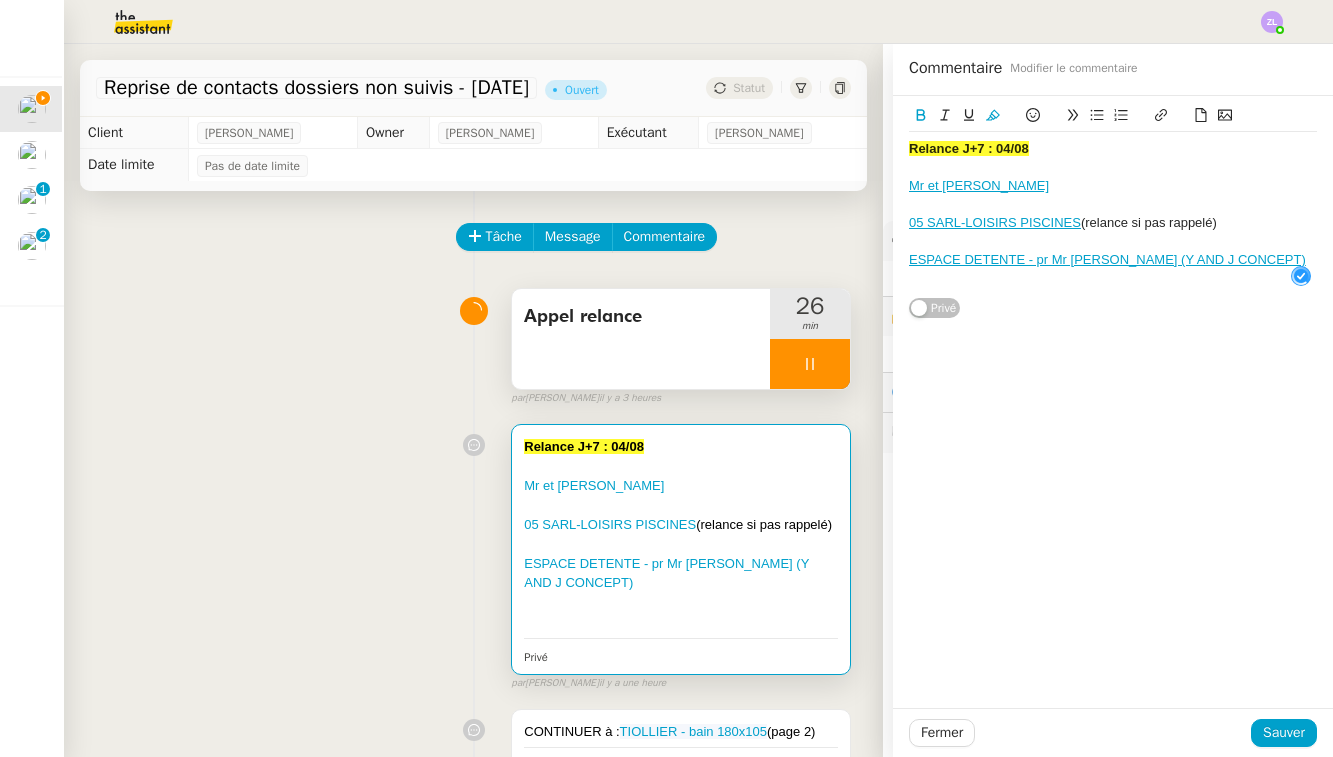 scroll, scrollTop: 0, scrollLeft: 0, axis: both 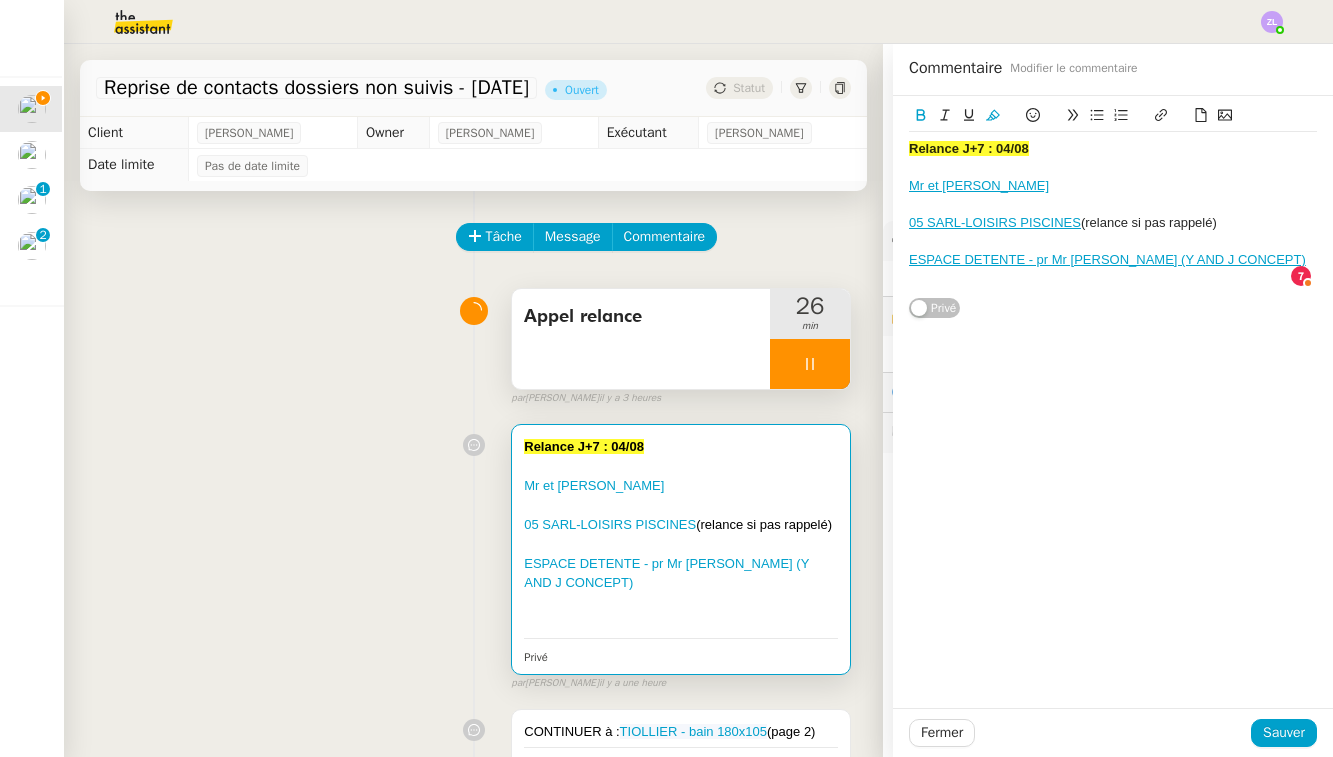 click on "ESPACE DETENTE - pr Mr [PERSON_NAME] (Y AND J CONCEPT)" 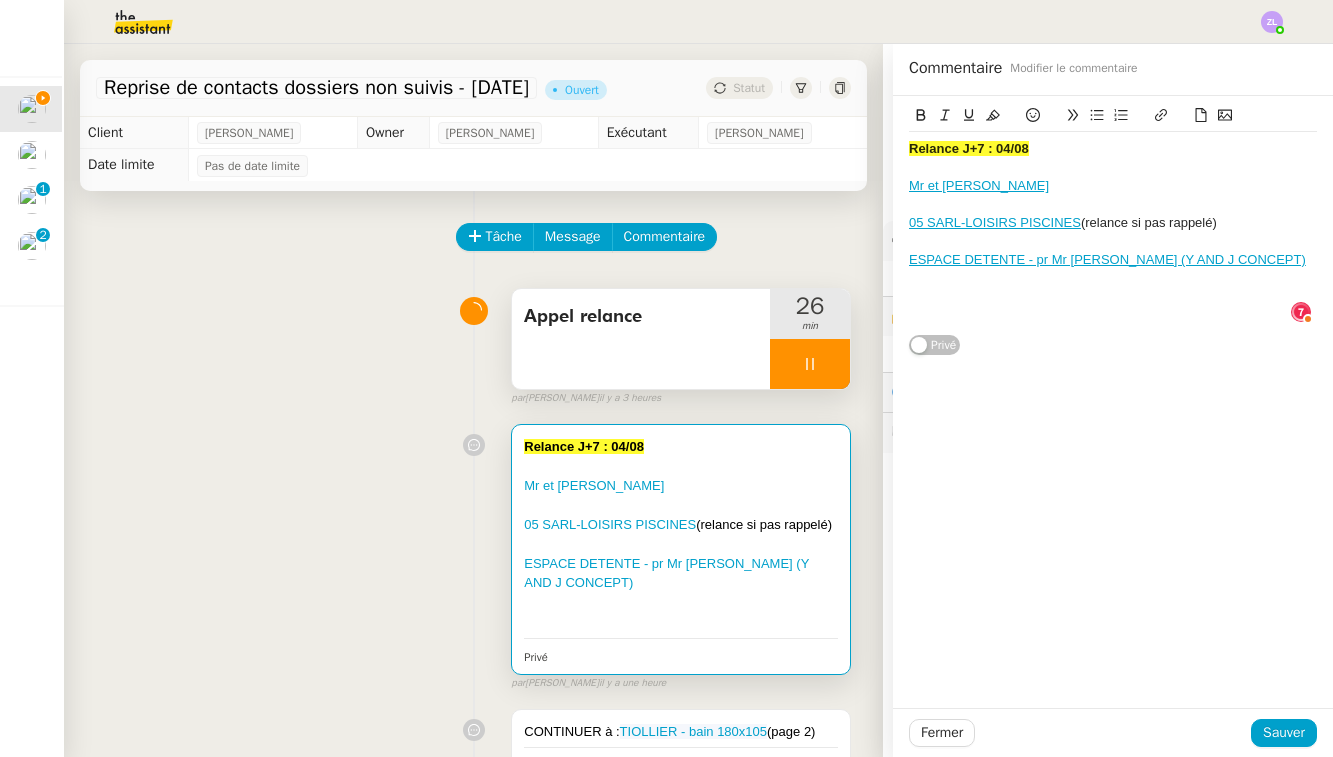 scroll, scrollTop: 11, scrollLeft: 1, axis: both 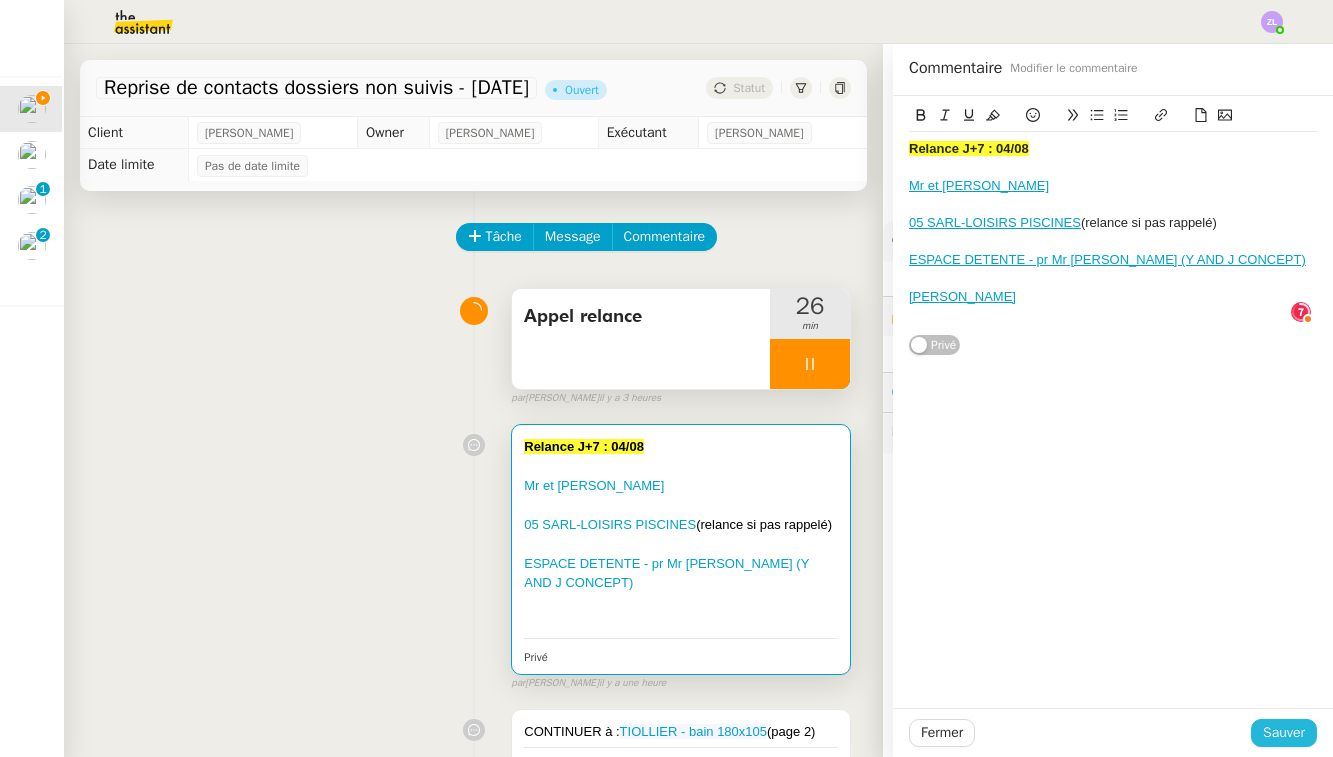 click on "Sauver" 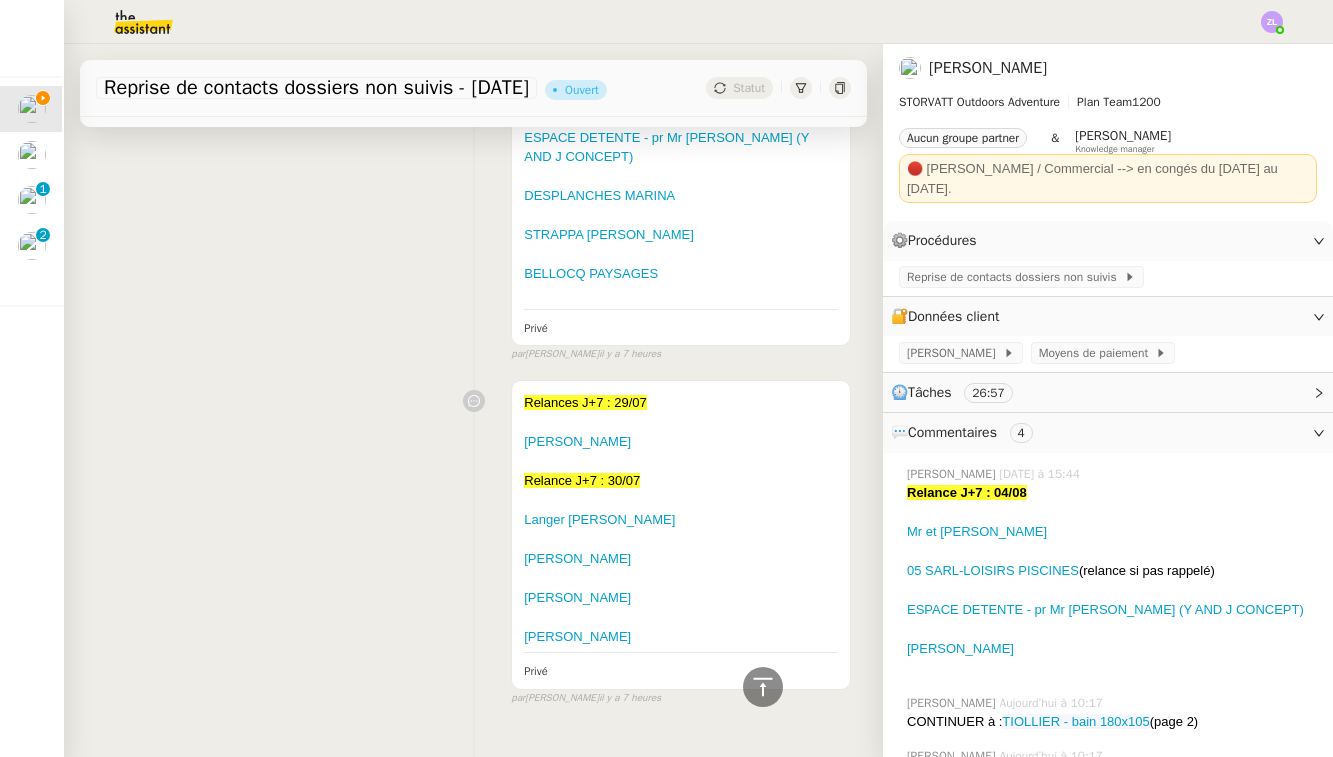 scroll, scrollTop: 881, scrollLeft: 0, axis: vertical 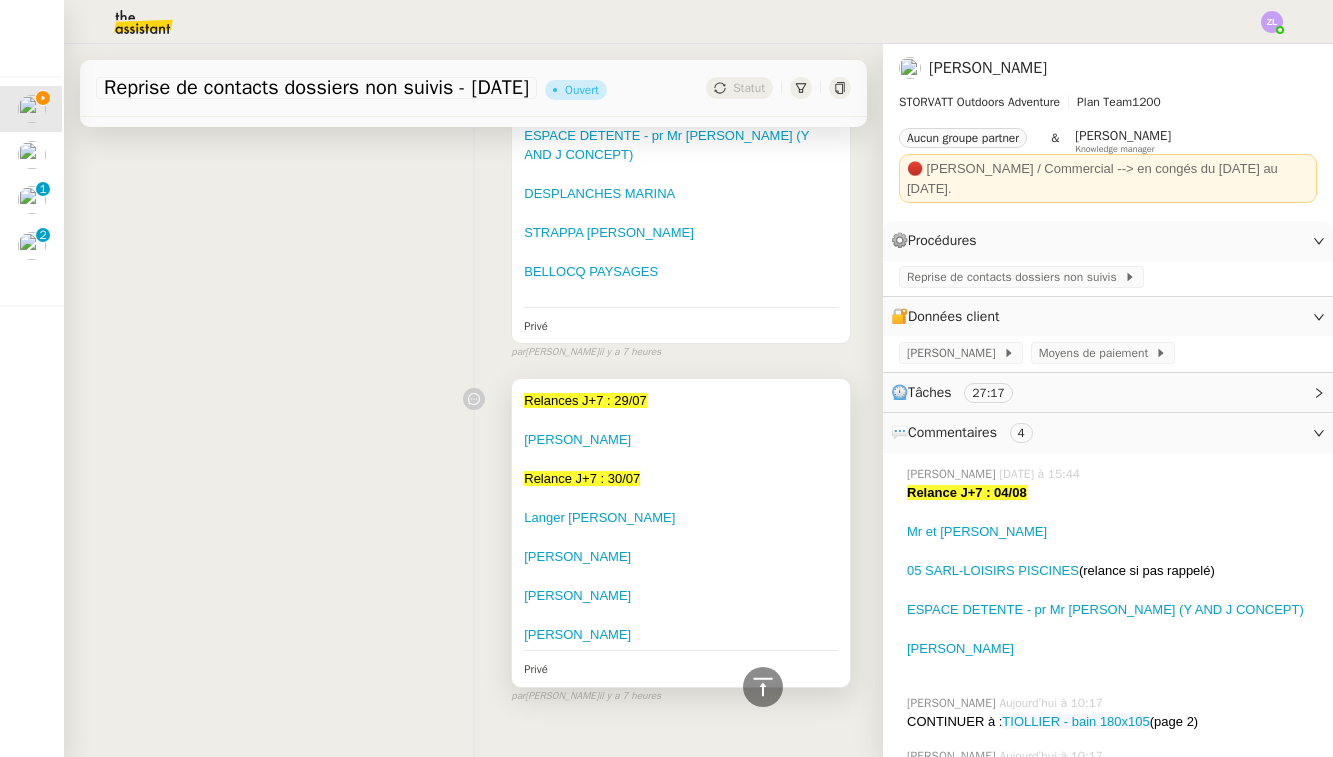 click on "[PERSON_NAME]" at bounding box center [681, 557] 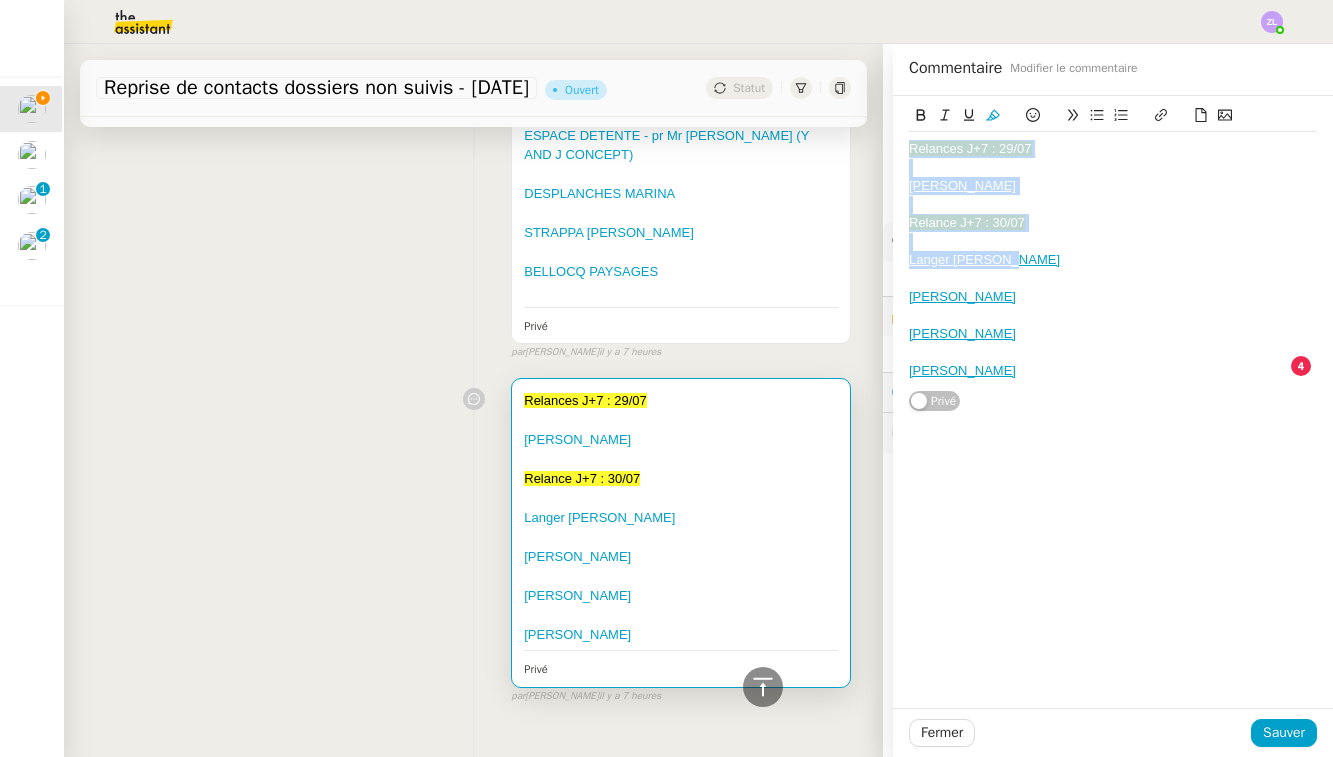 drag, startPoint x: 1009, startPoint y: 253, endPoint x: 891, endPoint y: 124, distance: 174.82849 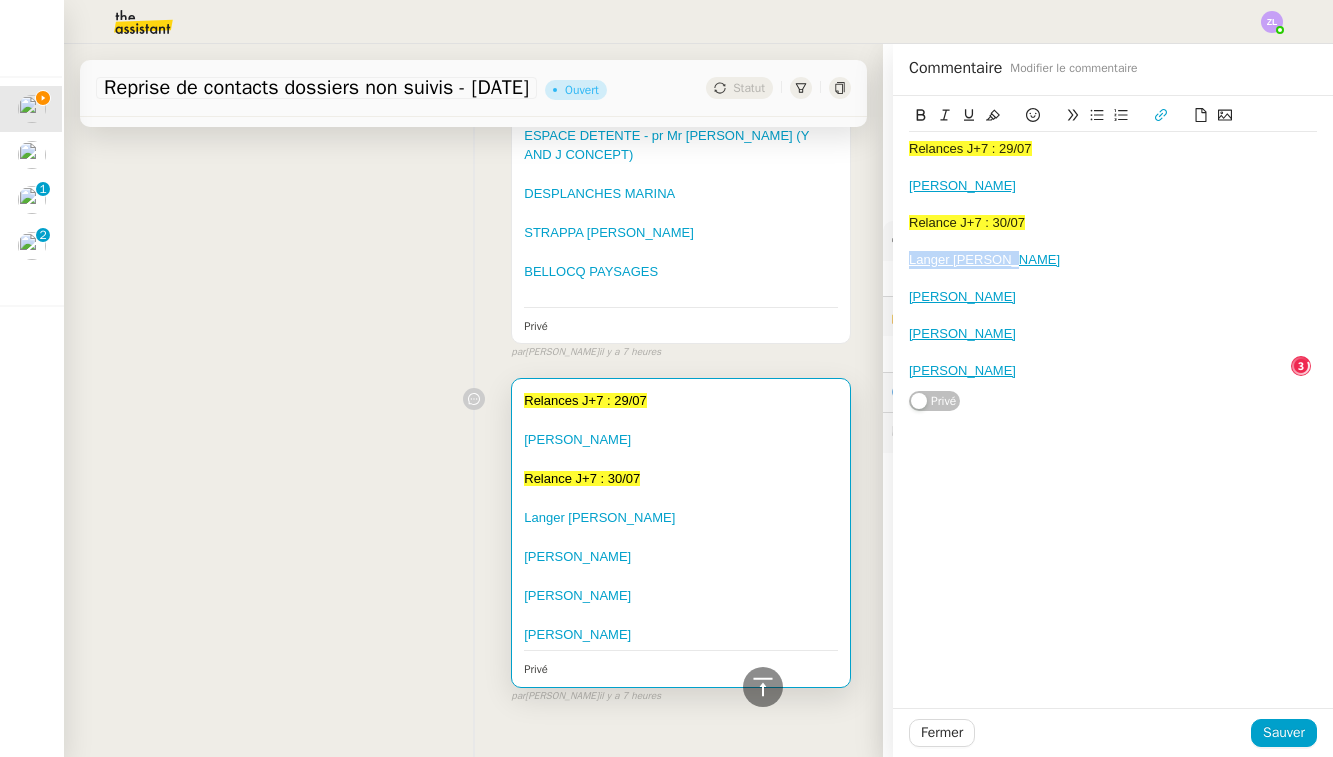 drag, startPoint x: 1014, startPoint y: 257, endPoint x: 884, endPoint y: 253, distance: 130.06152 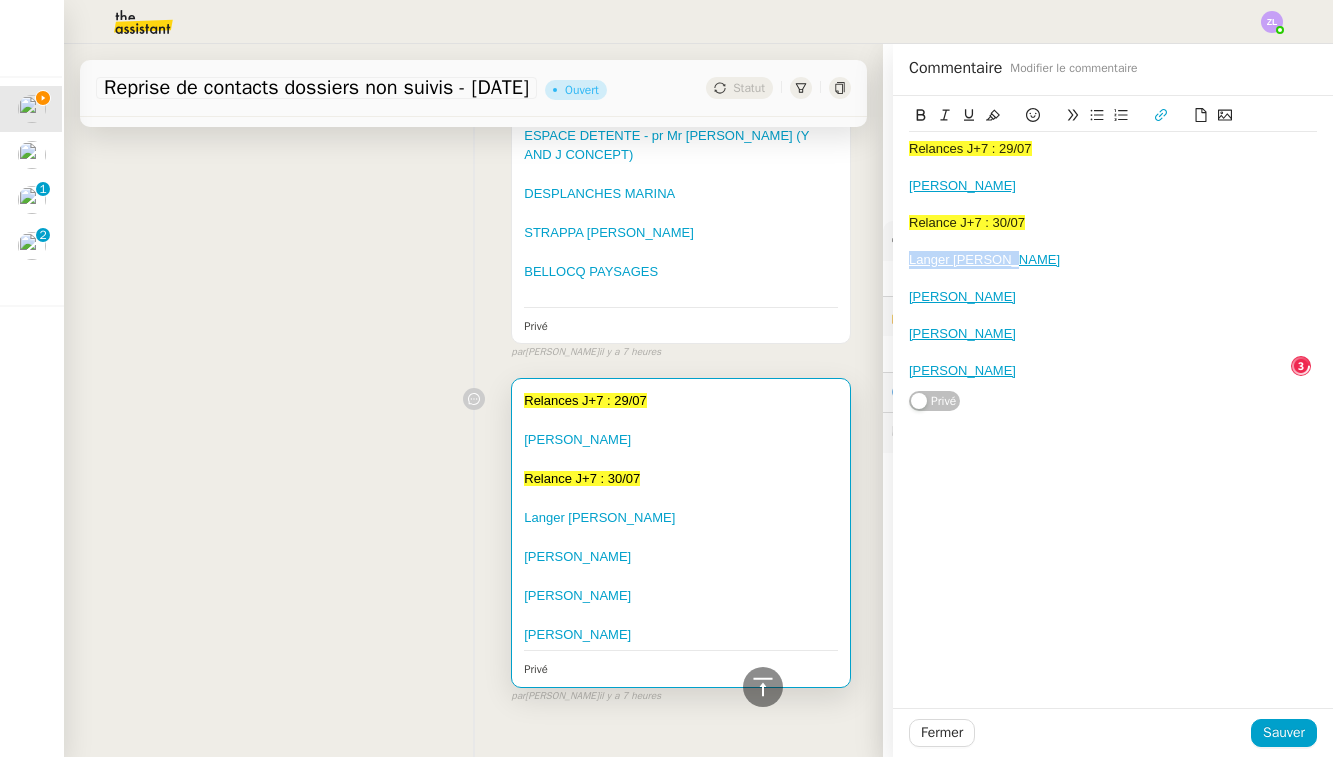 click on "Reprise de contacts dossiers non suivis - [DATE]      Ouvert     Statut     Client  [PERSON_NAME]     Owner  [PERSON_NAME]     Exécutant  [PERSON_NAME]     Date limite  Pas de date limite    Tâche Message Commentaire Veuillez patienter une erreur s'est produite 👌👌👌 message envoyé ✌️✌️✌️ Veuillez d'abord attribuer un client Une erreur s'est produite, veuillez réessayer  Appel relance     27 min false par   [PERSON_NAME]   il y a 3 heures 👌👌👌 message envoyé ✌️✌️✌️ une erreur s'est produite 👌👌👌 message envoyé ✌️✌️✌️ Votre message va être revu ✌️✌️✌️ une erreur s'est produite La taille des fichiers doit être de 10Mb au maximum.
Relance J+7 : 04/08  Mr et [PERSON_NAME] ﻿05 SARL-LOISIRS PISCINES  (relance si pas rappelé) ESPACE DETENTE - pr Mr [PERSON_NAME] (Y AND J CONCEPT) [PERSON_NAME] Privé false par   [PERSON_NAME]   il y a une heure 👌👌👌 message envoyé ✌️✌️✌️ une erreur s'est produite" 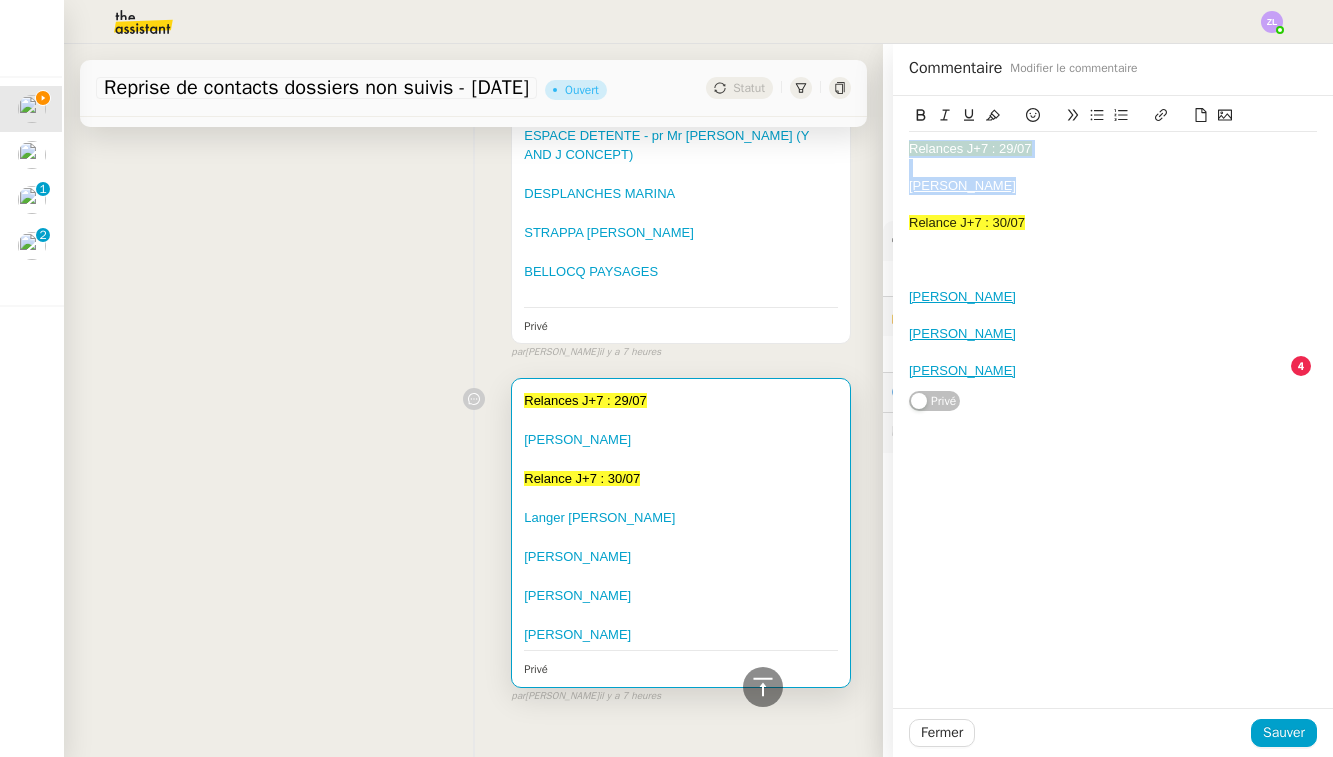 drag, startPoint x: 930, startPoint y: 165, endPoint x: 884, endPoint y: 137, distance: 53.851646 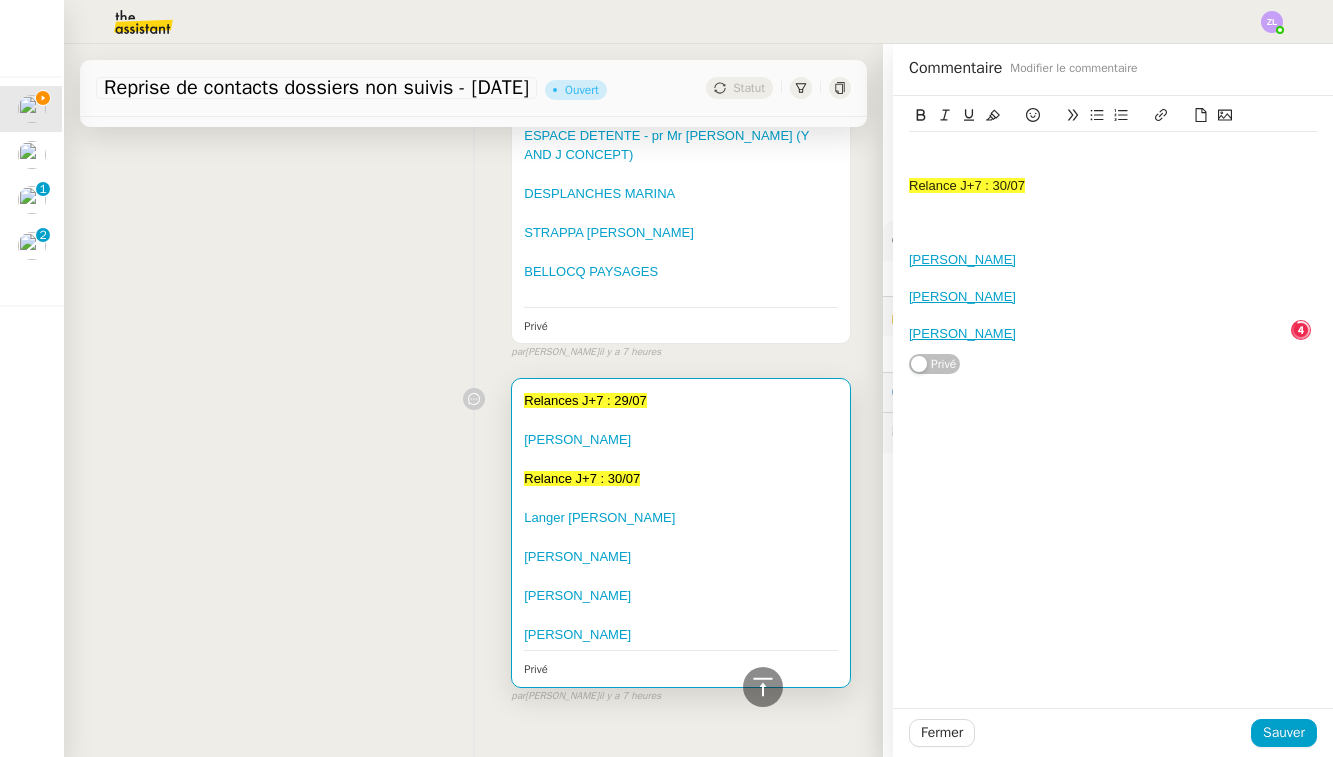 click 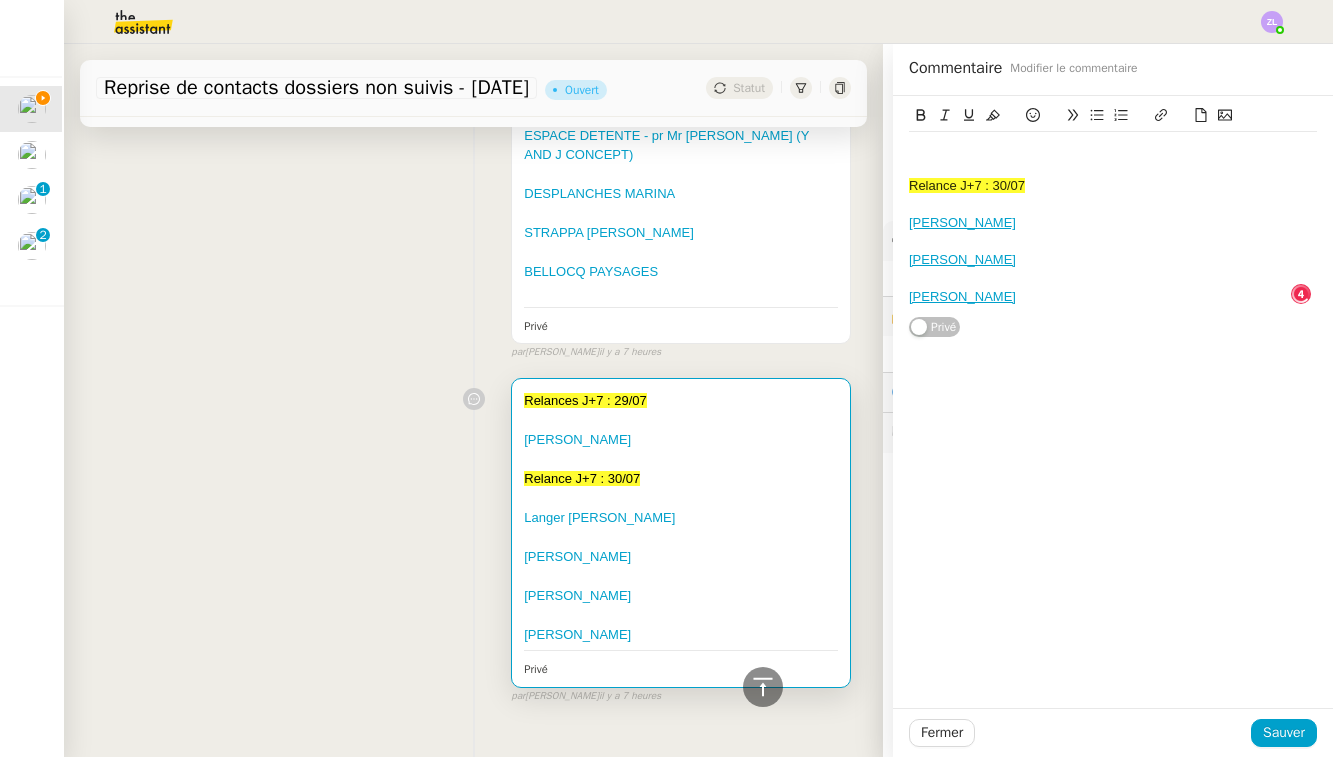 click on "Relance J+7 : 30/07" 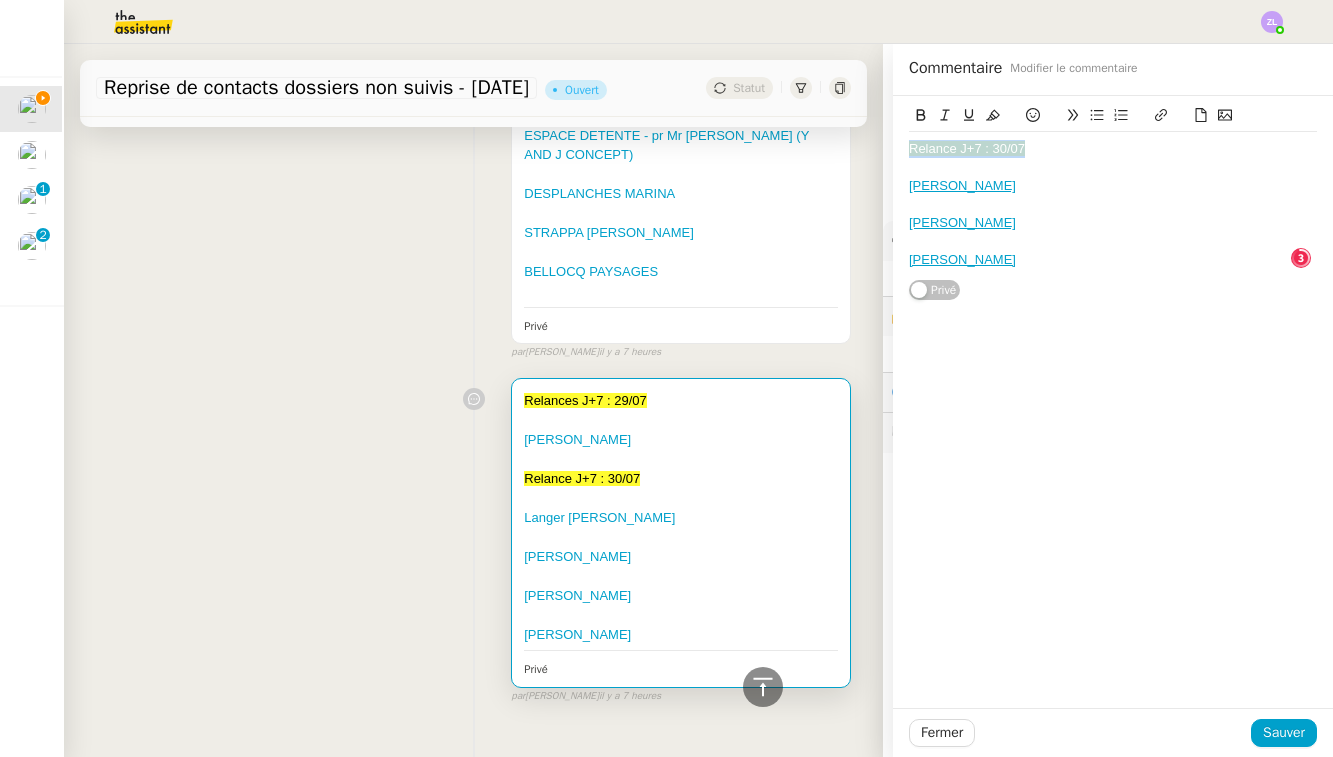 drag, startPoint x: 1044, startPoint y: 147, endPoint x: 871, endPoint y: 146, distance: 173.00288 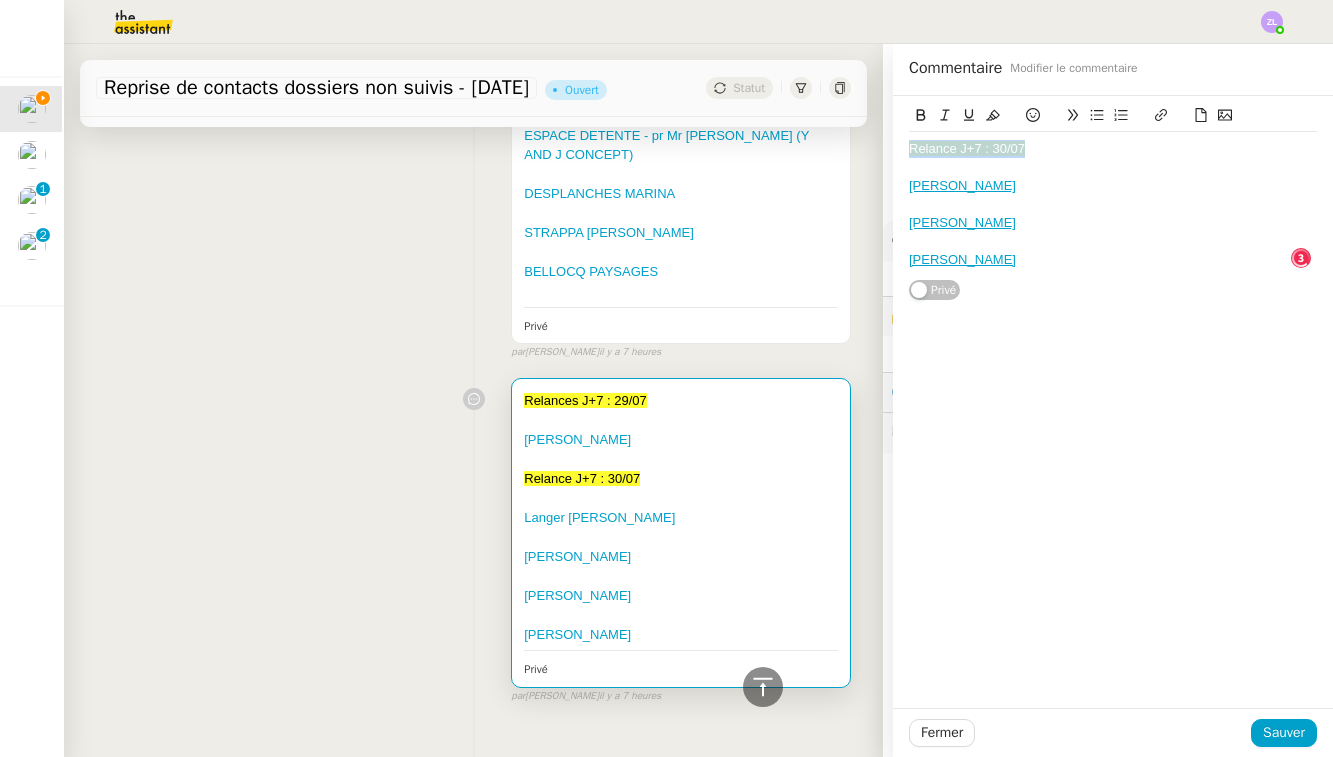 click on "Reprise de contacts dossiers non suivis - [DATE]      Ouvert     Statut     Client  [PERSON_NAME]     Owner  [PERSON_NAME]     Exécutant  [PERSON_NAME]     Date limite  Pas de date limite    Tâche Message Commentaire Veuillez patienter une erreur s'est produite 👌👌👌 message envoyé ✌️✌️✌️ Veuillez d'abord attribuer un client Une erreur s'est produite, veuillez réessayer  Appel relance     27 min false par   [PERSON_NAME]   il y a 3 heures 👌👌👌 message envoyé ✌️✌️✌️ une erreur s'est produite 👌👌👌 message envoyé ✌️✌️✌️ Votre message va être revu ✌️✌️✌️ une erreur s'est produite La taille des fichiers doit être de 10Mb au maximum.
Relance J+7 : 04/08  Mr et [PERSON_NAME] ﻿05 SARL-LOISIRS PISCINES  (relance si pas rappelé) ESPACE DETENTE - pr Mr [PERSON_NAME] (Y AND J CONCEPT) [PERSON_NAME] Privé false par   [PERSON_NAME]   il y a une heure 👌👌👌 message envoyé ✌️✌️✌️ une erreur s'est produite" 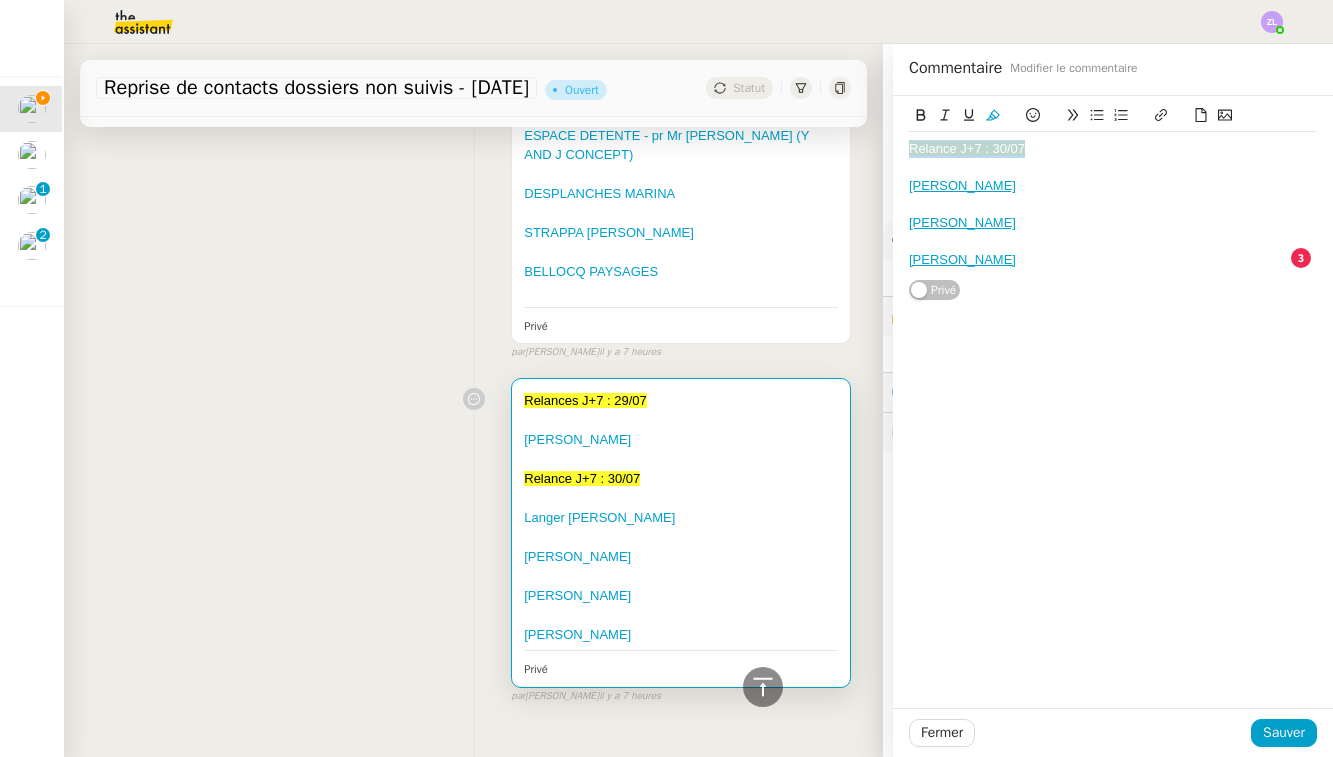 click 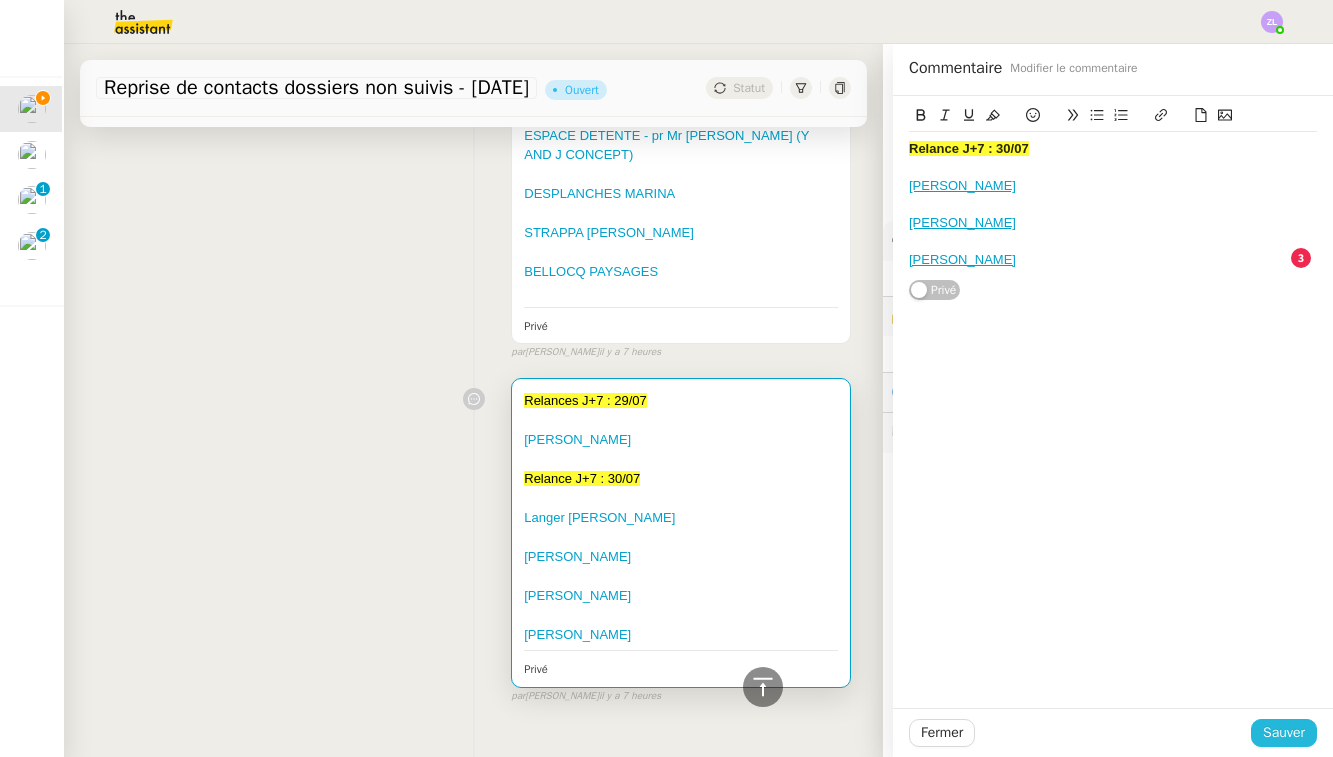click on "Sauver" 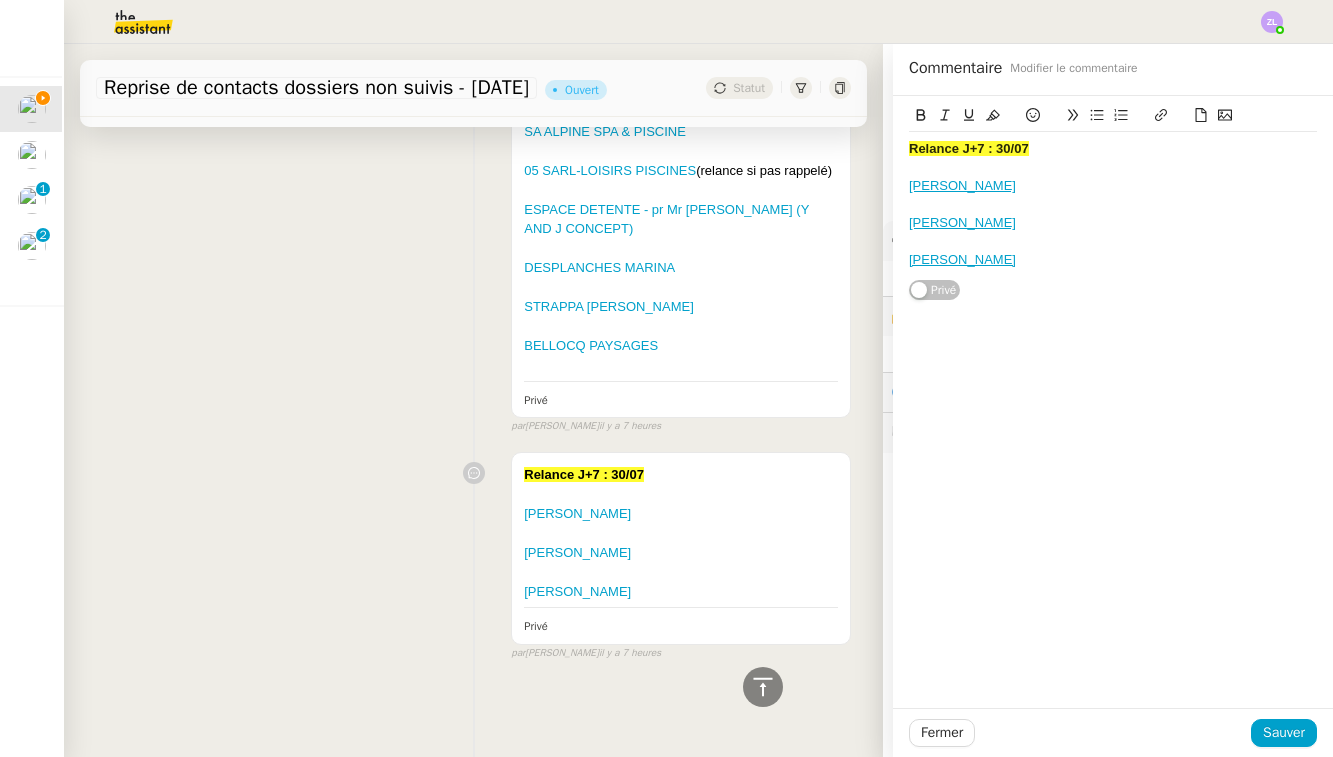 scroll, scrollTop: 786, scrollLeft: 0, axis: vertical 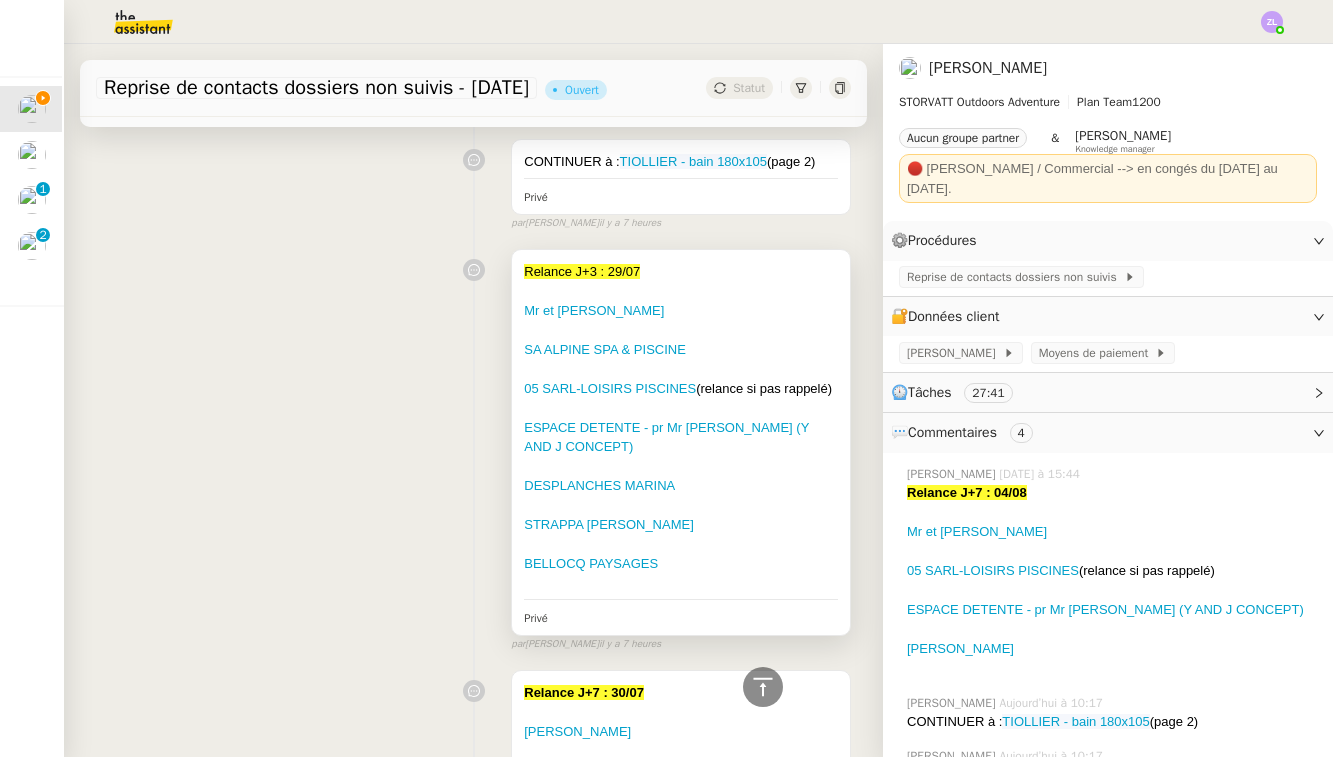 click on "DESPLANCHES MARINA" at bounding box center [681, 486] 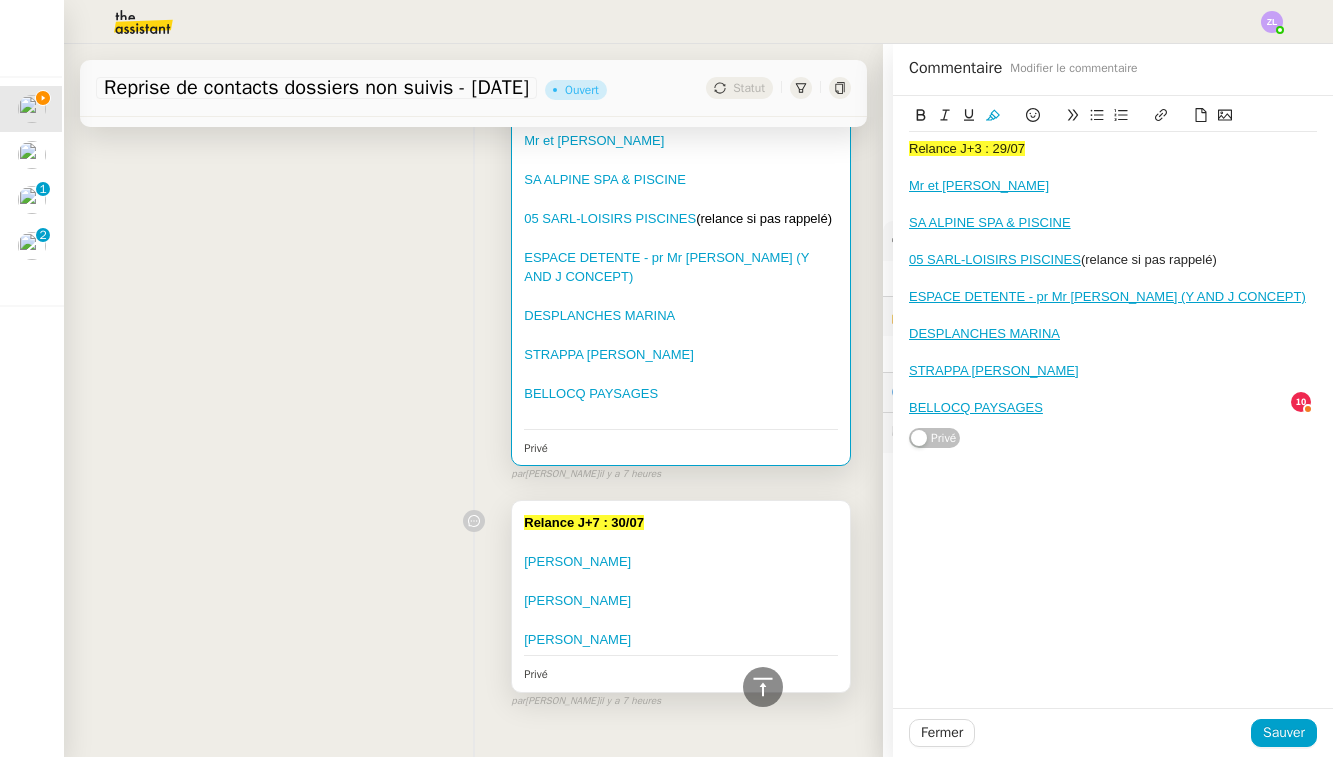scroll, scrollTop: 761, scrollLeft: 0, axis: vertical 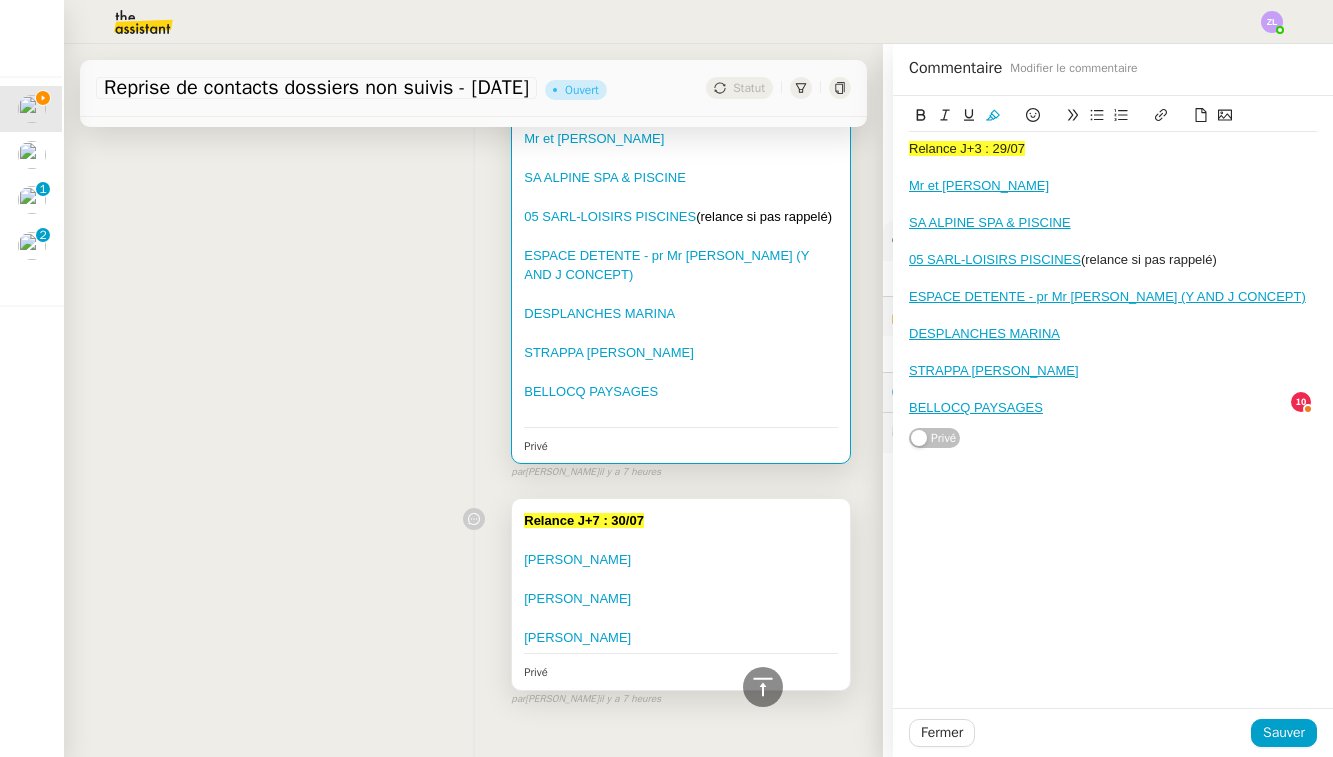 click at bounding box center (681, 618) 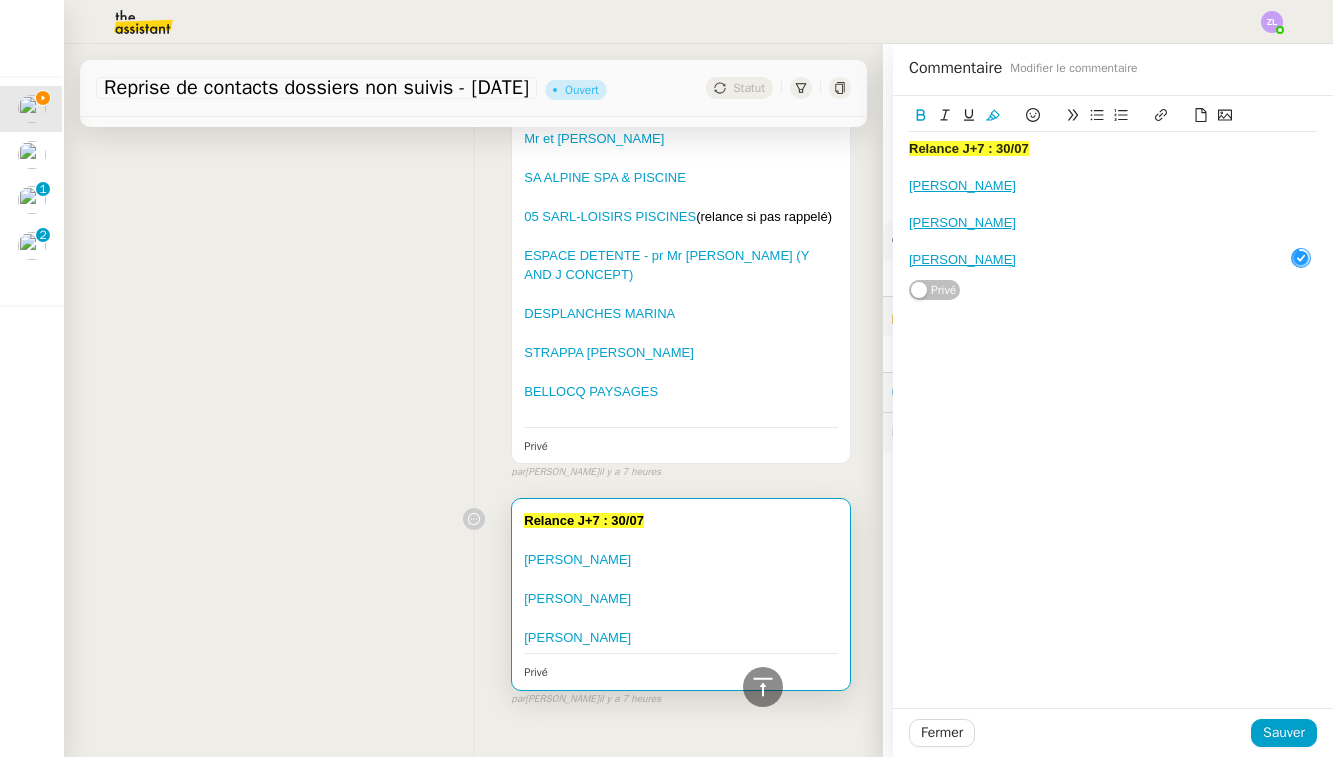scroll, scrollTop: 0, scrollLeft: 0, axis: both 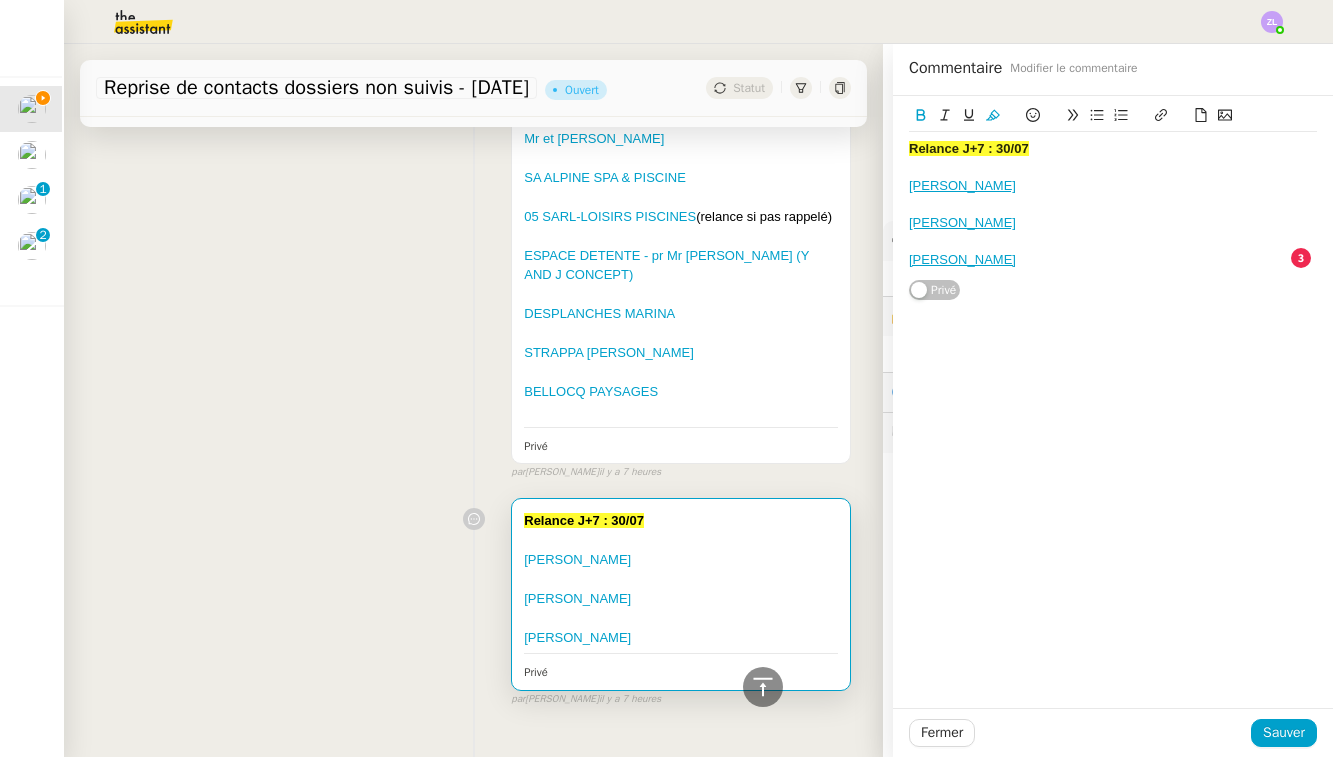 drag, startPoint x: 938, startPoint y: 203, endPoint x: 899, endPoint y: 135, distance: 78.39005 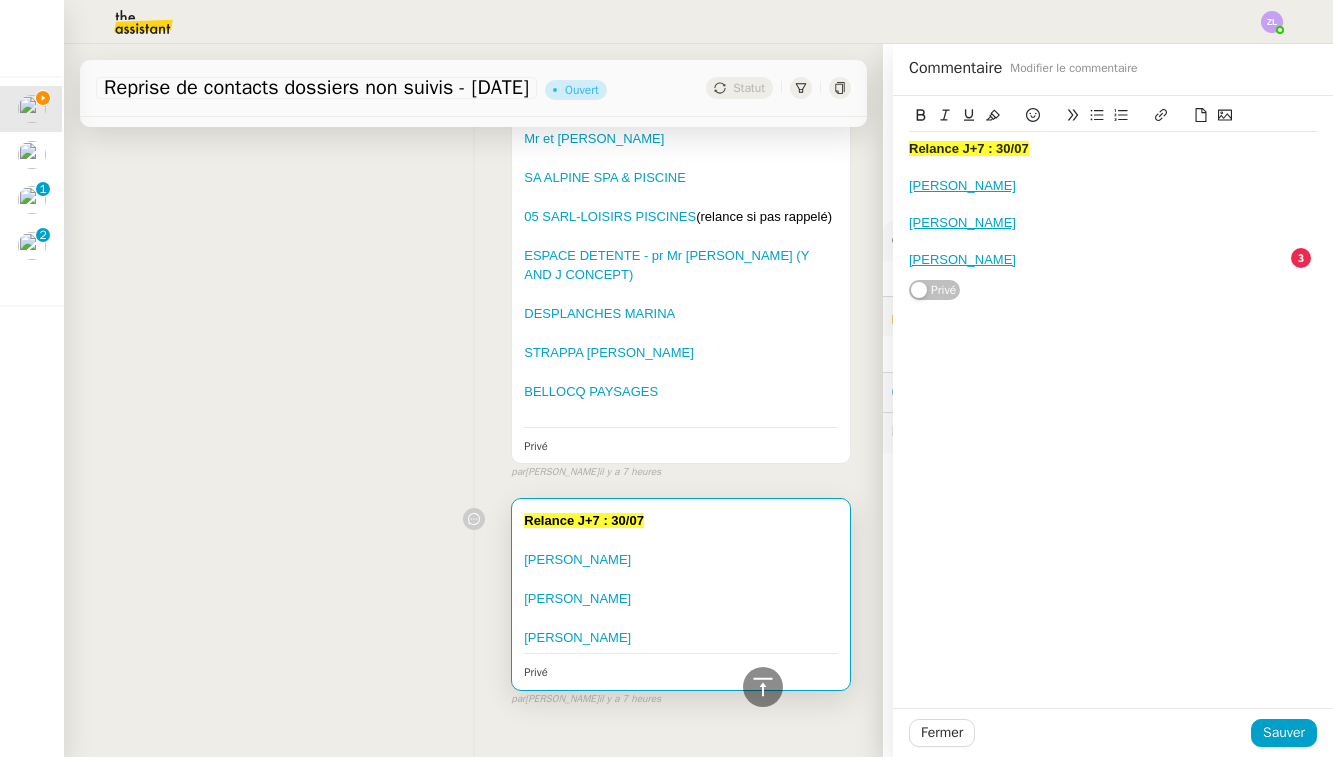 copy on "Relance J+7 : 30/07 [PERSON_NAME] [PERSON_NAME] [PERSON_NAME]" 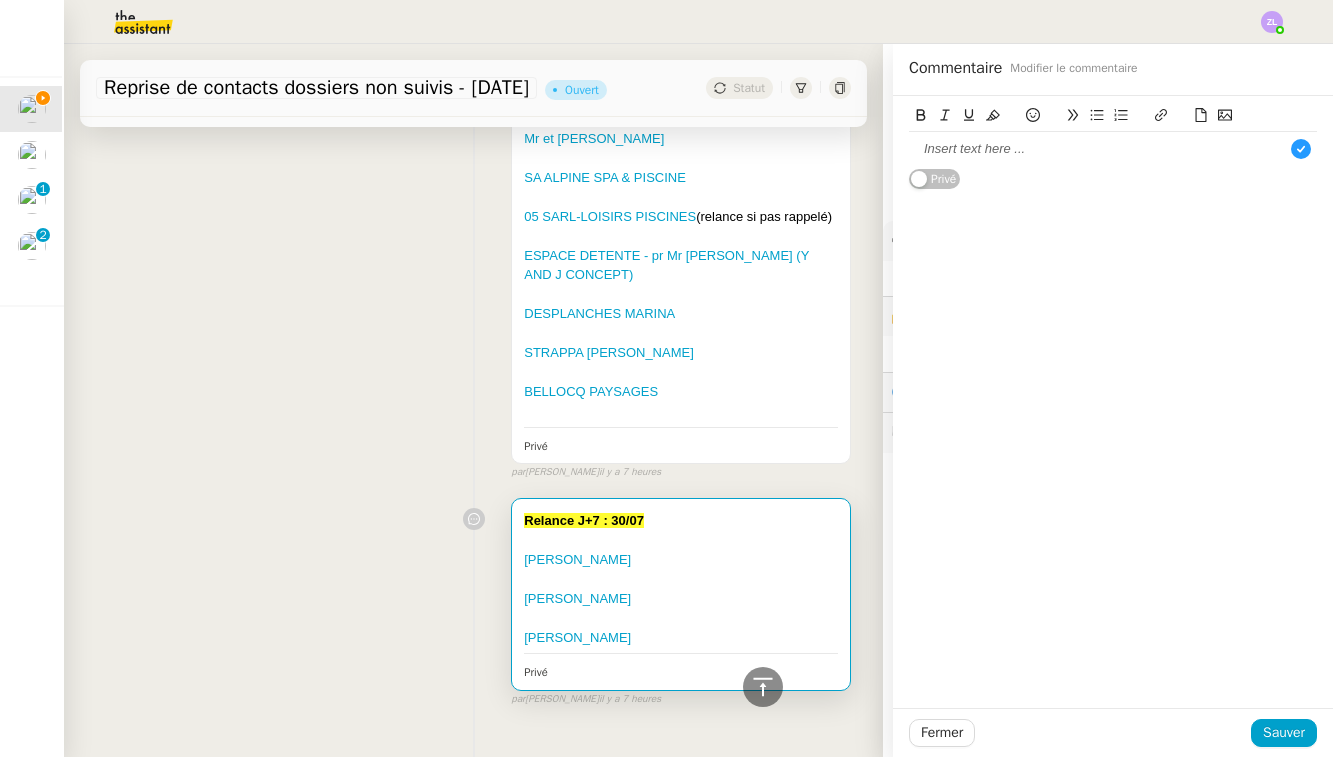 type 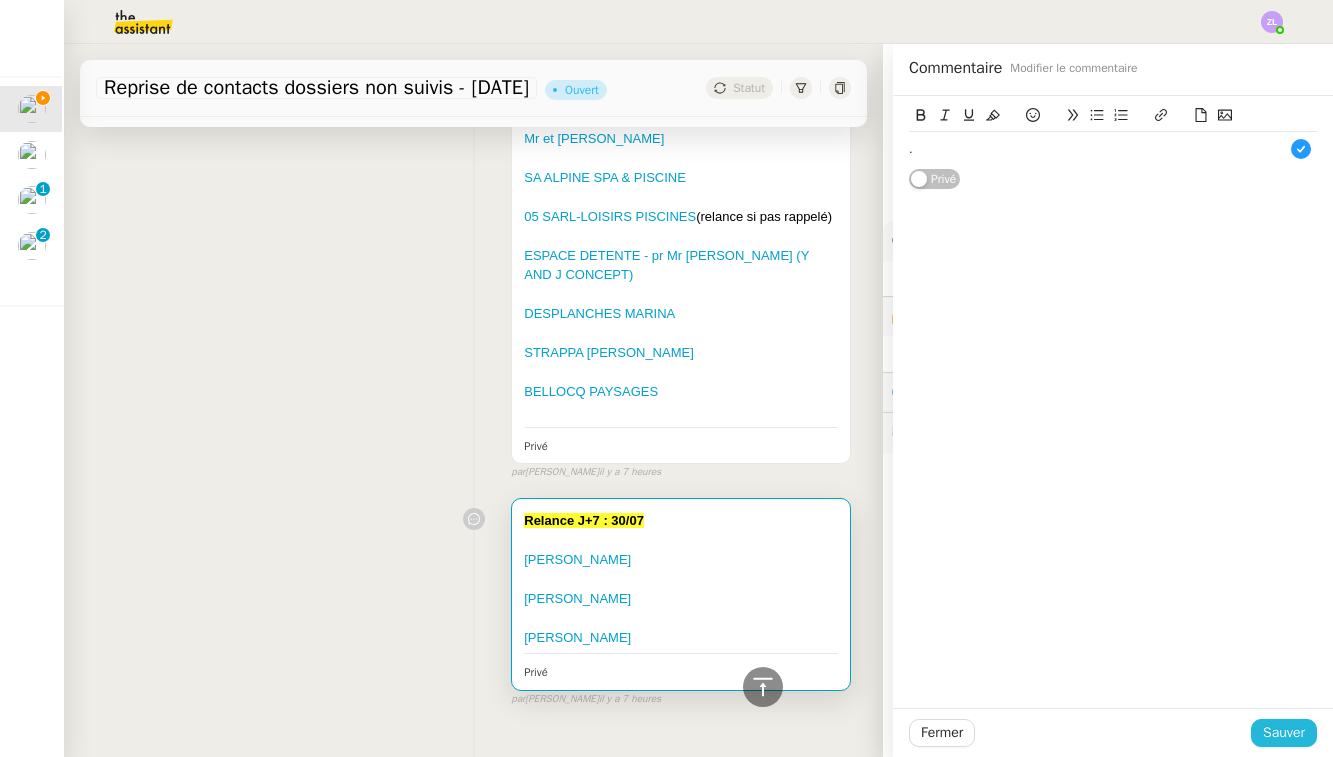 click on "Sauver" 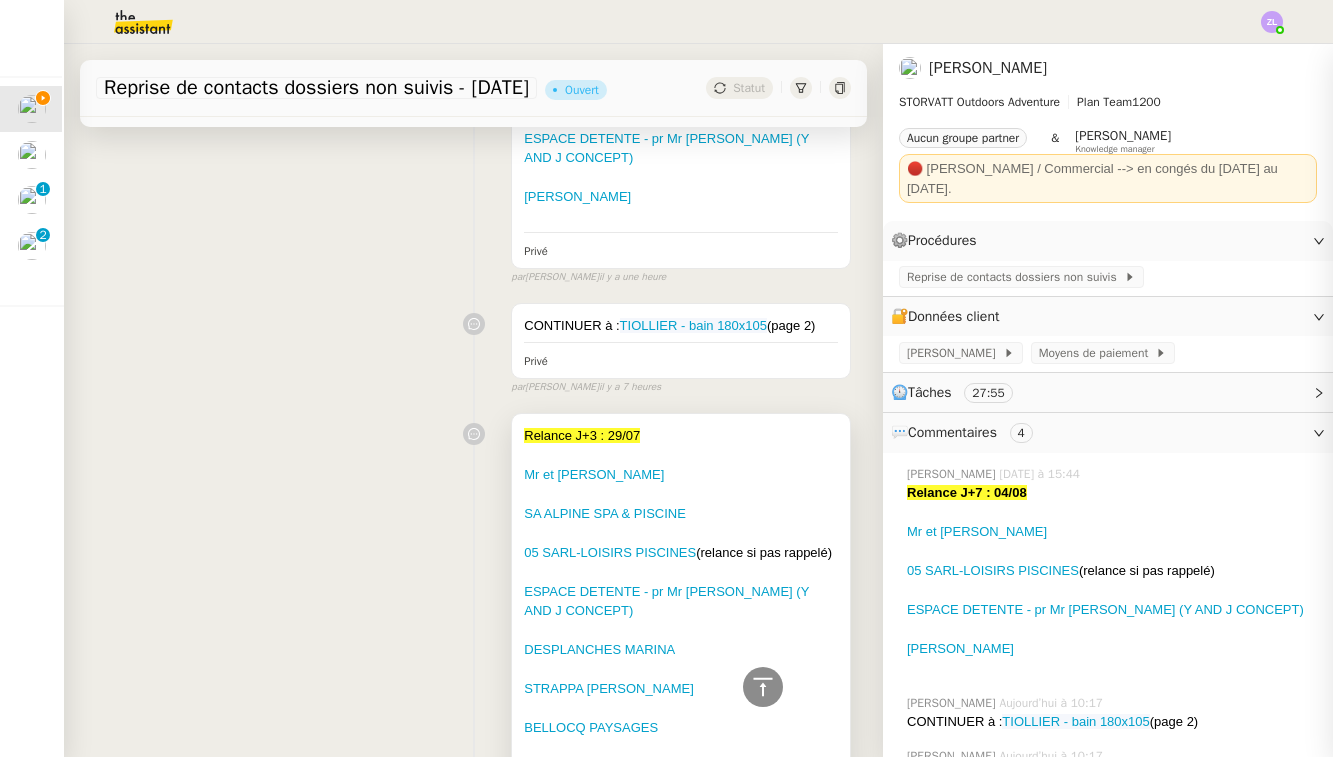scroll, scrollTop: 171, scrollLeft: 0, axis: vertical 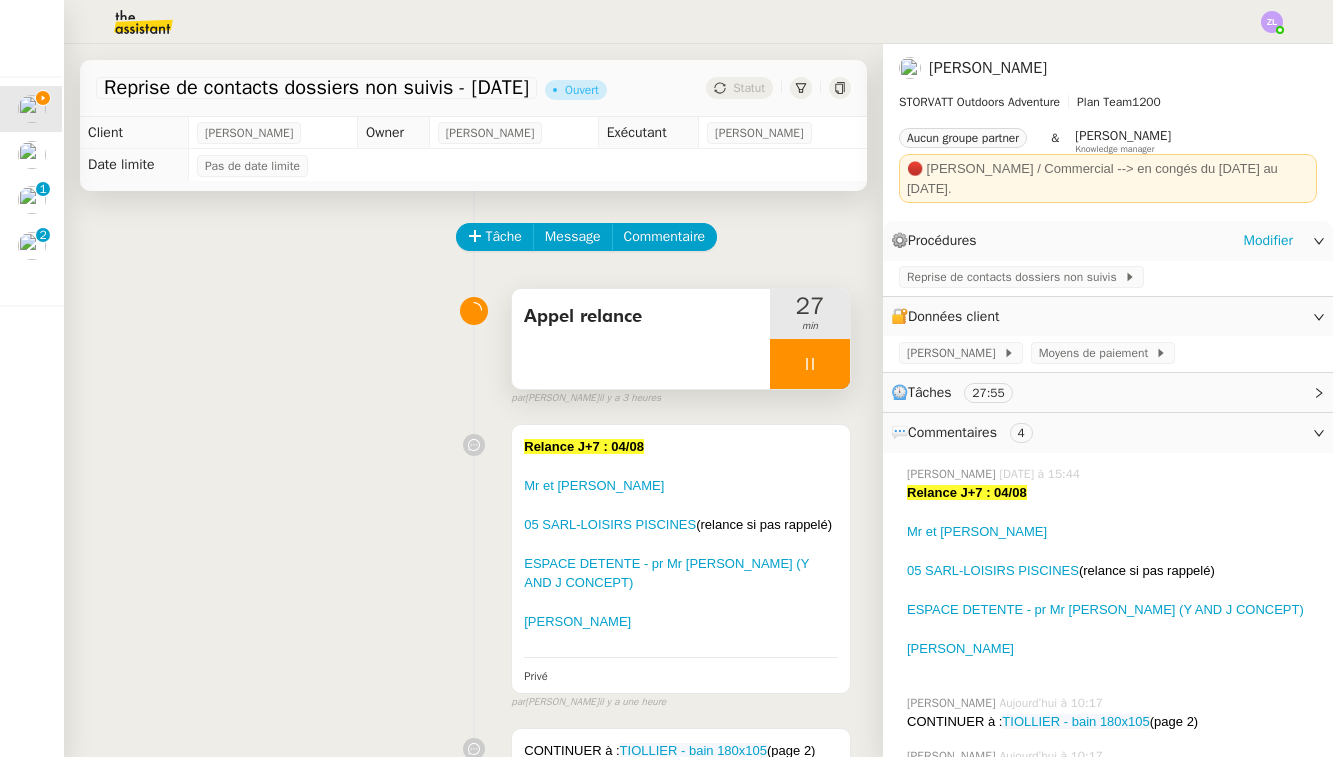drag, startPoint x: 679, startPoint y: 244, endPoint x: 1071, endPoint y: 220, distance: 392.734 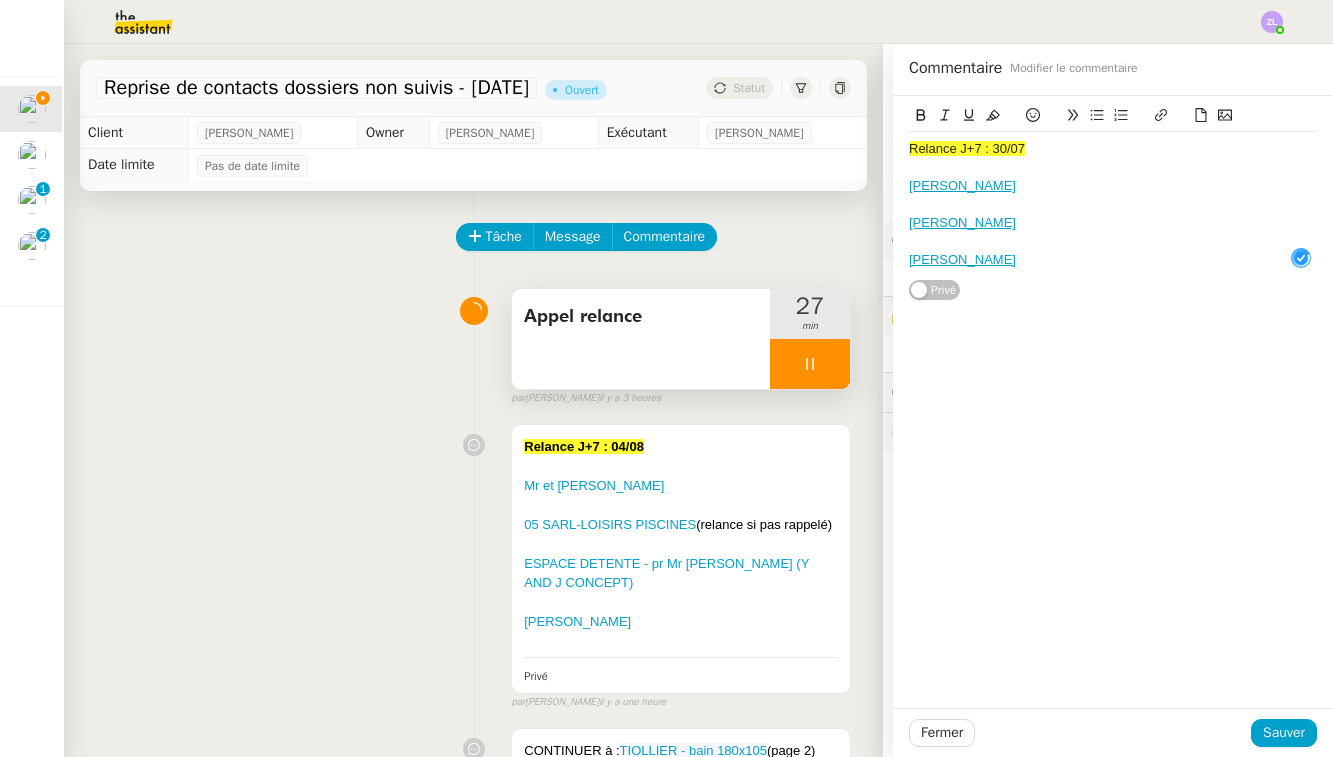 scroll, scrollTop: 21, scrollLeft: 0, axis: vertical 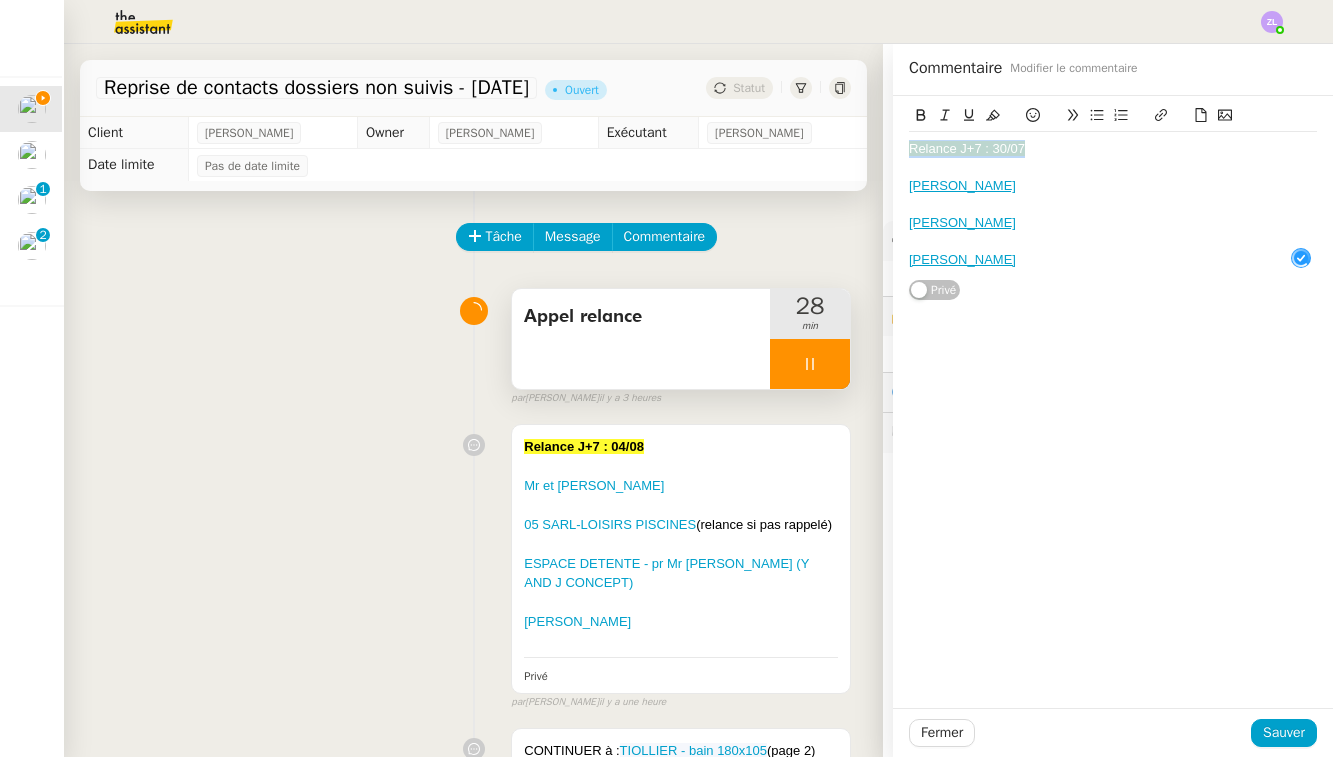 drag, startPoint x: 1033, startPoint y: 150, endPoint x: 869, endPoint y: 147, distance: 164.02744 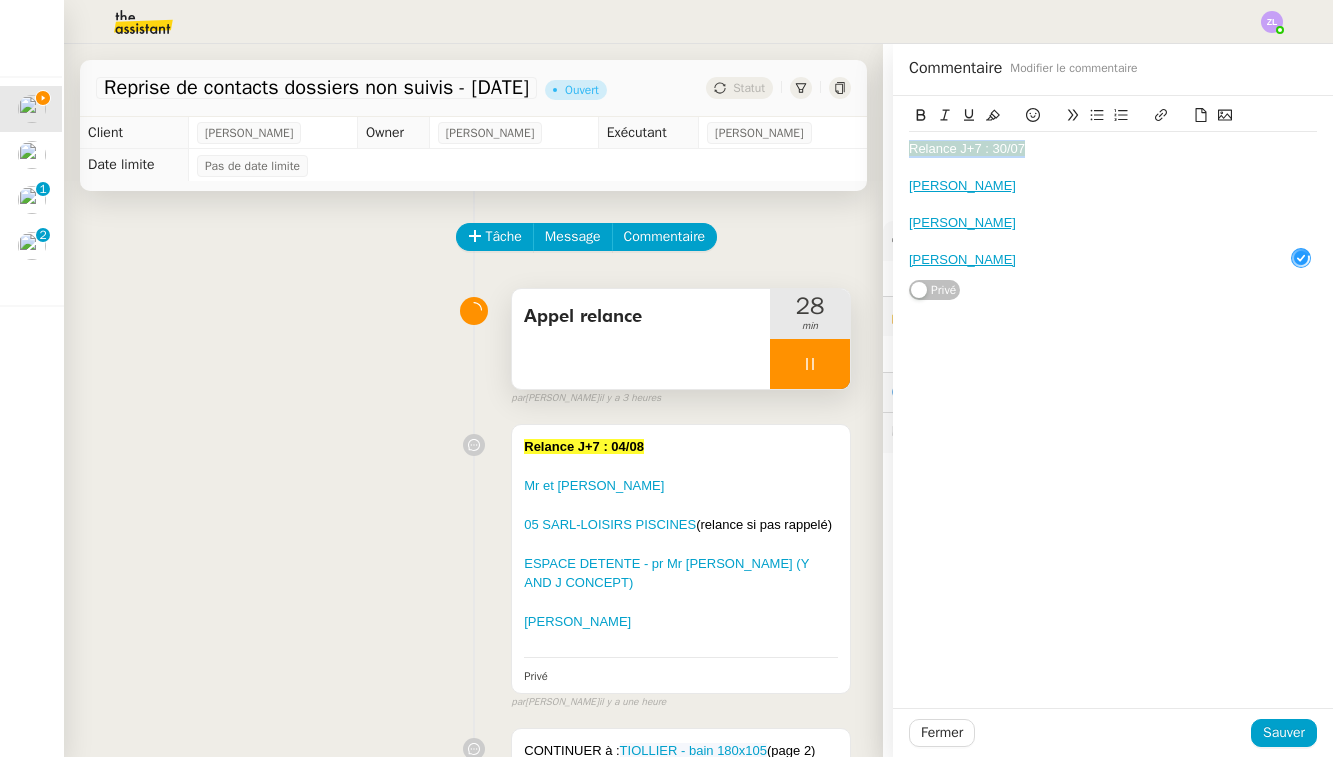 click on "Reprise de contacts dossiers non suivis - [DATE]      Ouvert     Statut     Client  [PERSON_NAME]     Owner  [PERSON_NAME]     Exécutant  [PERSON_NAME]     Date limite  Pas de date limite    Tâche Message Commentaire Veuillez patienter une erreur s'est produite 👌👌👌 message envoyé ✌️✌️✌️ Veuillez d'abord attribuer un client Une erreur s'est produite, veuillez réessayer  Appel relance     28 min false par   [PERSON_NAME]   il y a 3 heures 👌👌👌 message envoyé ✌️✌️✌️ une erreur s'est produite 👌👌👌 message envoyé ✌️✌️✌️ Votre message va être revu ✌️✌️✌️ une erreur s'est produite La taille des fichiers doit être de 10Mb au maximum.
Relance J+7 : 04/08  Mr et [PERSON_NAME] ﻿05 SARL-LOISIRS PISCINES  (relance si pas rappelé) ESPACE DETENTE - pr Mr [PERSON_NAME] (Y AND J CONCEPT) [PERSON_NAME] Privé false par   [PERSON_NAME]   il y a une heure 👌👌👌 message envoyé ✌️✌️✌️ une erreur s'est produite" 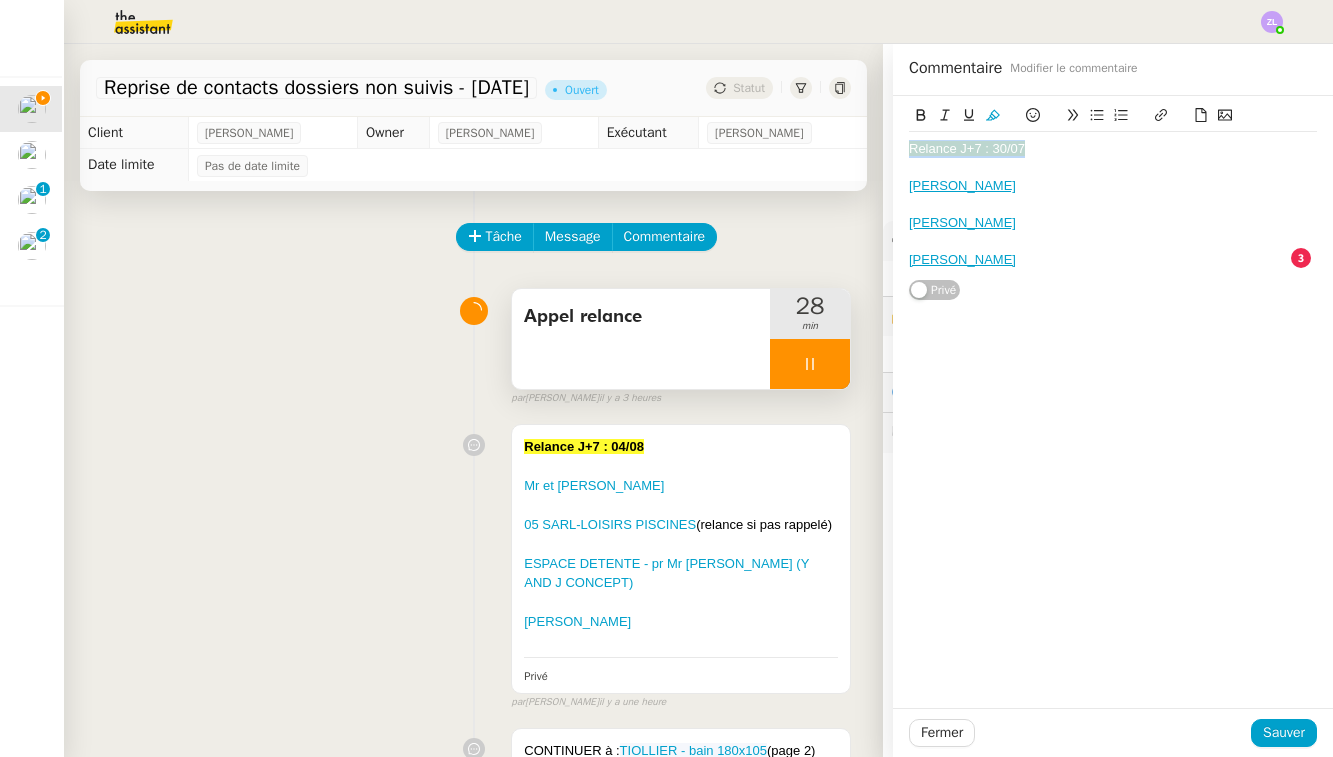 click 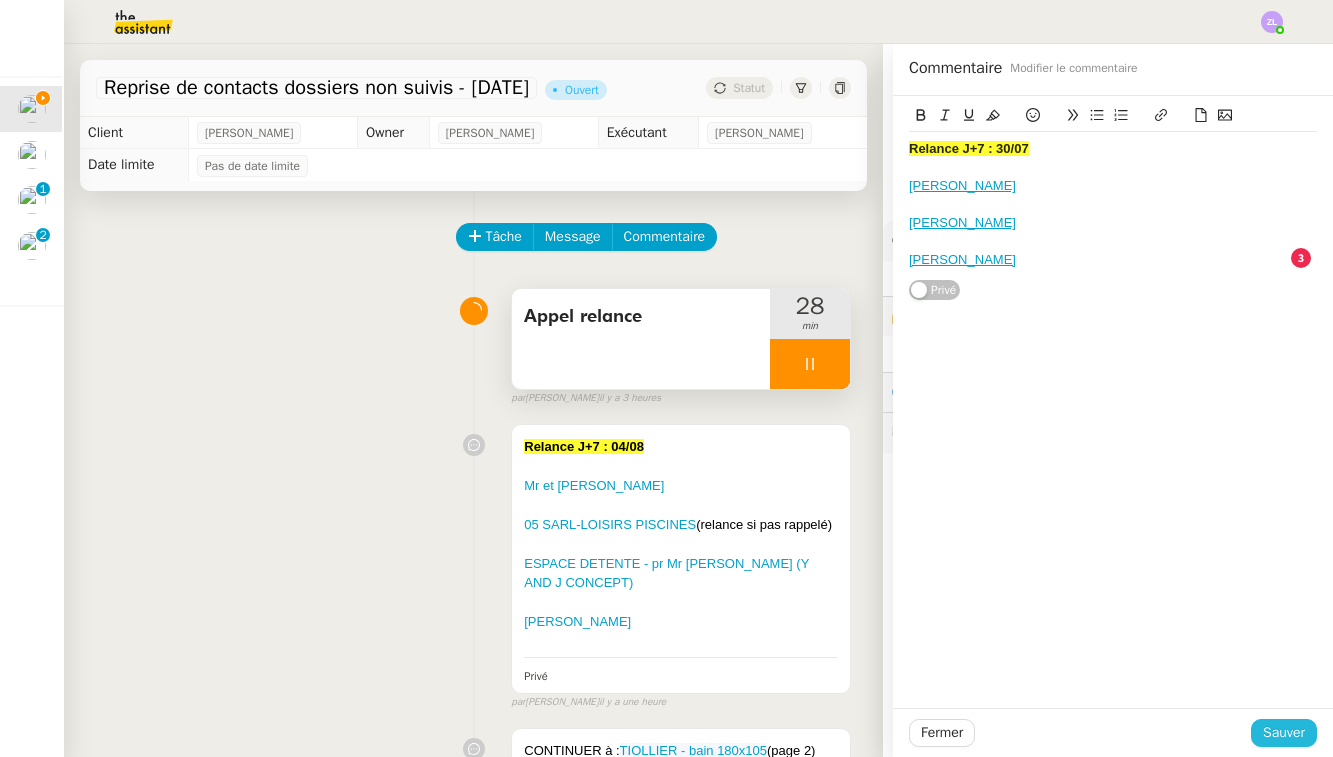 click on "Sauver" 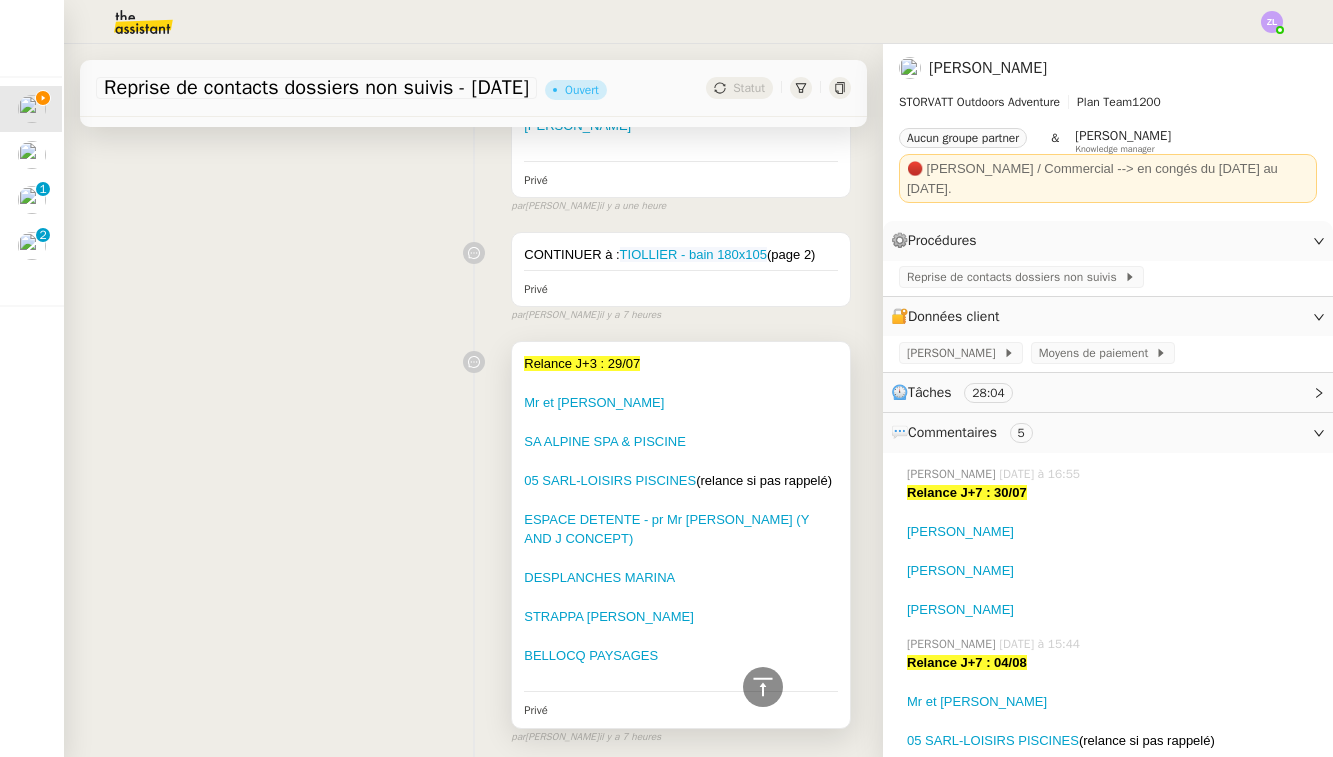 scroll, scrollTop: 769, scrollLeft: 0, axis: vertical 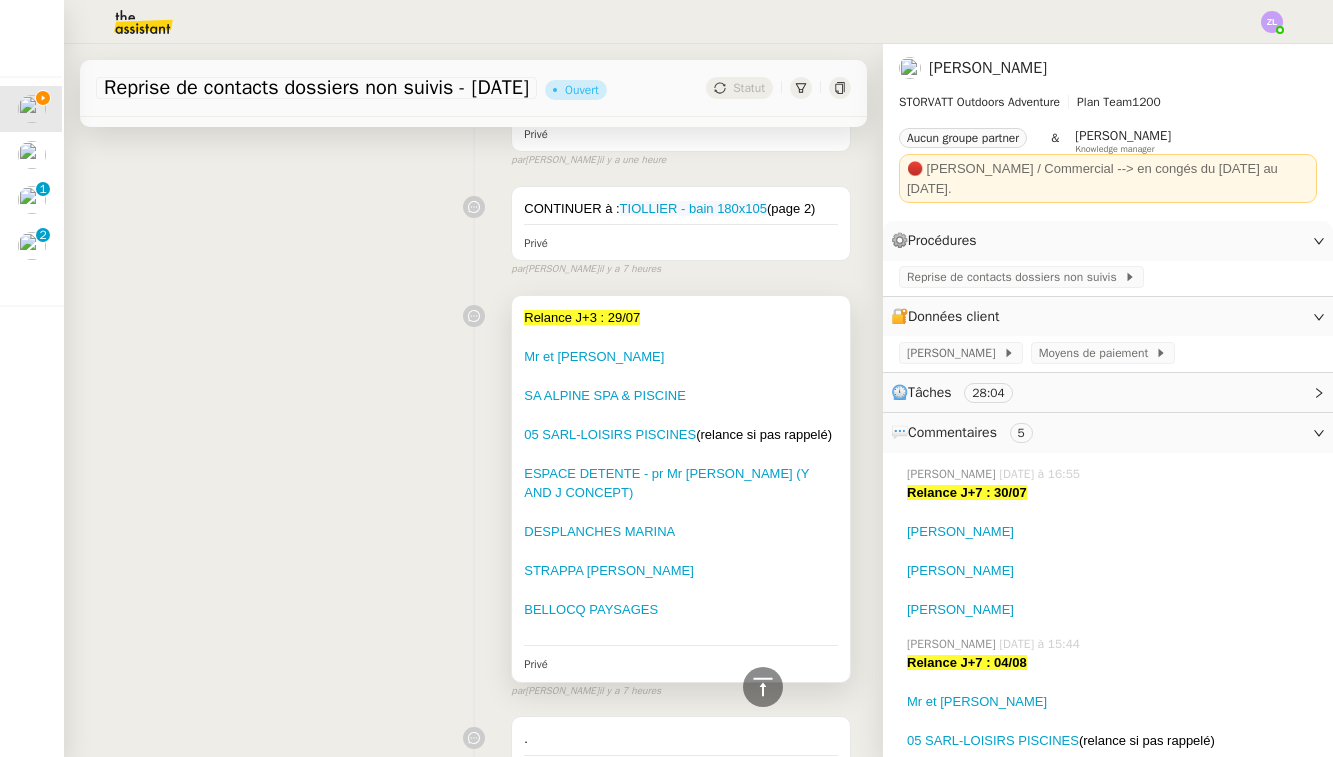 click on "STRAPPA [PERSON_NAME]" at bounding box center [681, 571] 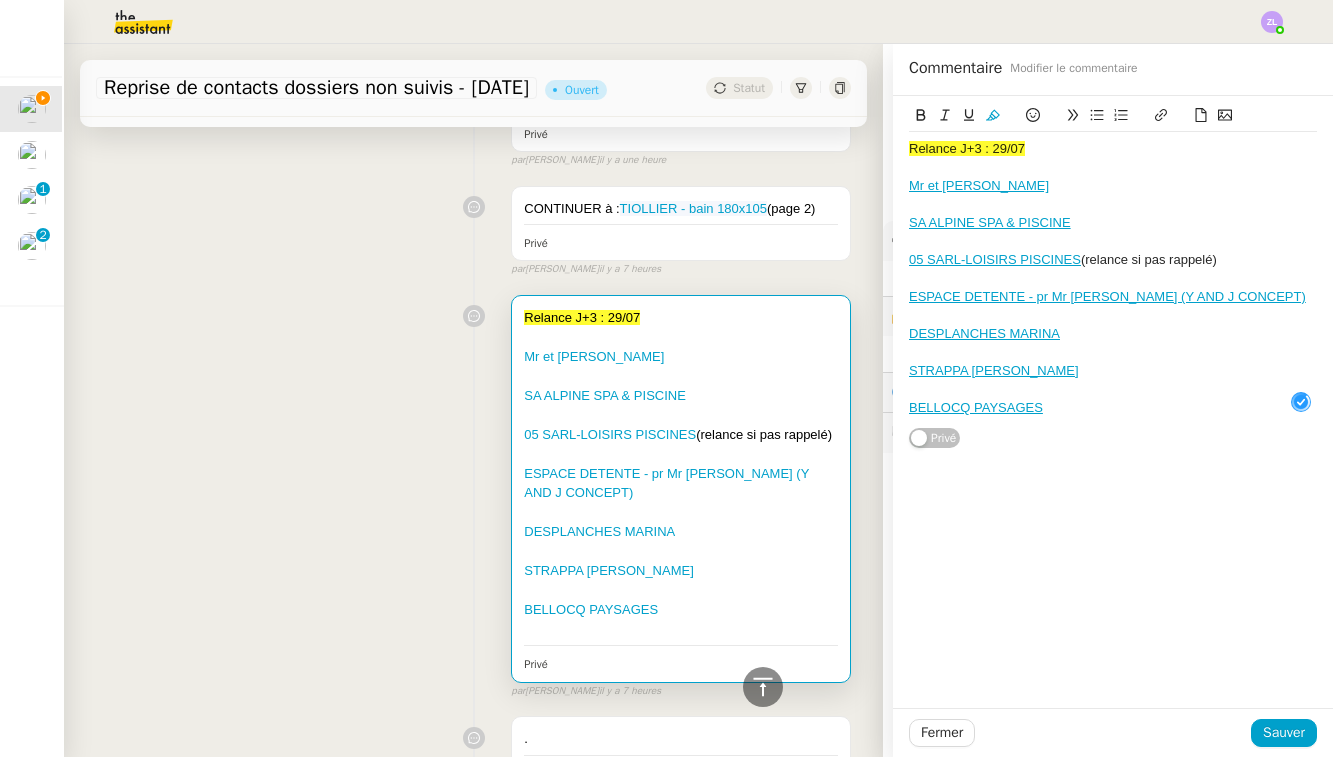 click on "Mr et [PERSON_NAME]" 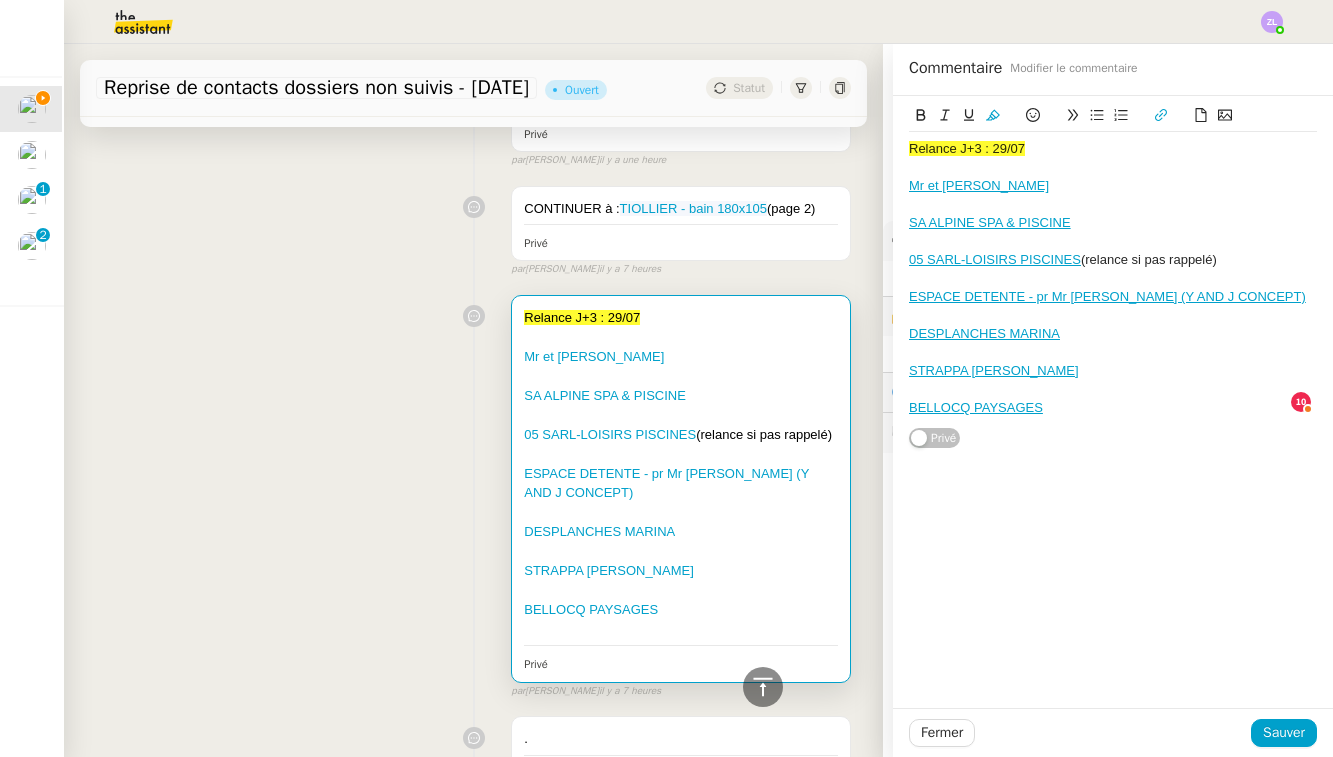 type 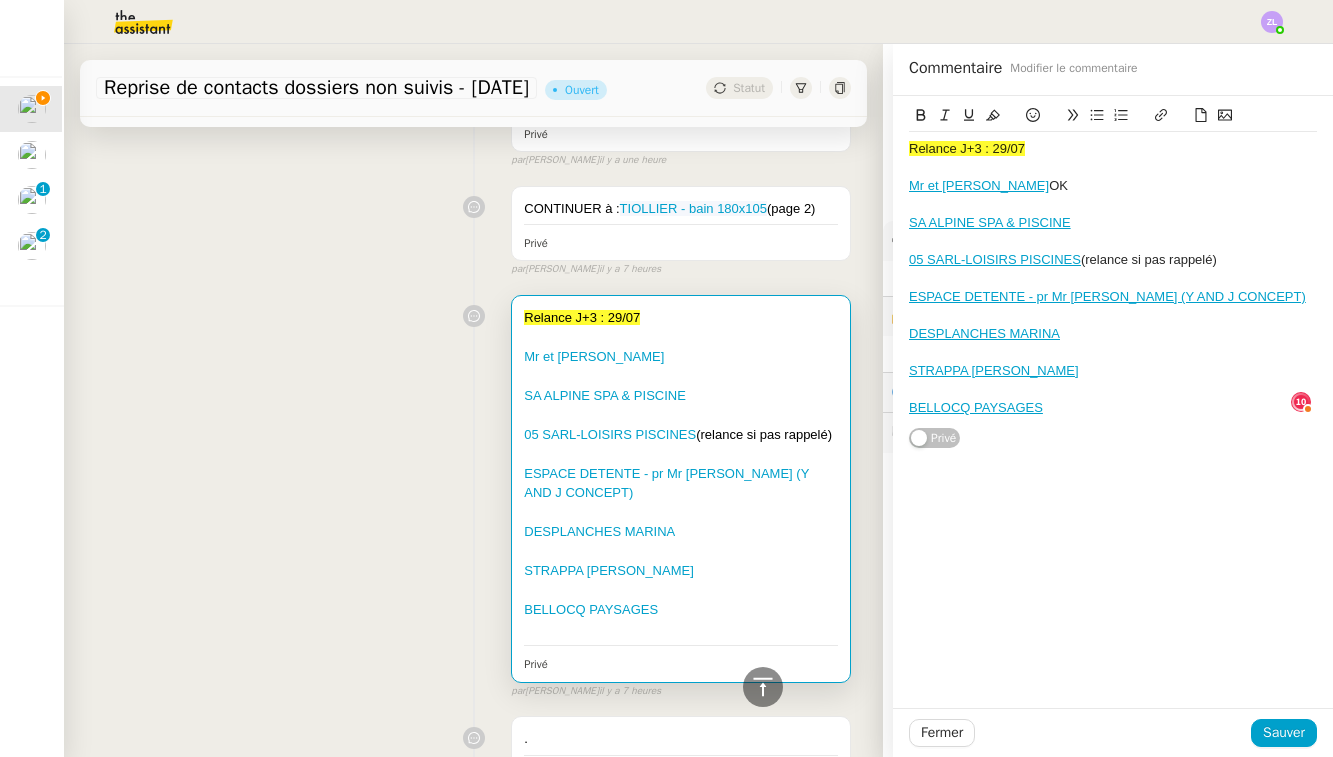 click on "SA ALPINE SPA & PISCINE" 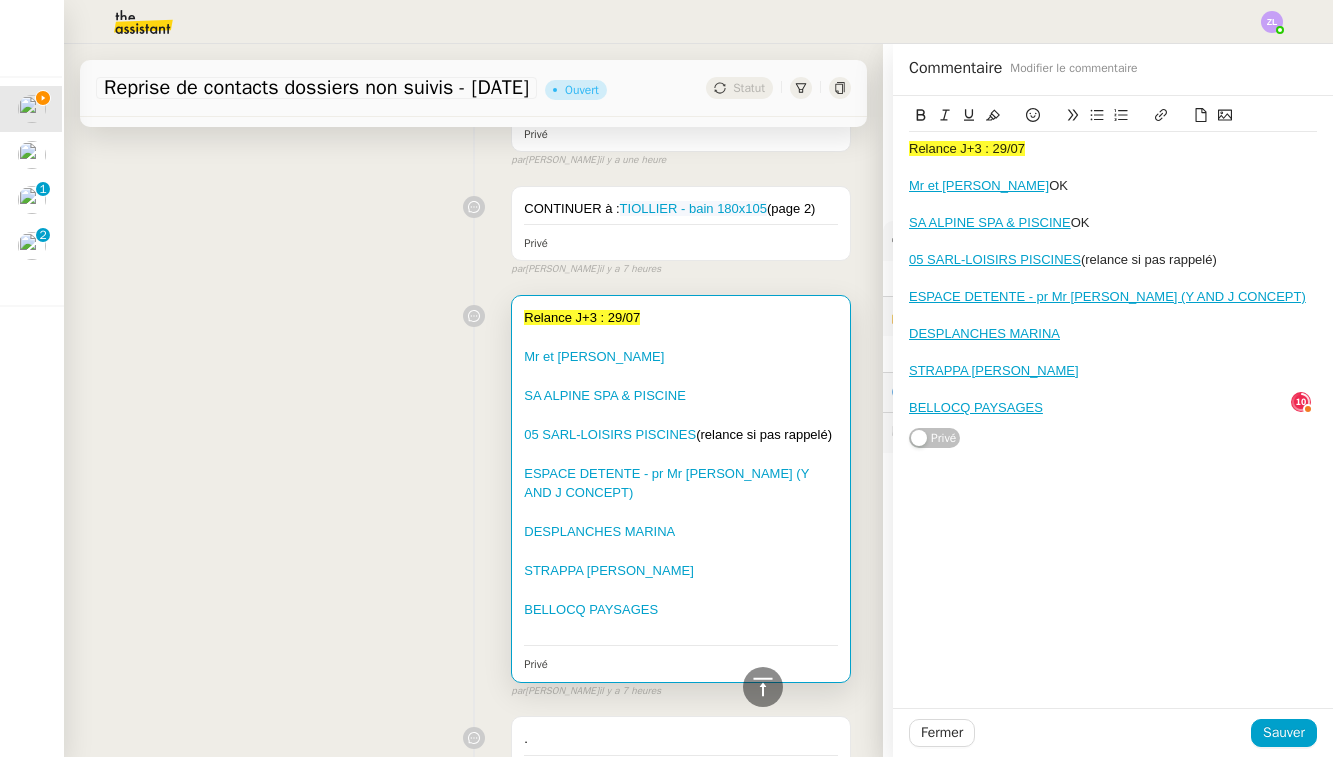 click on "05 SARL-LOISIRS PISCINES  (relance si pas rappelé)" 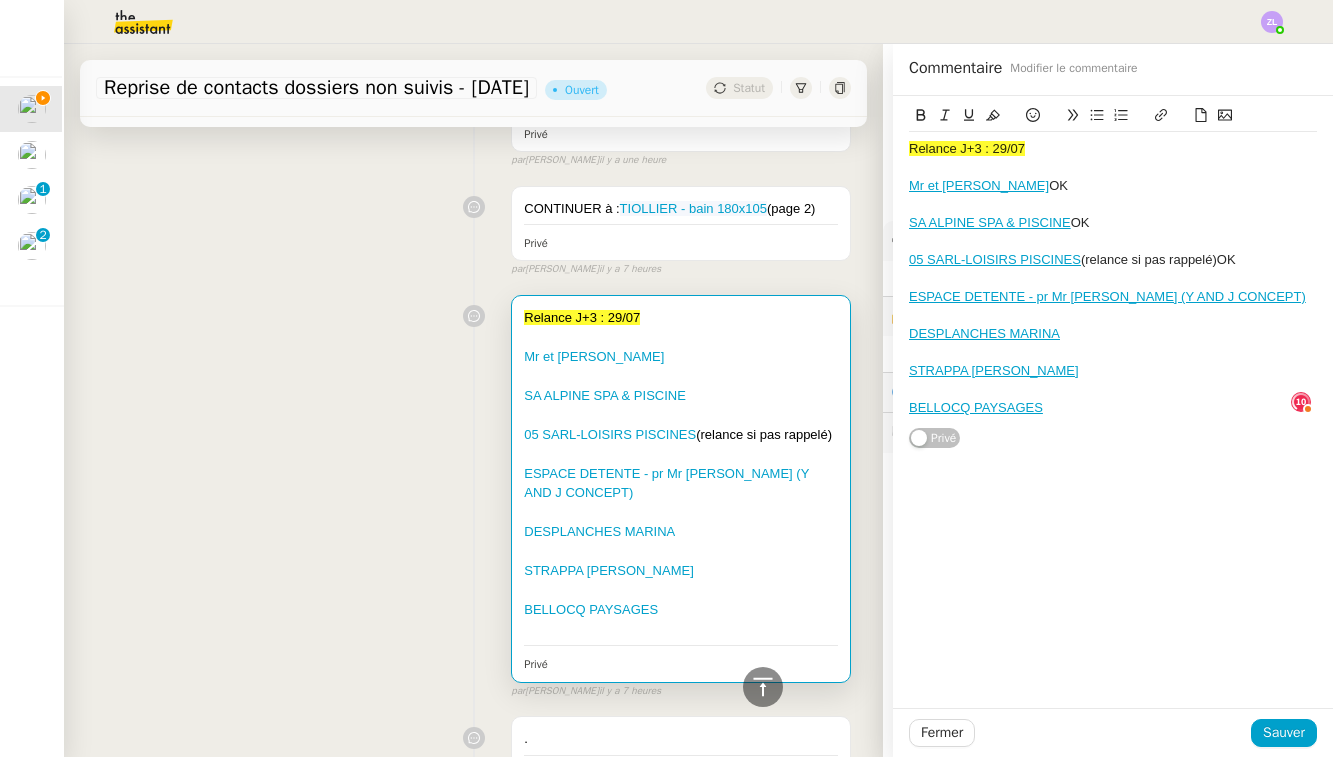 click on "ESPACE DETENTE - pr Mr [PERSON_NAME] (Y AND J CONCEPT)" 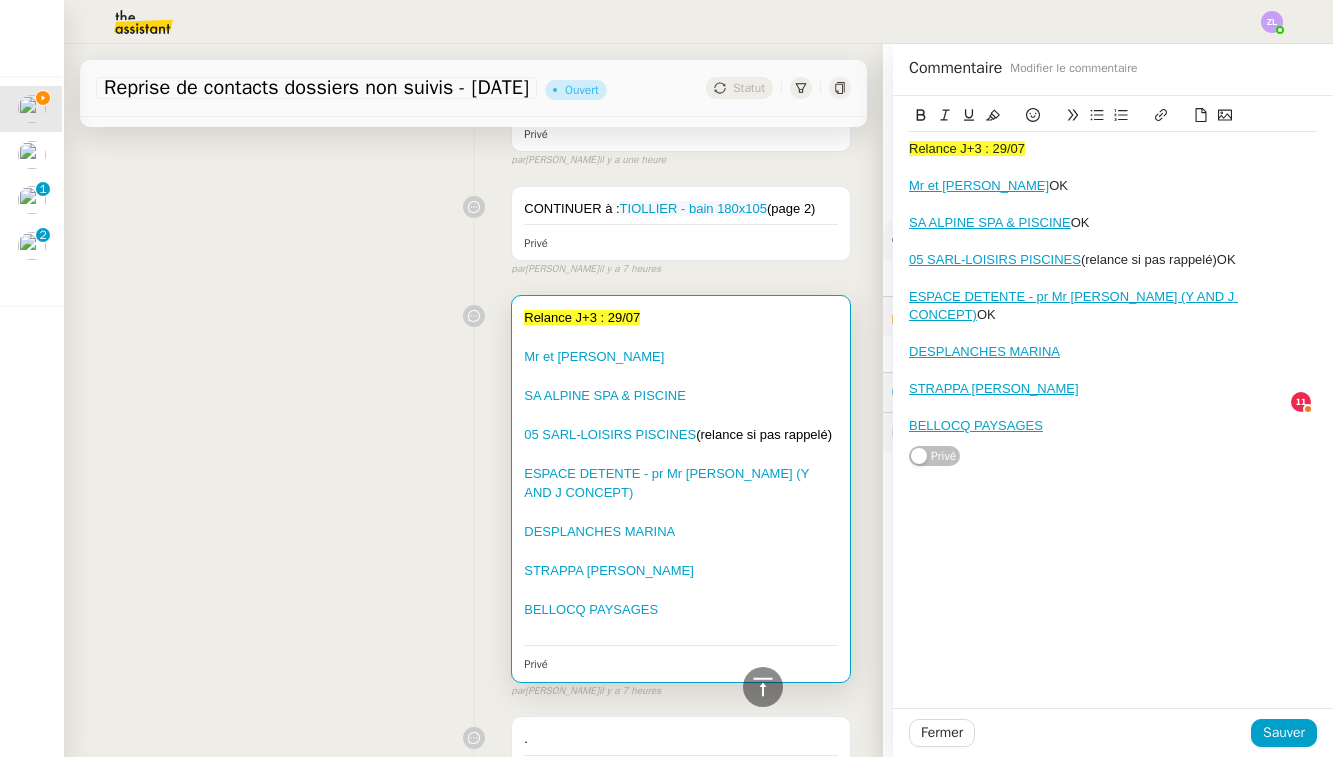 click on "STRAPPA [PERSON_NAME]" 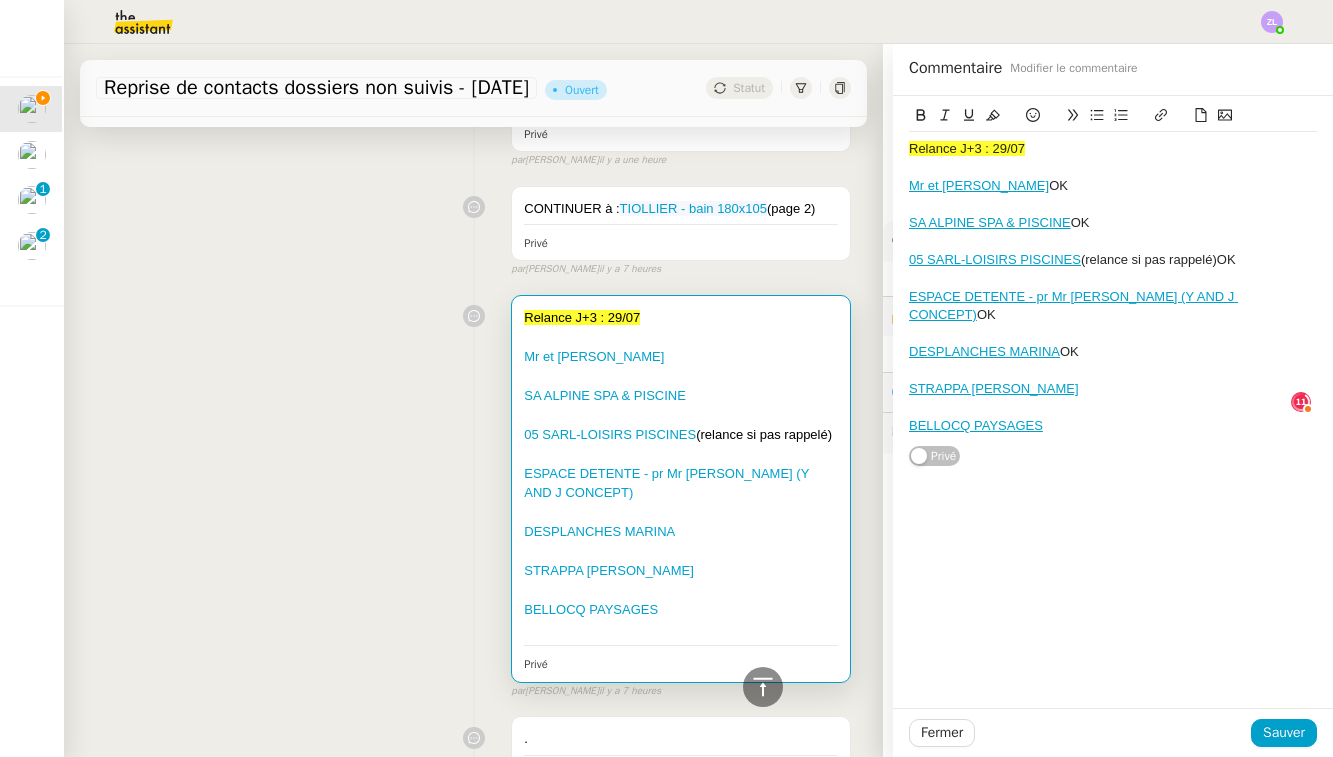 click on "STRAPPA [PERSON_NAME]" 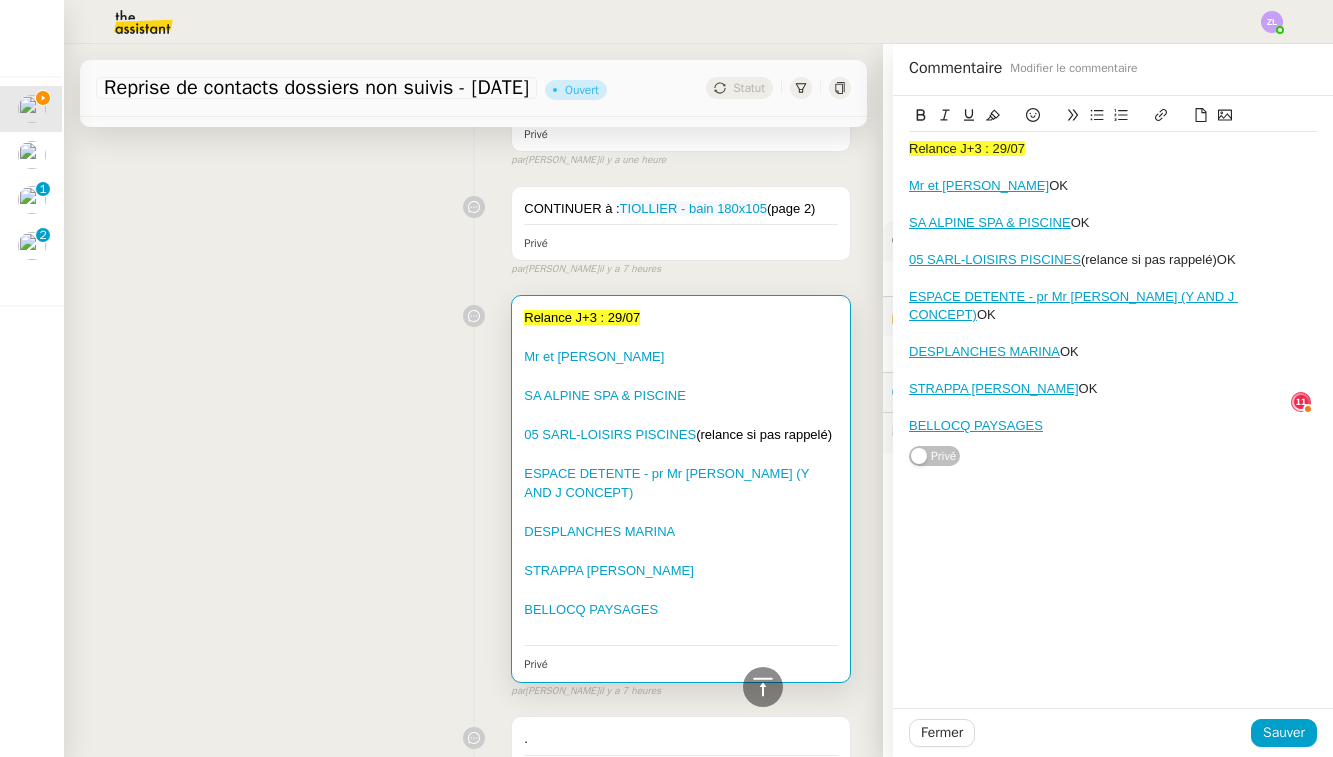 click on "Relance J+3 : 29/07  Mr et [PERSON_NAME]  OK SA ALPINE SPA & PISCINE  OK 05 SARL-LOISIRS PISCINES  (relance si pas rappelé)OK ESPACE DETENTE - pr Mr [PERSON_NAME] (Y AND J CONCEPT)  OK DESPLANCHES MARINA  OK STRAPPA [PERSON_NAME] PAYSAGES" 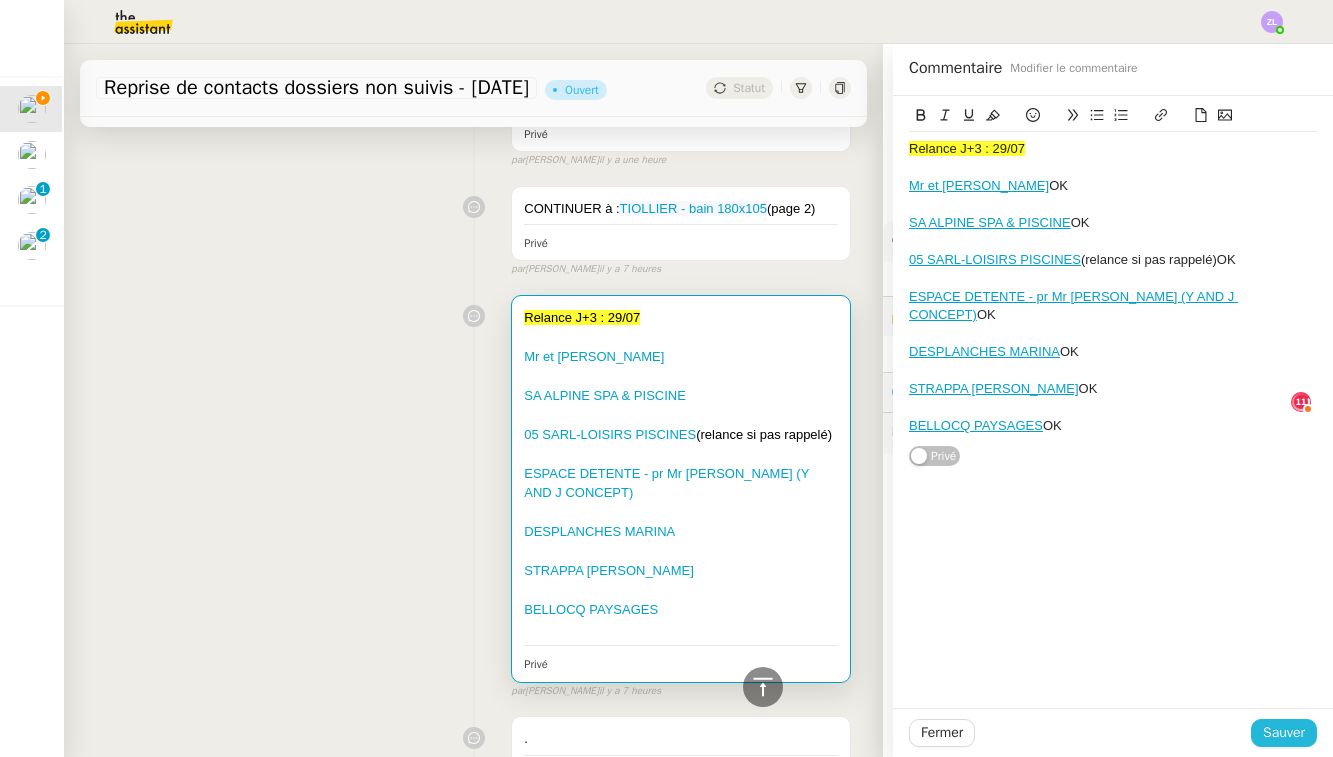 click on "Sauver" 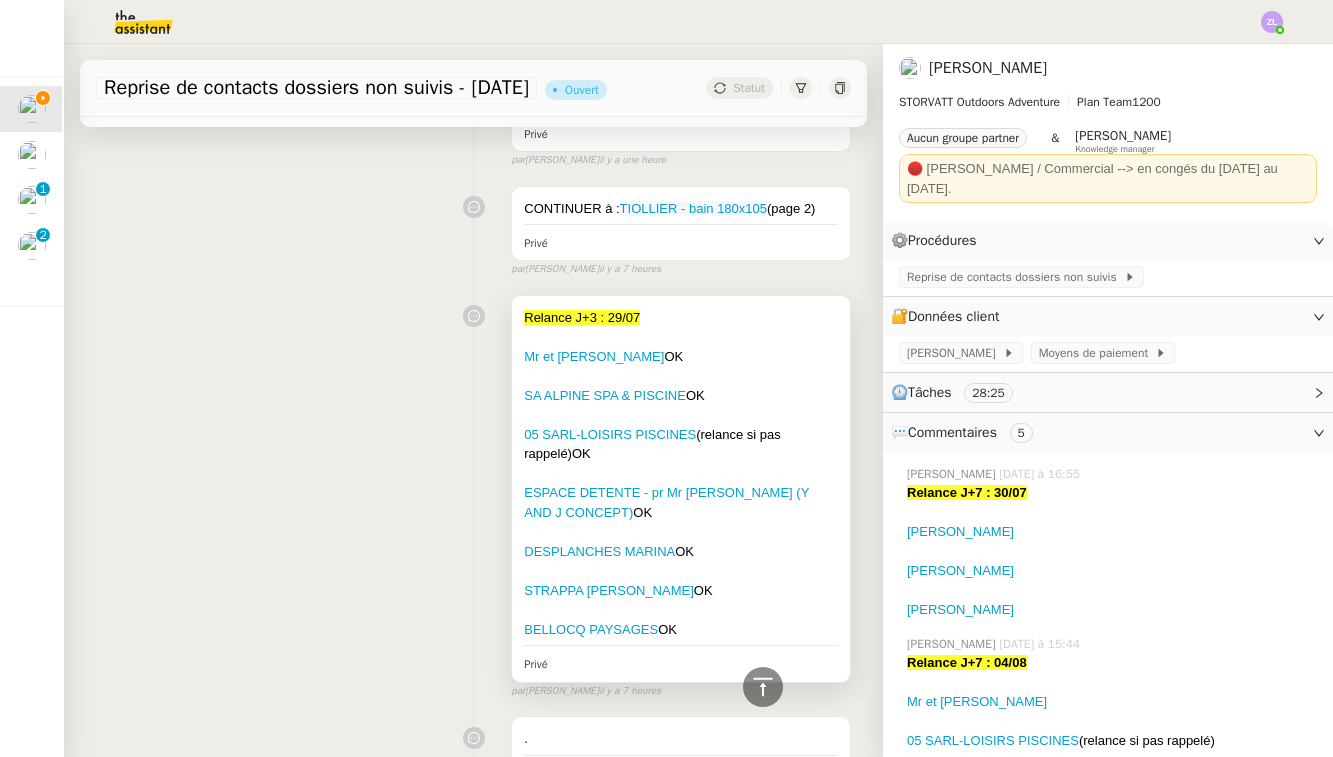 scroll, scrollTop: 0, scrollLeft: 0, axis: both 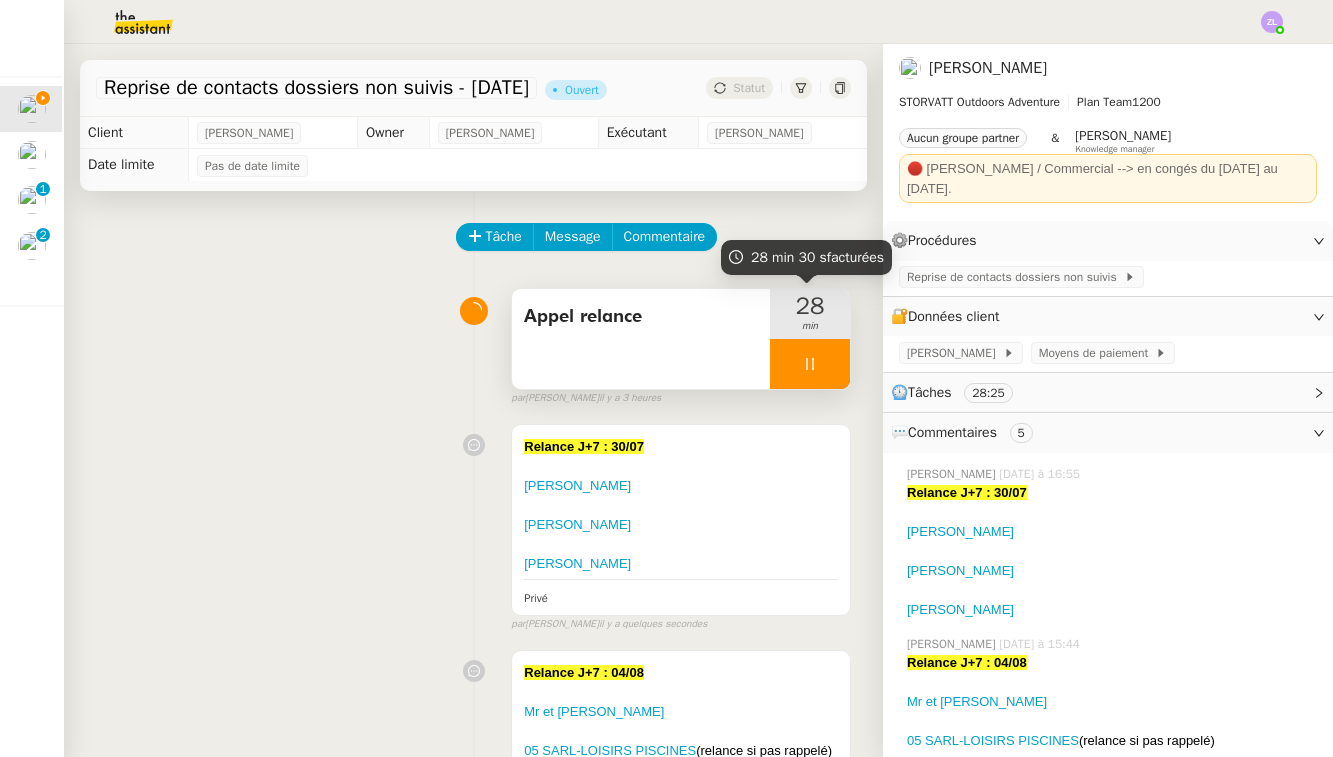 click at bounding box center [810, 364] 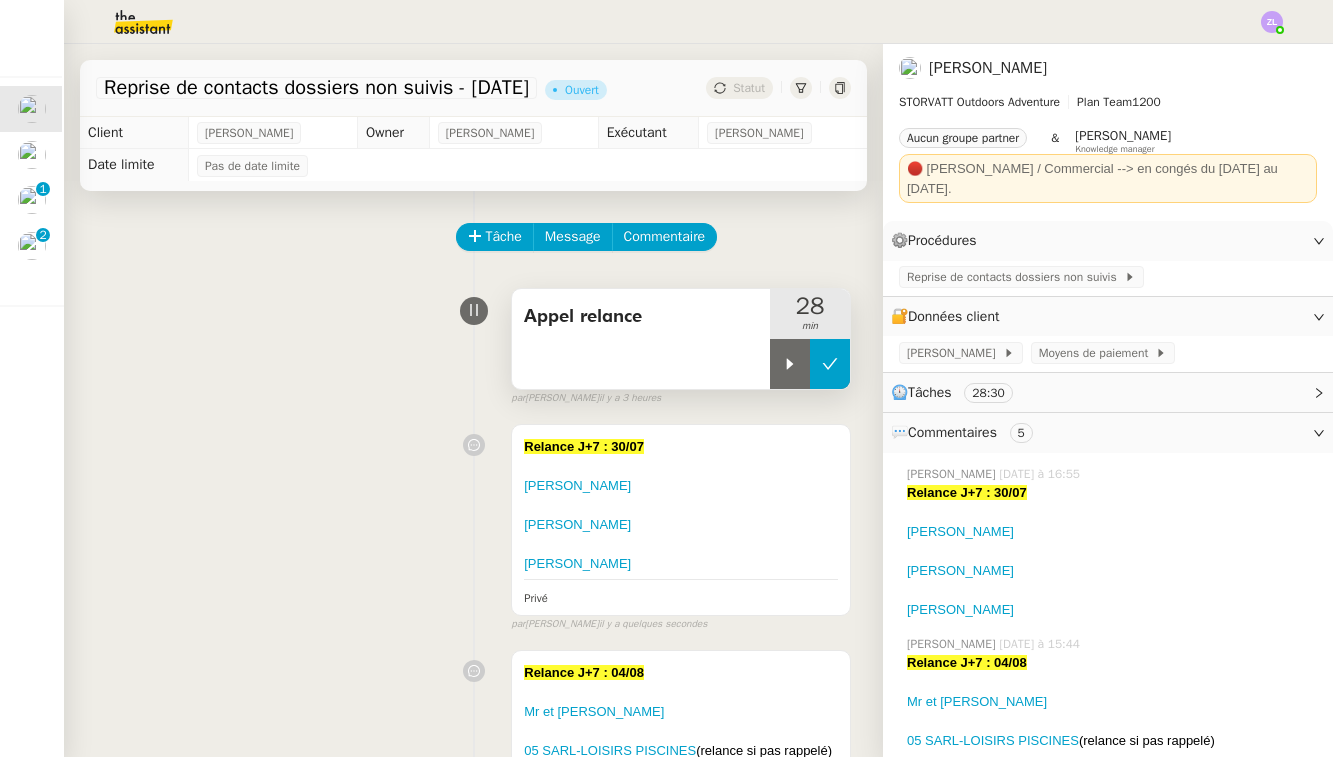 click 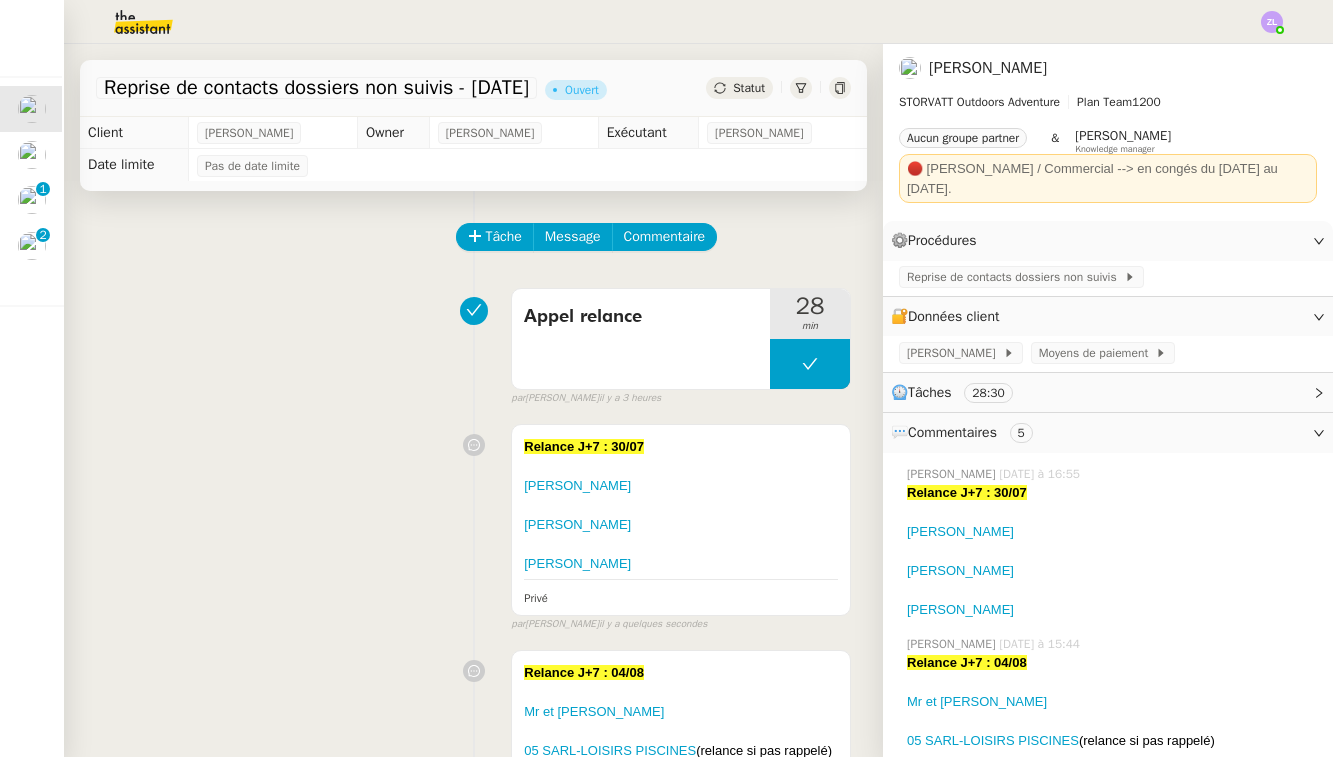 click on "Statut" 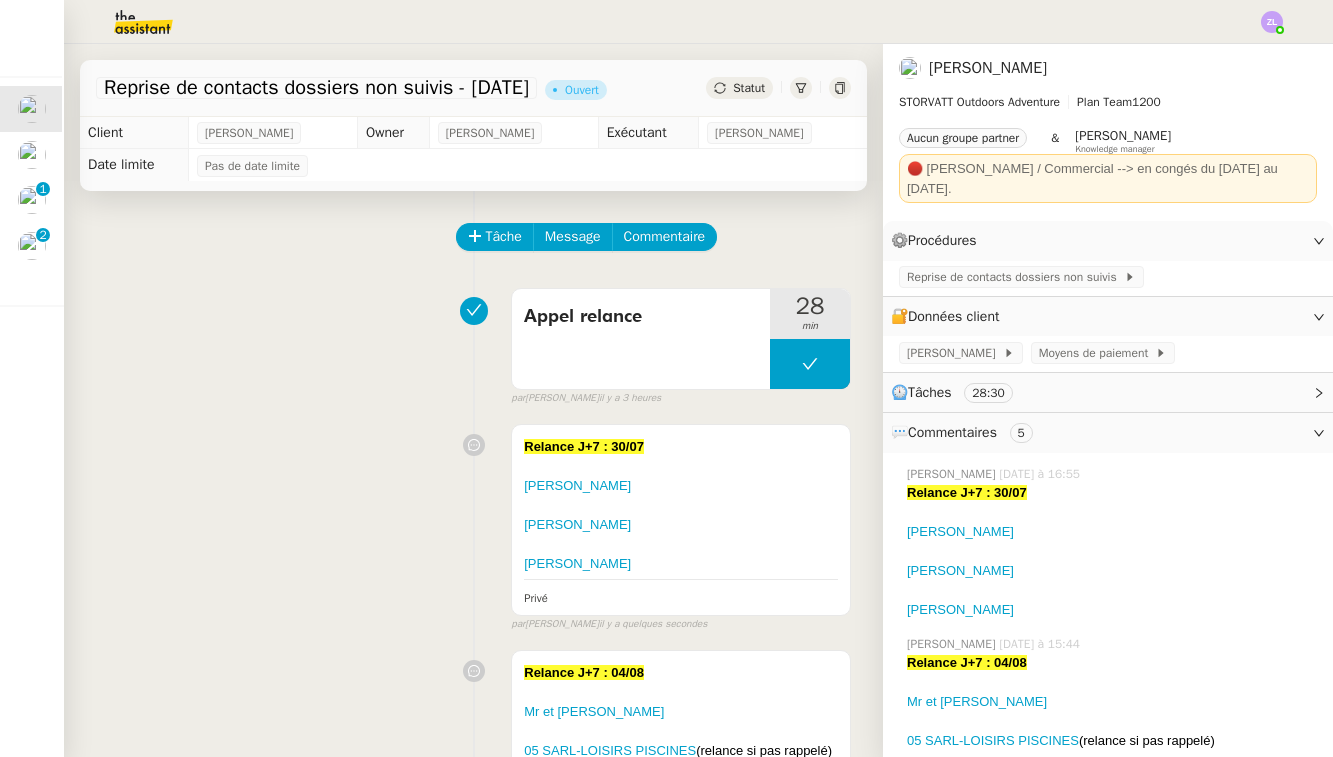 click on "Appel relance     28 min false par   [PERSON_NAME]   il y a 3 heures" at bounding box center [473, 343] 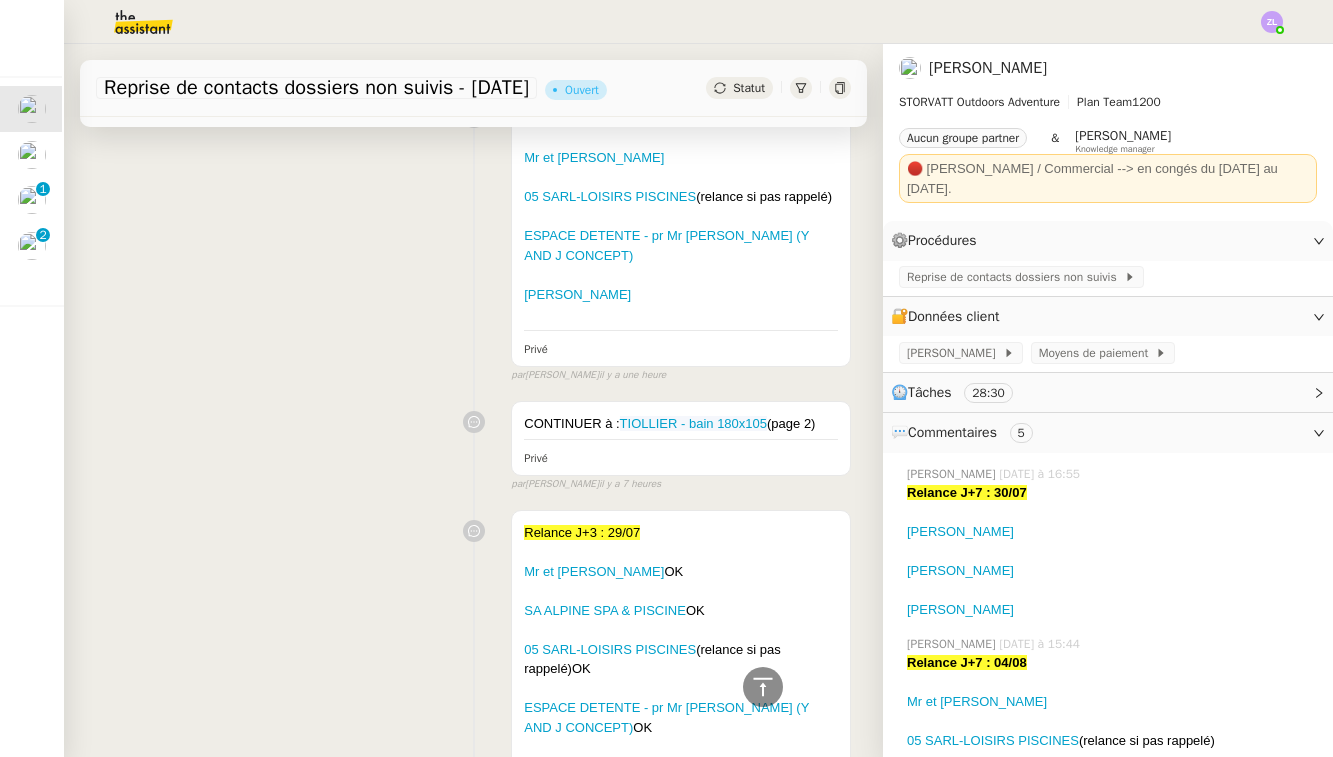 scroll, scrollTop: 545, scrollLeft: 0, axis: vertical 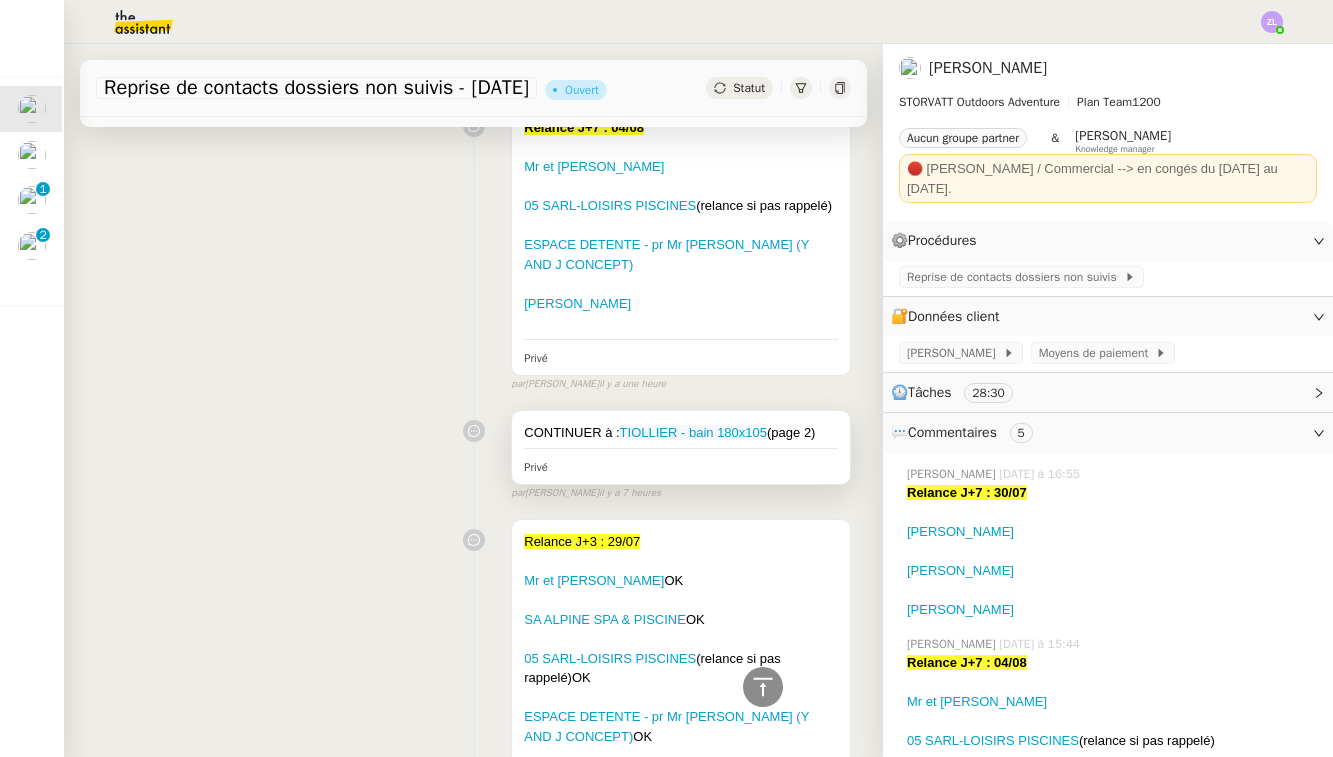 click on "CONTINUER à :  TIOLLIER - bain 180x105  (page 2)" at bounding box center [681, 433] 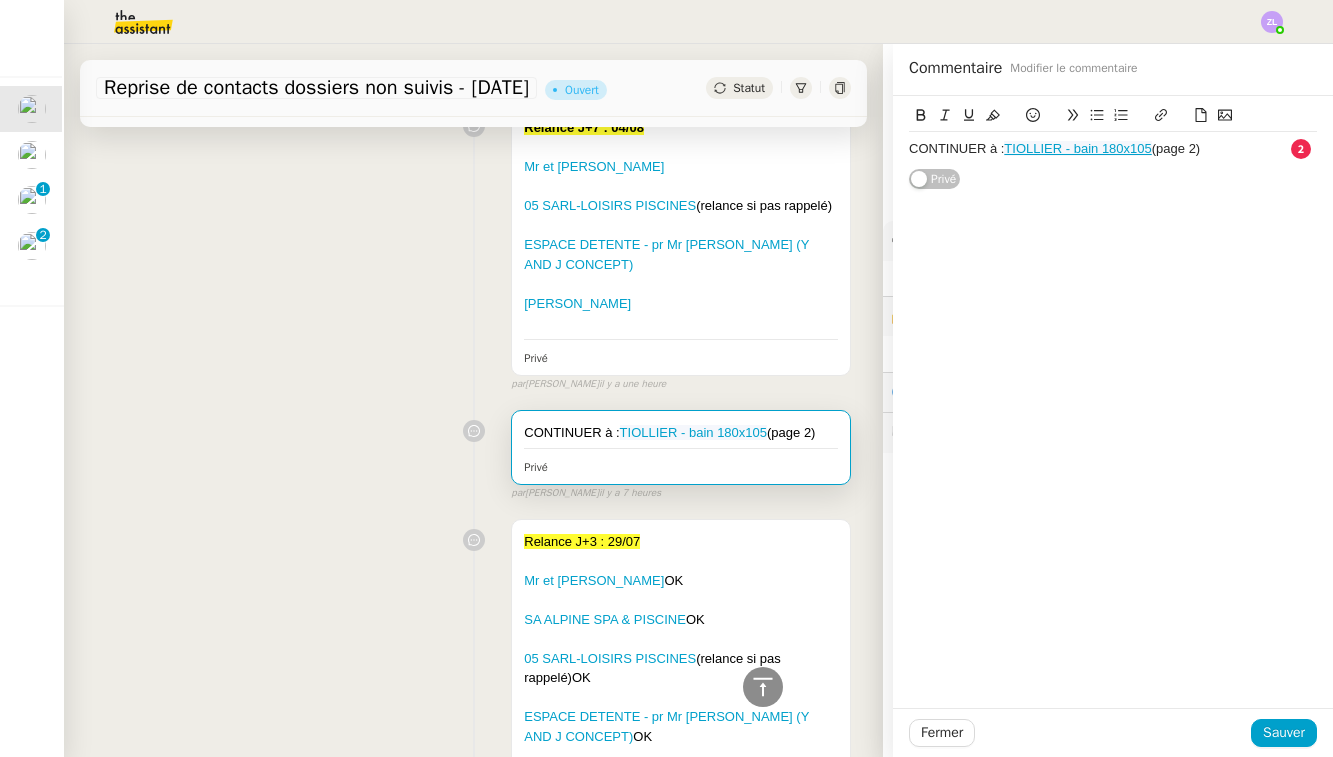 click on "CONTINUER à :  TIOLLIER - bain 180x105  (page 2)" 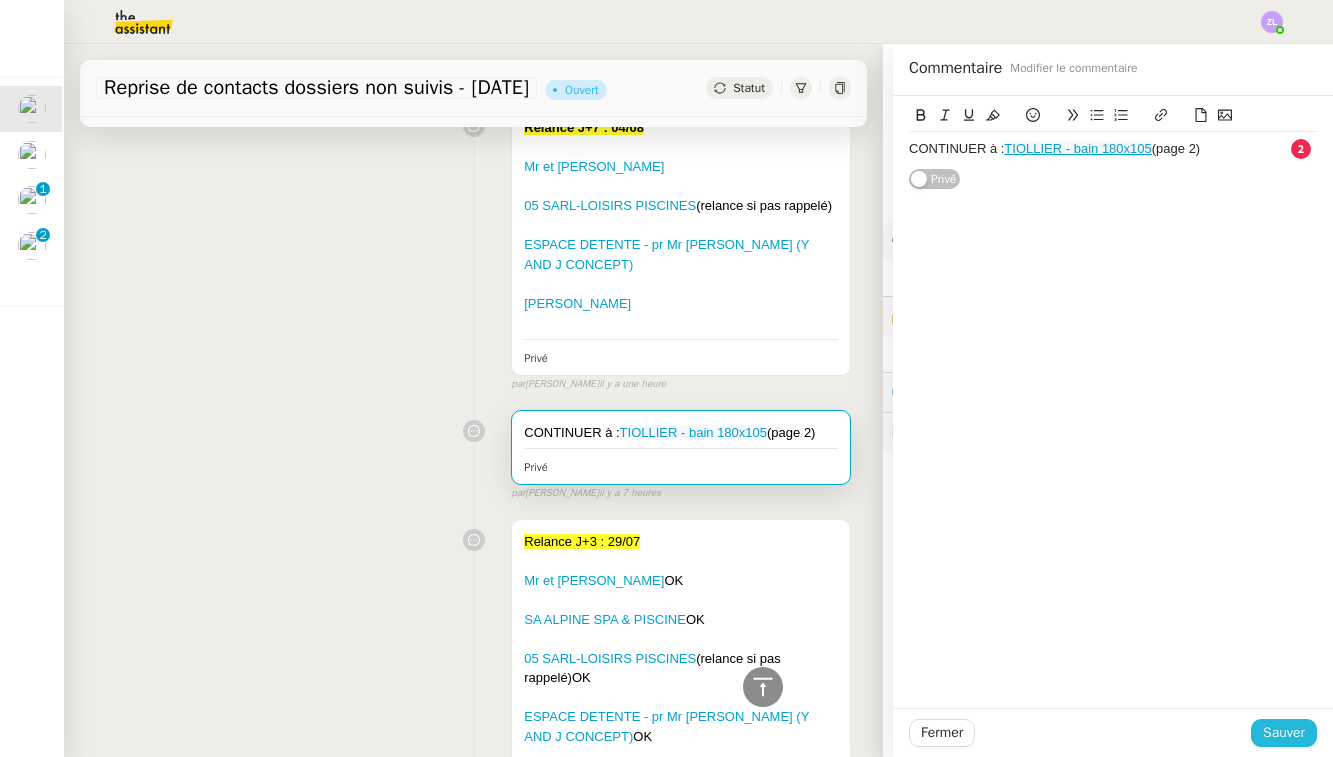 click on "Sauver" 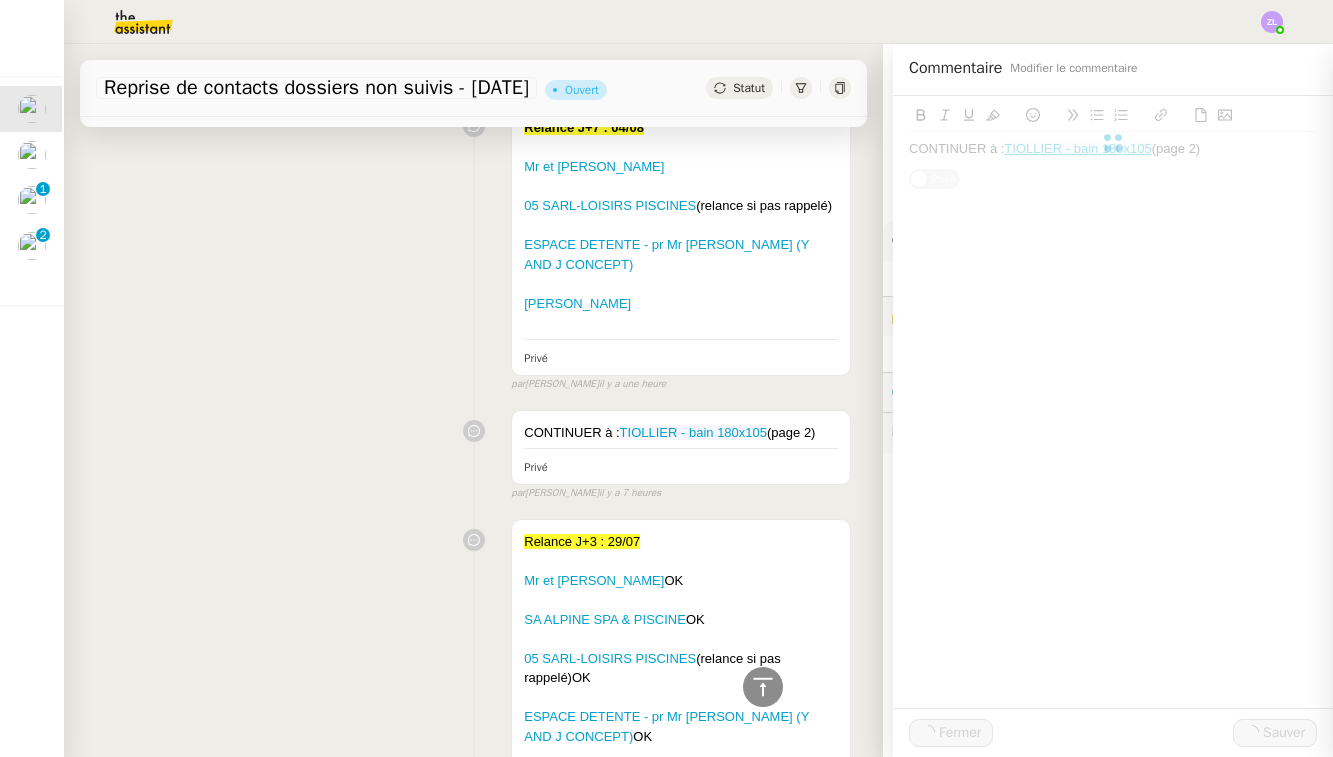 scroll, scrollTop: 421, scrollLeft: 0, axis: vertical 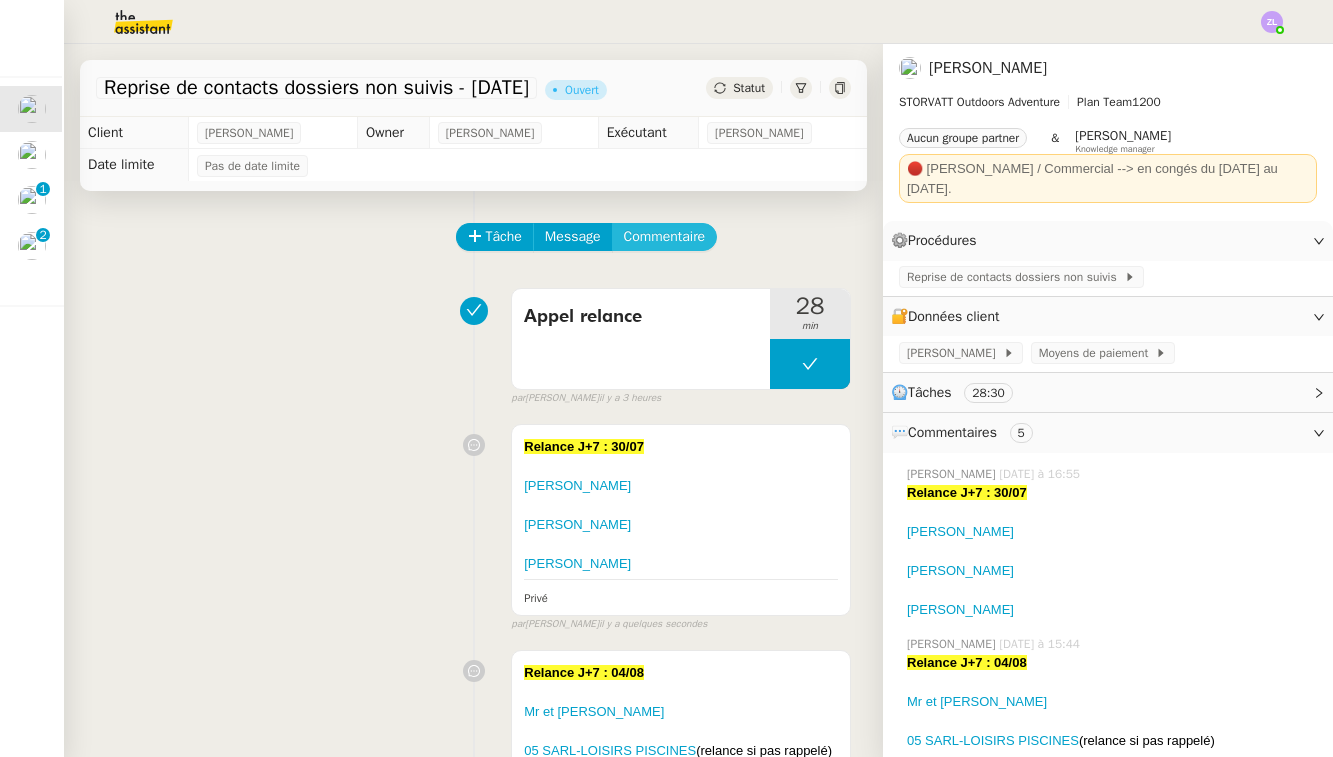 click on "Commentaire" 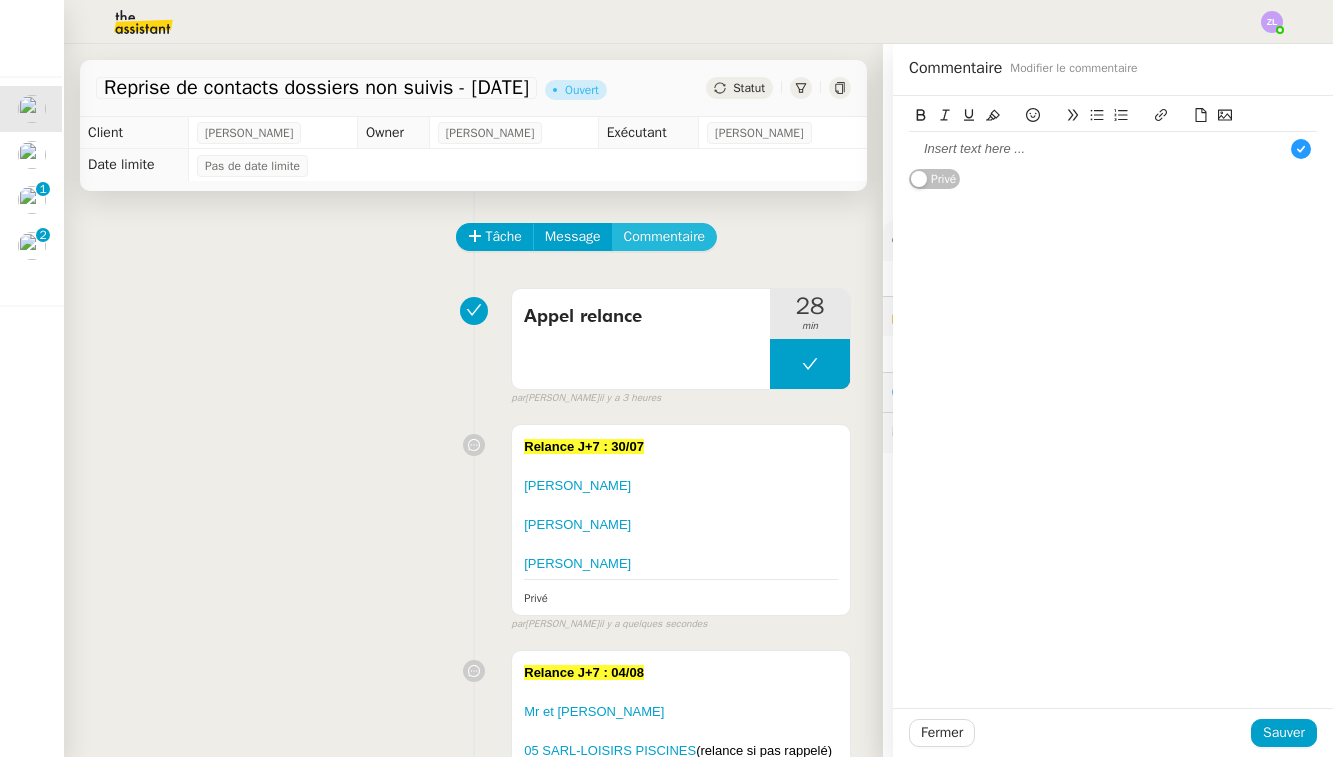 scroll, scrollTop: 11, scrollLeft: 1, axis: both 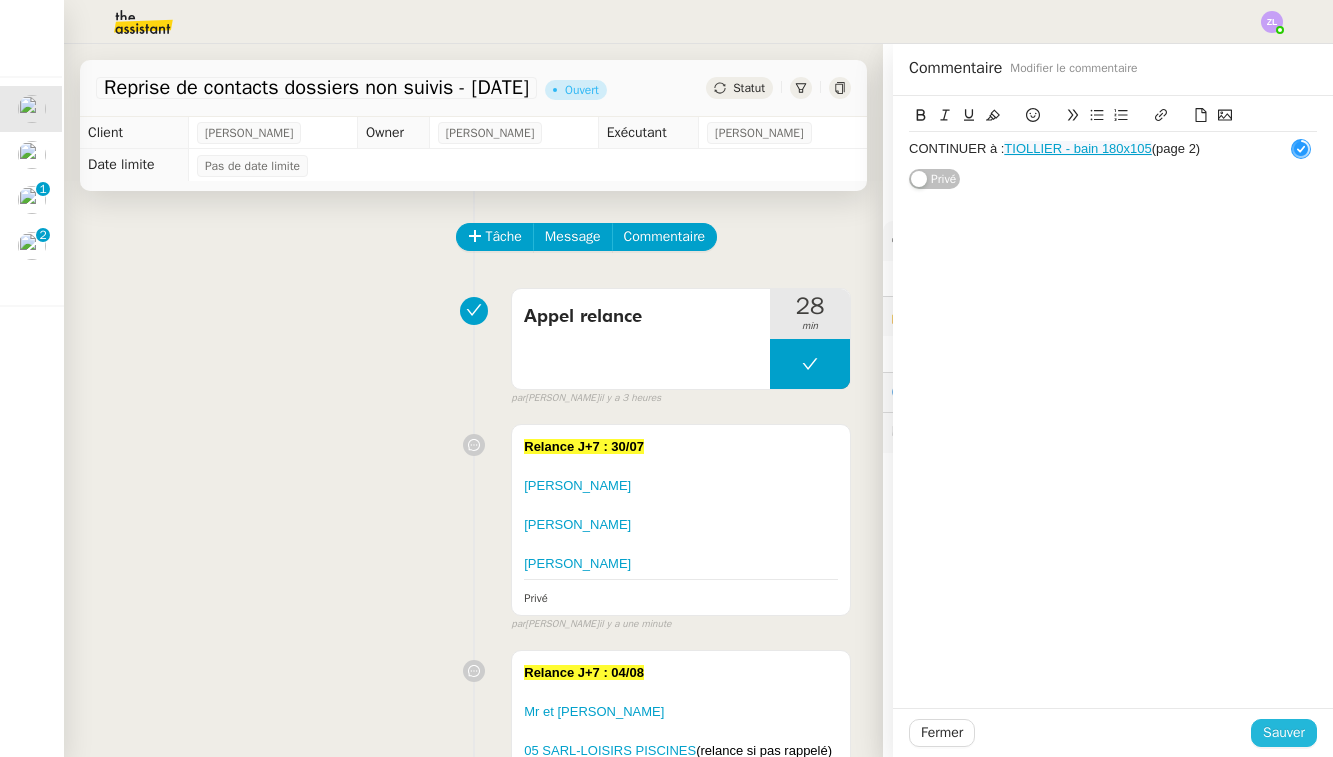 click on "Sauver" 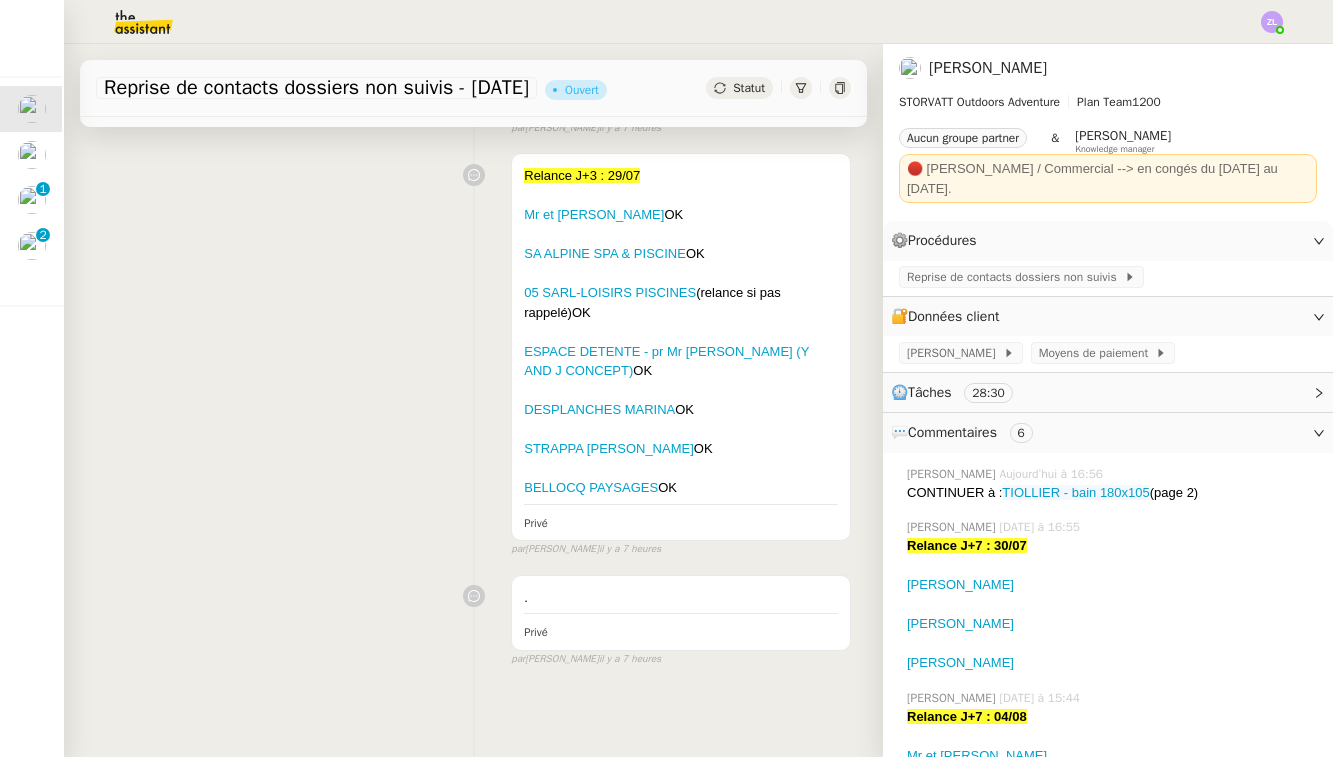 scroll, scrollTop: 1002, scrollLeft: 0, axis: vertical 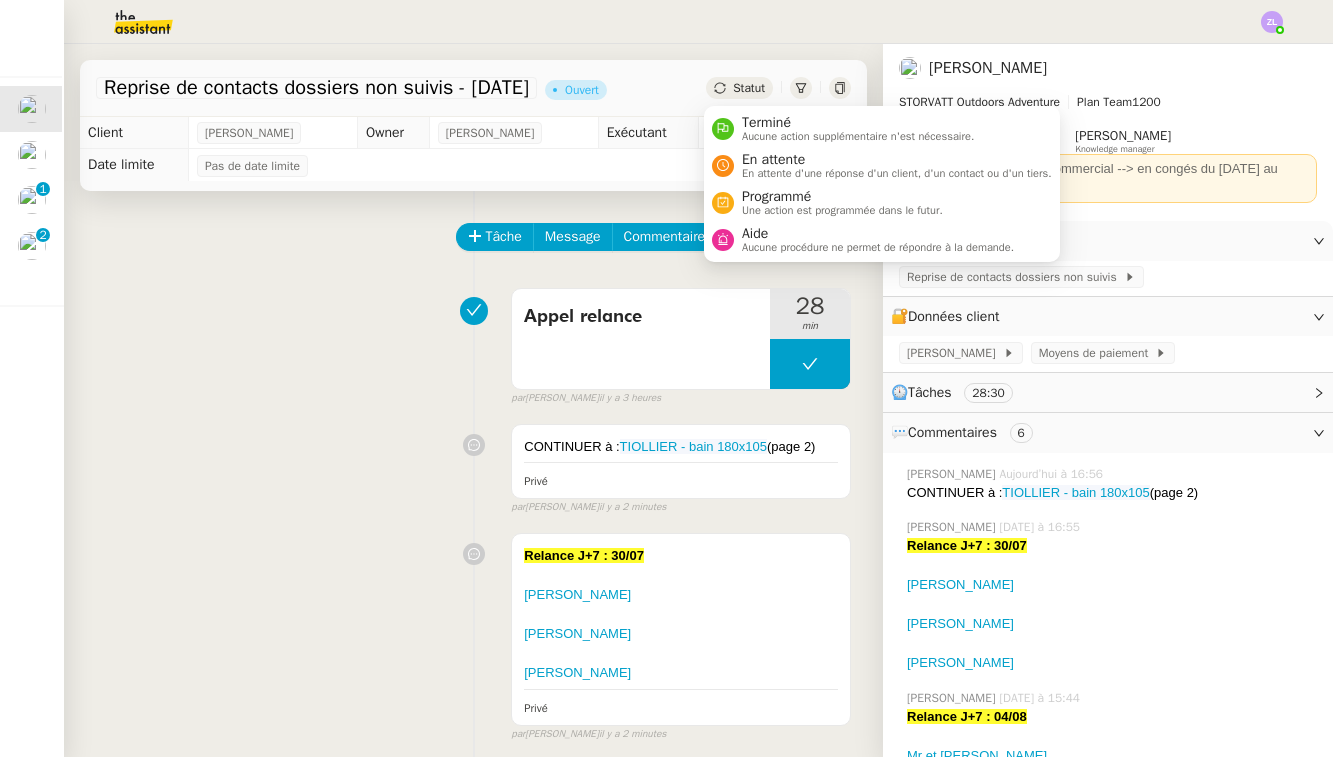 click on "Statut" 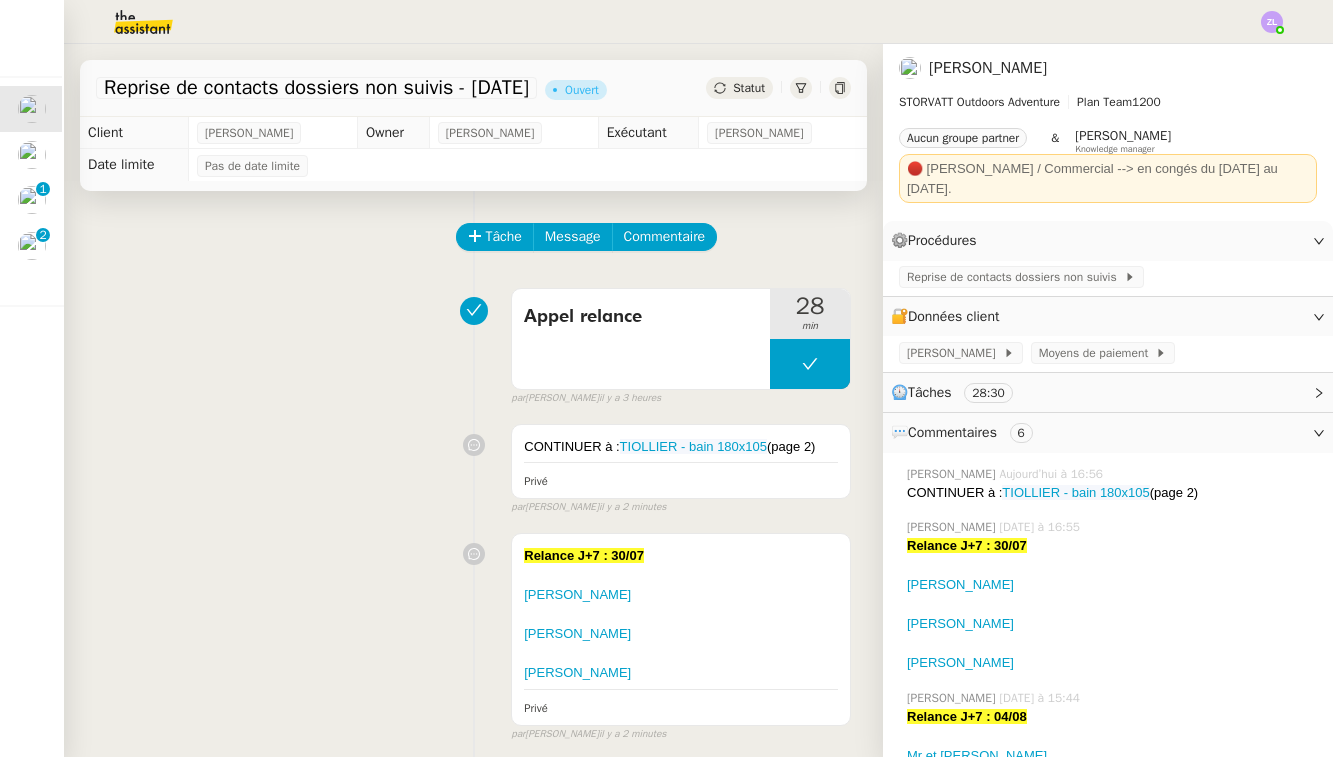 click on "Tâche Message Commentaire Veuillez patienter une erreur s'est produite 👌👌👌 message envoyé ✌️✌️✌️ [PERSON_NAME] d'abord attribuer un client Une erreur s'est produite, veuillez réessayer  Appel relance     28 min false par   [PERSON_NAME].   il y a 3 heures 👌👌👌 message envoyé ✌️✌️✌️ une erreur s'est produite 👌👌👌 message envoyé ✌️✌️✌️ Votre message va être revu ✌️✌️✌️ une erreur s'est produite La taille des fichiers doit être de 10Mb au maximum.
CONTINUER à :  TIOLLIER - bain 180x105  (page 2) Privé false par   [PERSON_NAME].   il y a 2 minutes 👌👌👌 message envoyé ✌️✌️✌️ une erreur s'est produite 👌👌👌 message envoyé ✌️✌️✌️ Votre message va être revu ✌️✌️✌️ une erreur s'est produite La taille des fichiers doit être de 10Mb au maximum.
Relance J+7 : 30/07 [PERSON_NAME] [PERSON_NAME] [PERSON_NAME] Privé false par   [PERSON_NAME]   il y a 2 minutes une erreur s'est produite" 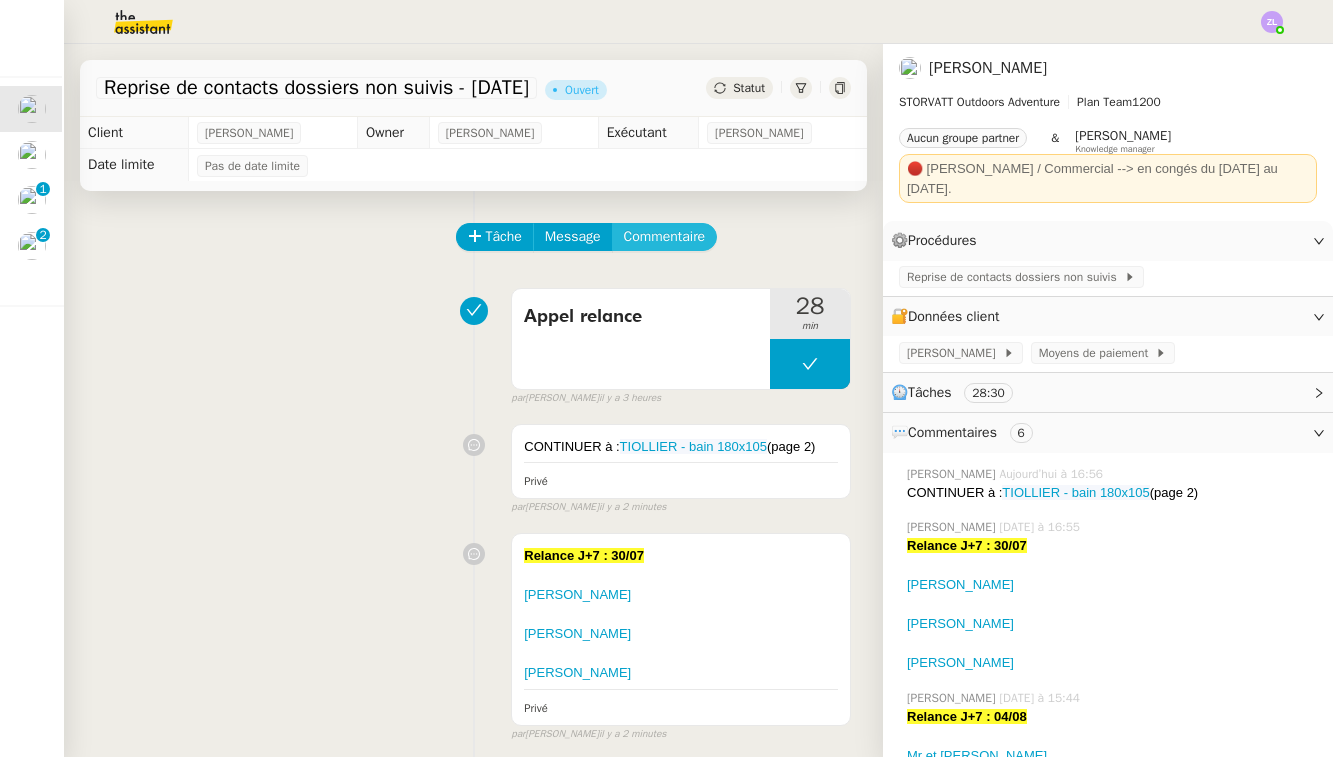 click on "Commentaire" 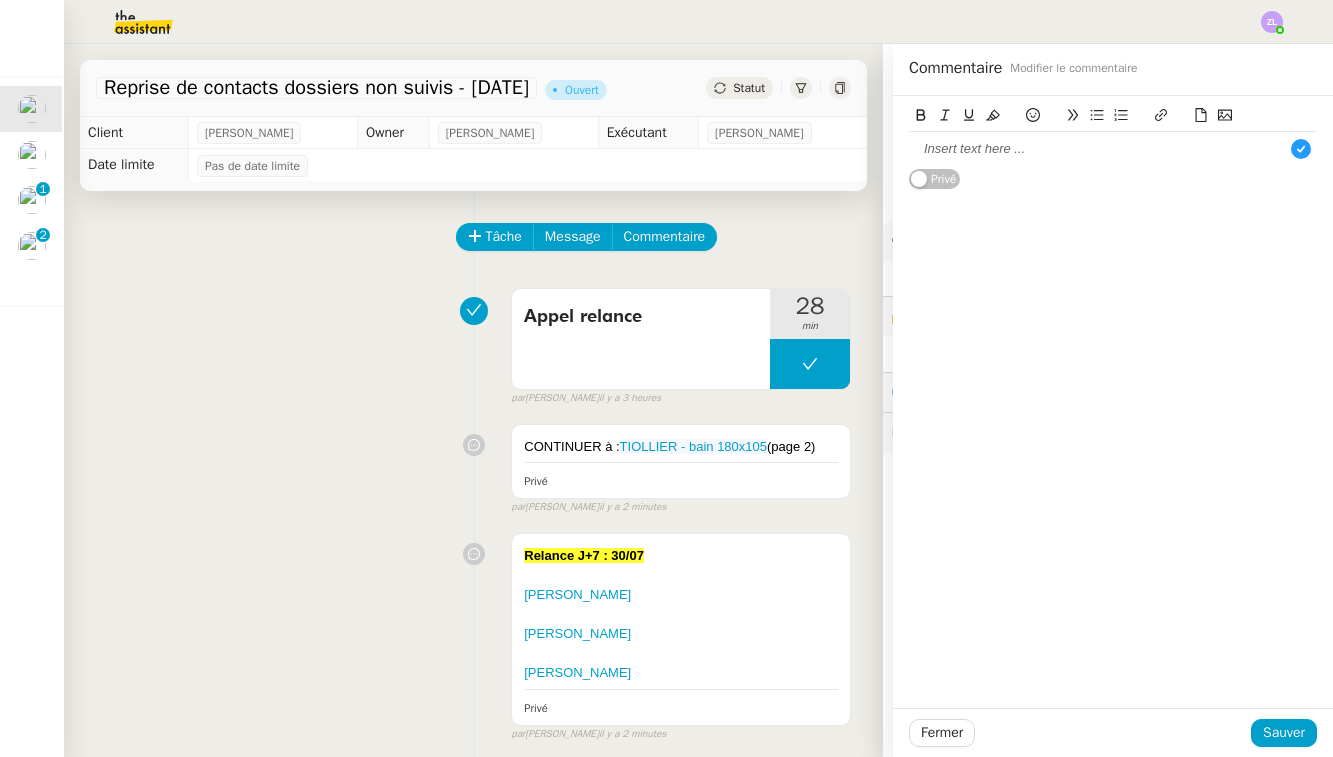 type 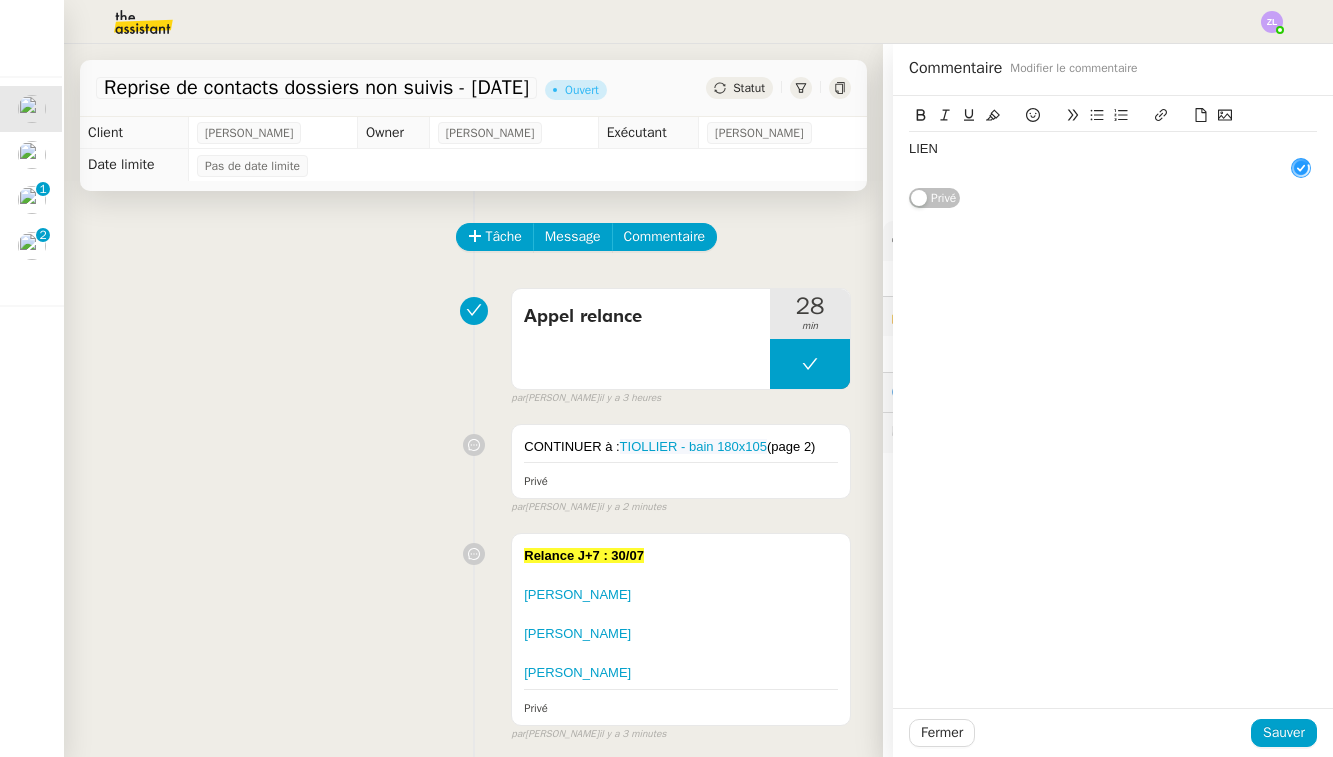 drag, startPoint x: 951, startPoint y: 147, endPoint x: 873, endPoint y: 147, distance: 78 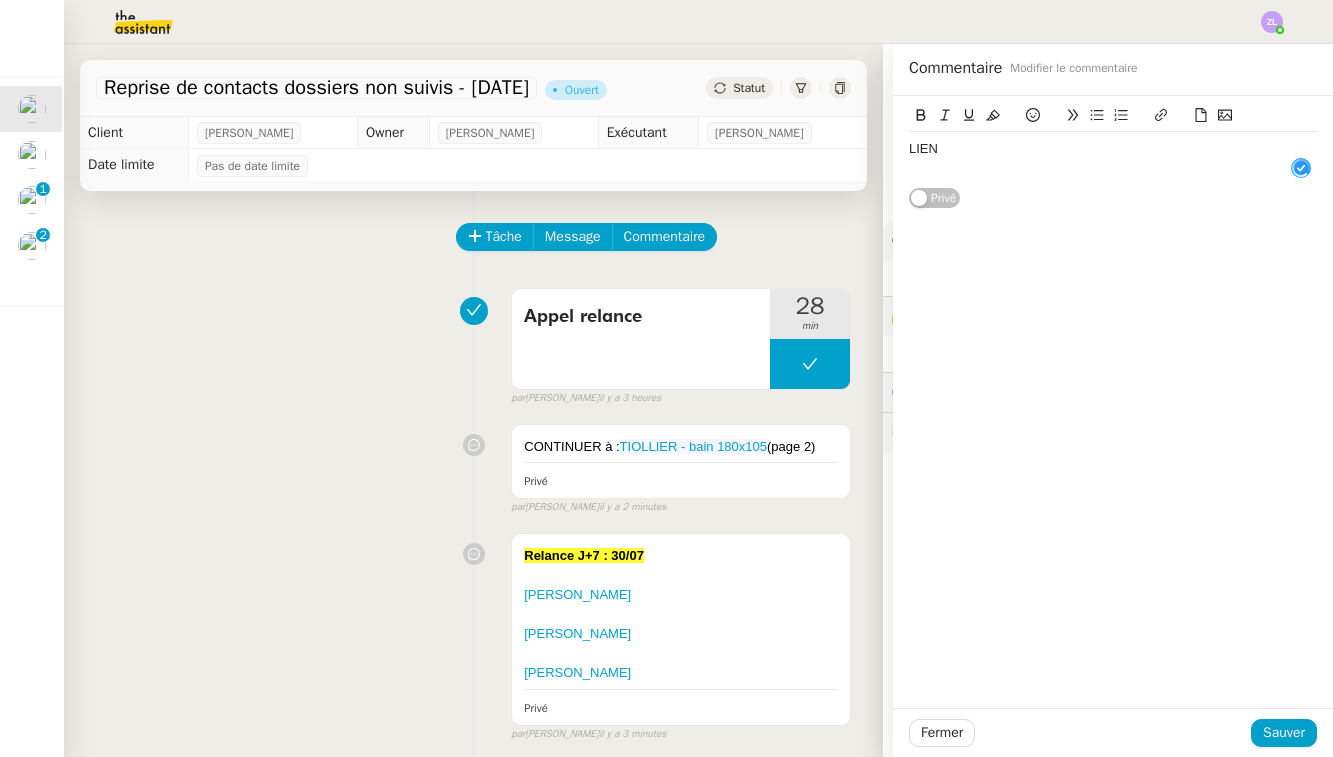 click on "Reprise de contacts dossiers non suivis - [DATE]      Ouvert     Statut     Client  [PERSON_NAME]     Owner  [PERSON_NAME]     Exécutant  [PERSON_NAME]     Date limite  Pas de date limite    Tâche Message Commentaire Veuillez patienter une erreur s'est produite 👌👌👌 message envoyé ✌️✌️✌️ Veuillez d'abord attribuer un client Une erreur s'est produite, veuillez réessayer  Appel relance     28 min false par   [PERSON_NAME]   il y a 3 heures 👌👌👌 message envoyé ✌️✌️✌️ une erreur s'est produite 👌👌👌 message envoyé ✌️✌️✌️ Votre message va être revu ✌️✌️✌️ une erreur s'est produite La taille des fichiers doit être de 10Mb au maximum.
CONTINUER à :  TIOLLIER - bain 180x105  (page 2) Privé false par   [PERSON_NAME].   il y a 2 minutes 👌👌👌 message envoyé ✌️✌️✌️ une erreur s'est produite 👌👌👌 message envoyé ✌️✌️✌️ Votre message va être revu ✌️✌️✌️
[PERSON_NAME]" 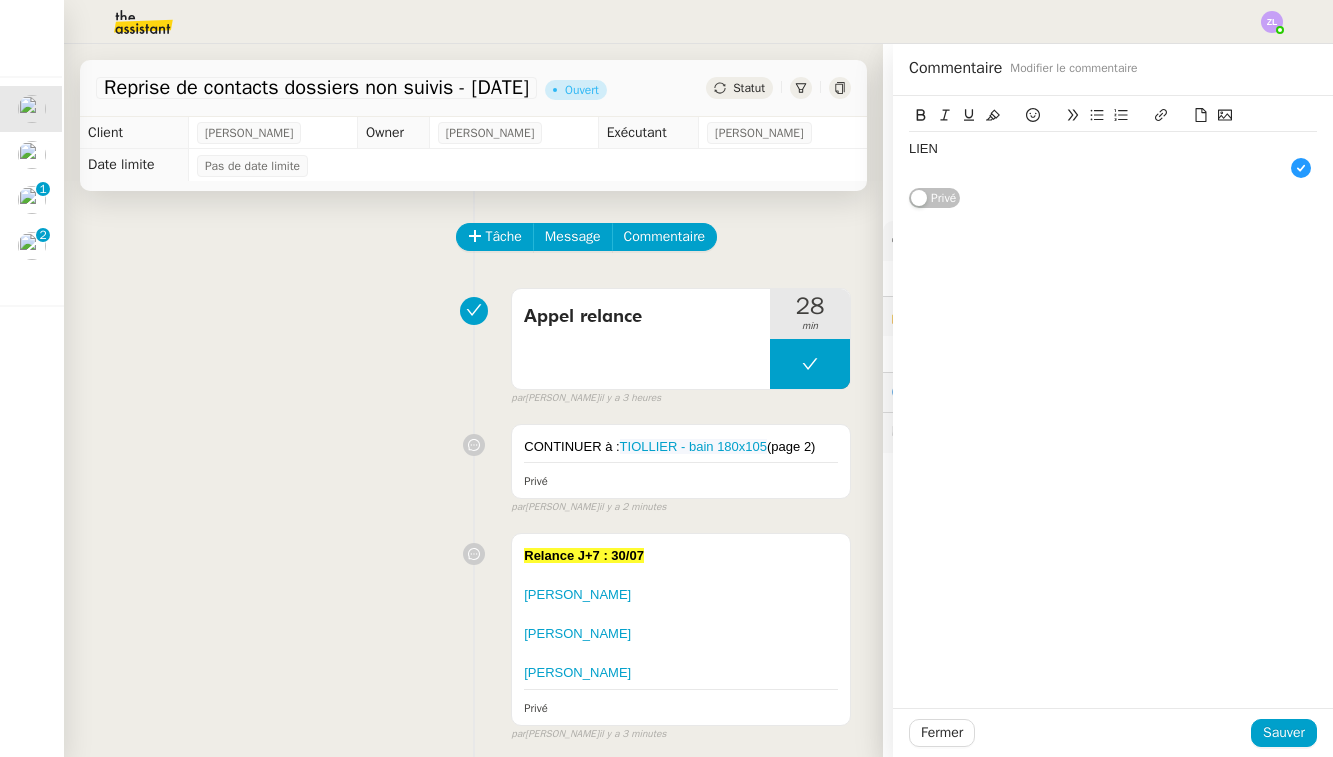 click 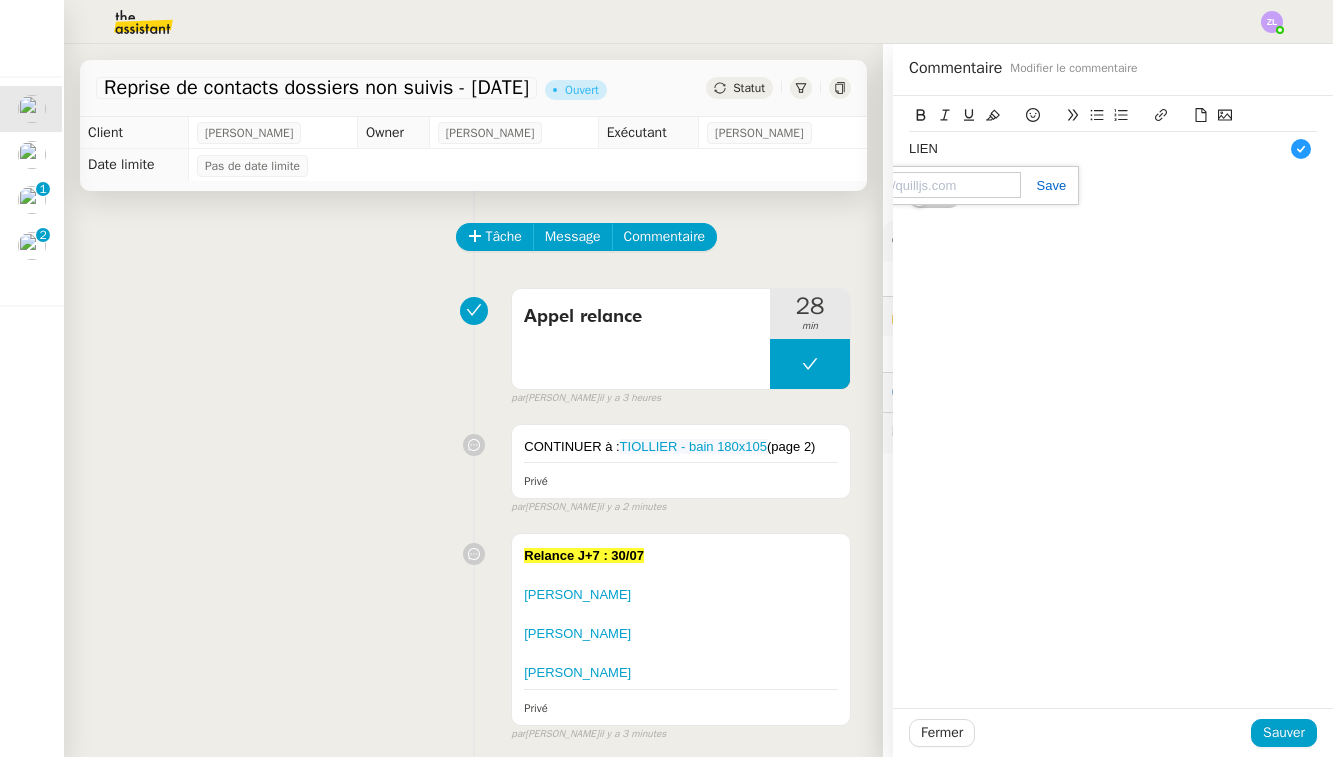 paste on "[URL][DOMAIN_NAME]" 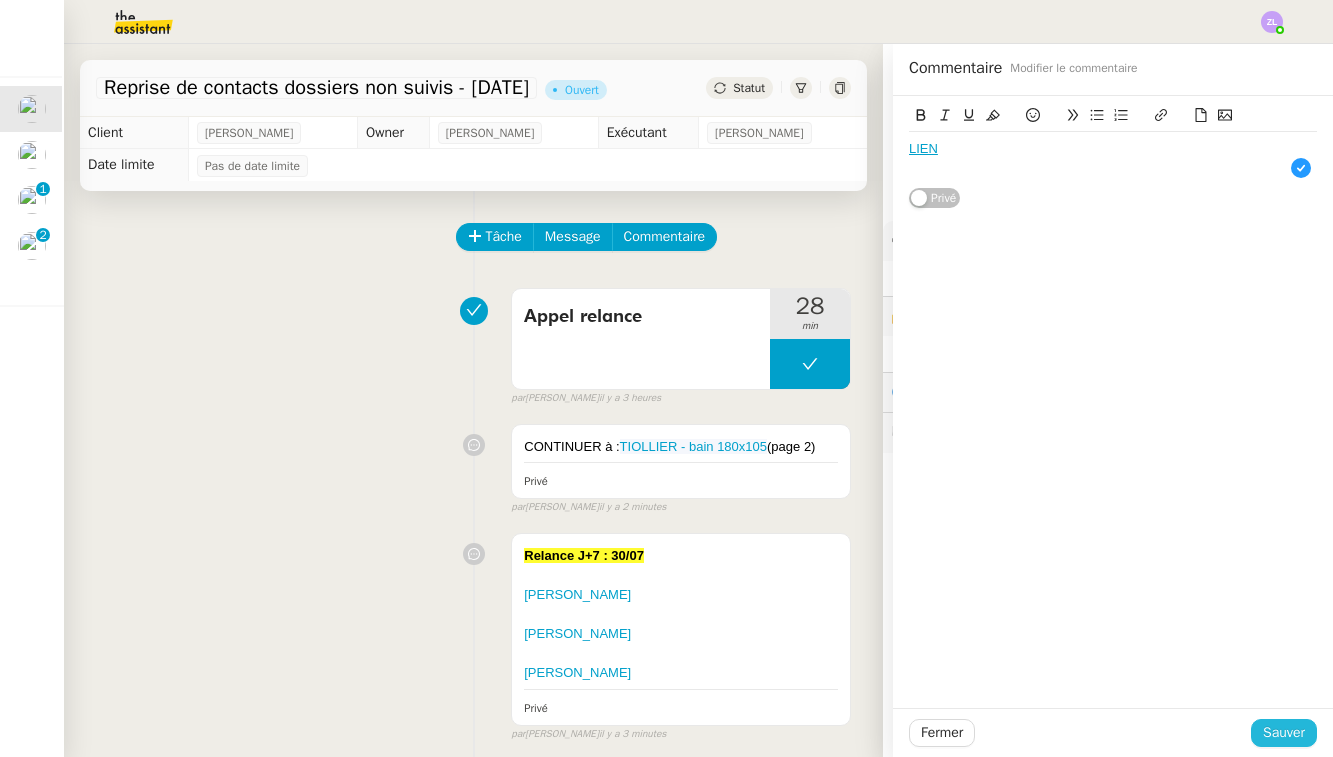 click on "Sauver" 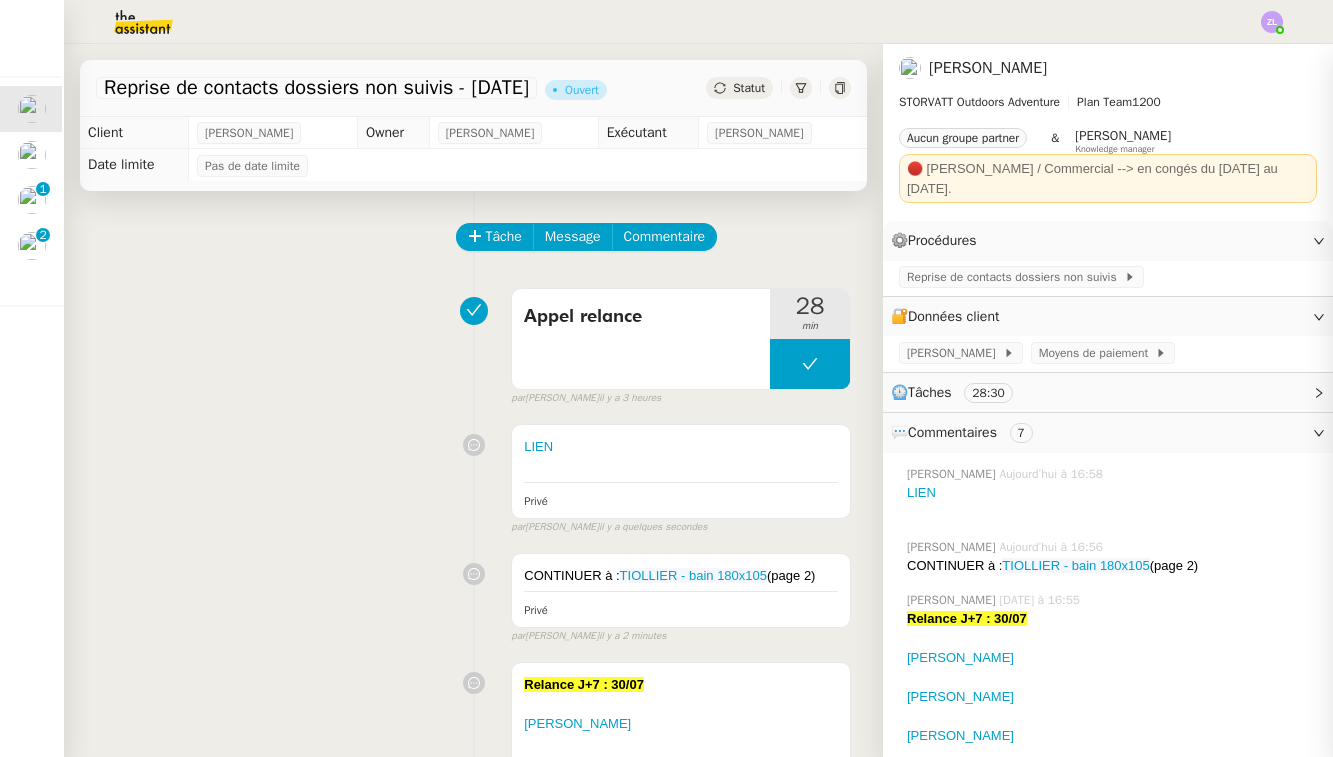 click on "LIEN  Privé false par   [PERSON_NAME]   il y a quelques secondes" at bounding box center (473, 475) 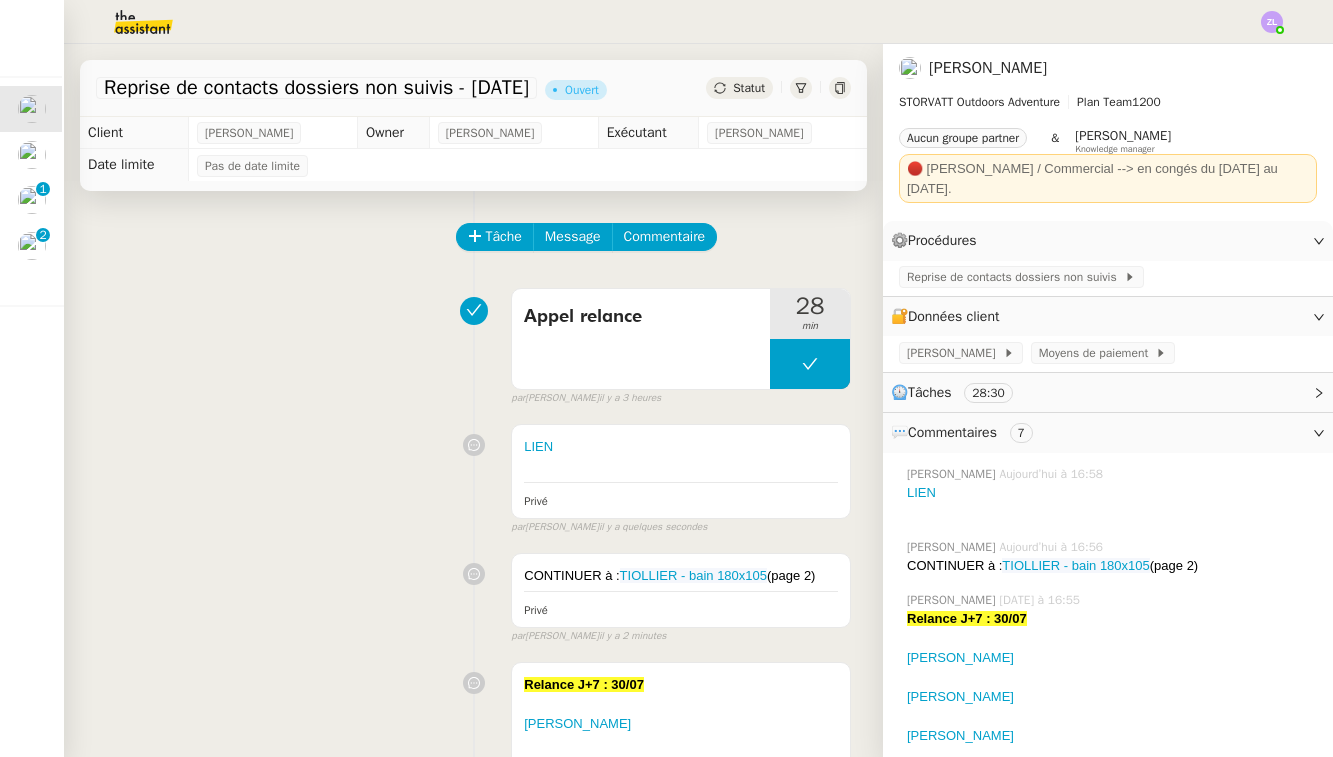 click on "Statut" 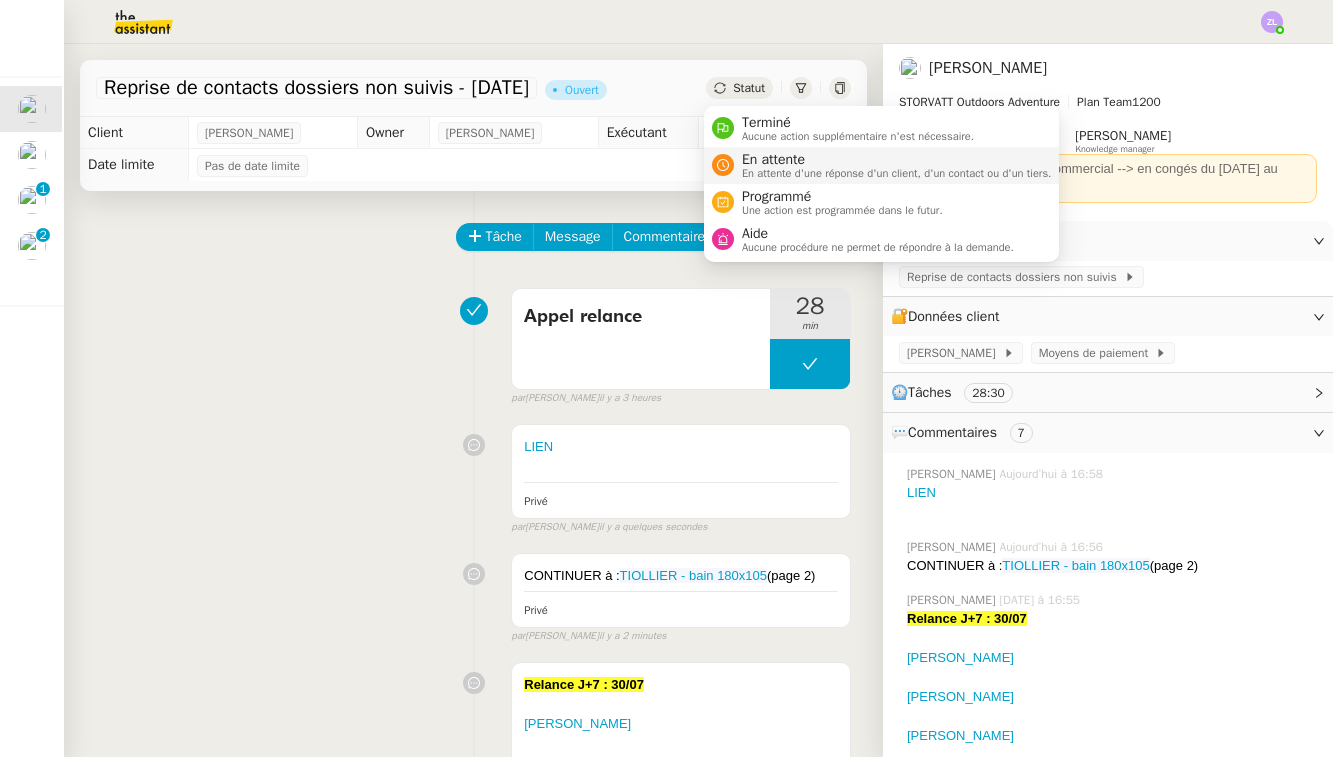click on "En attente" at bounding box center (897, 160) 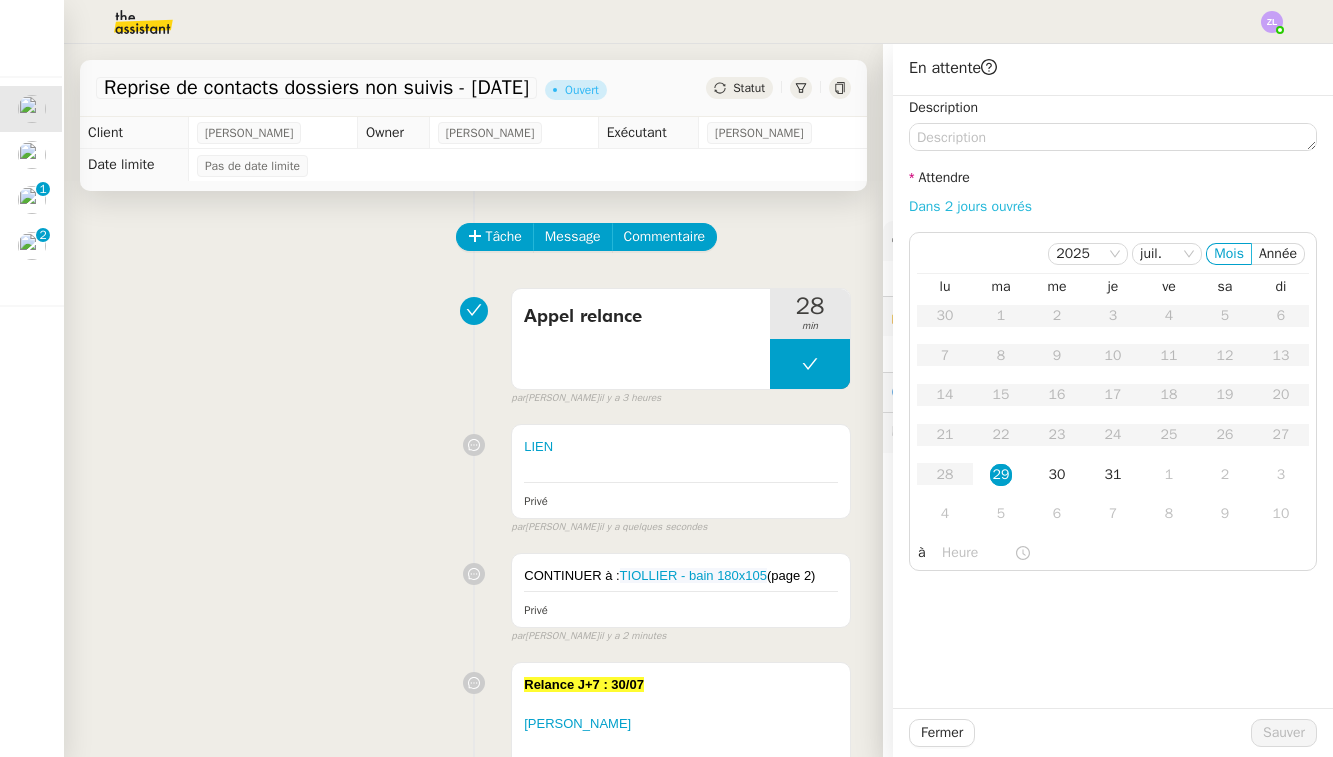 click on "Dans 2 jours ouvrés" 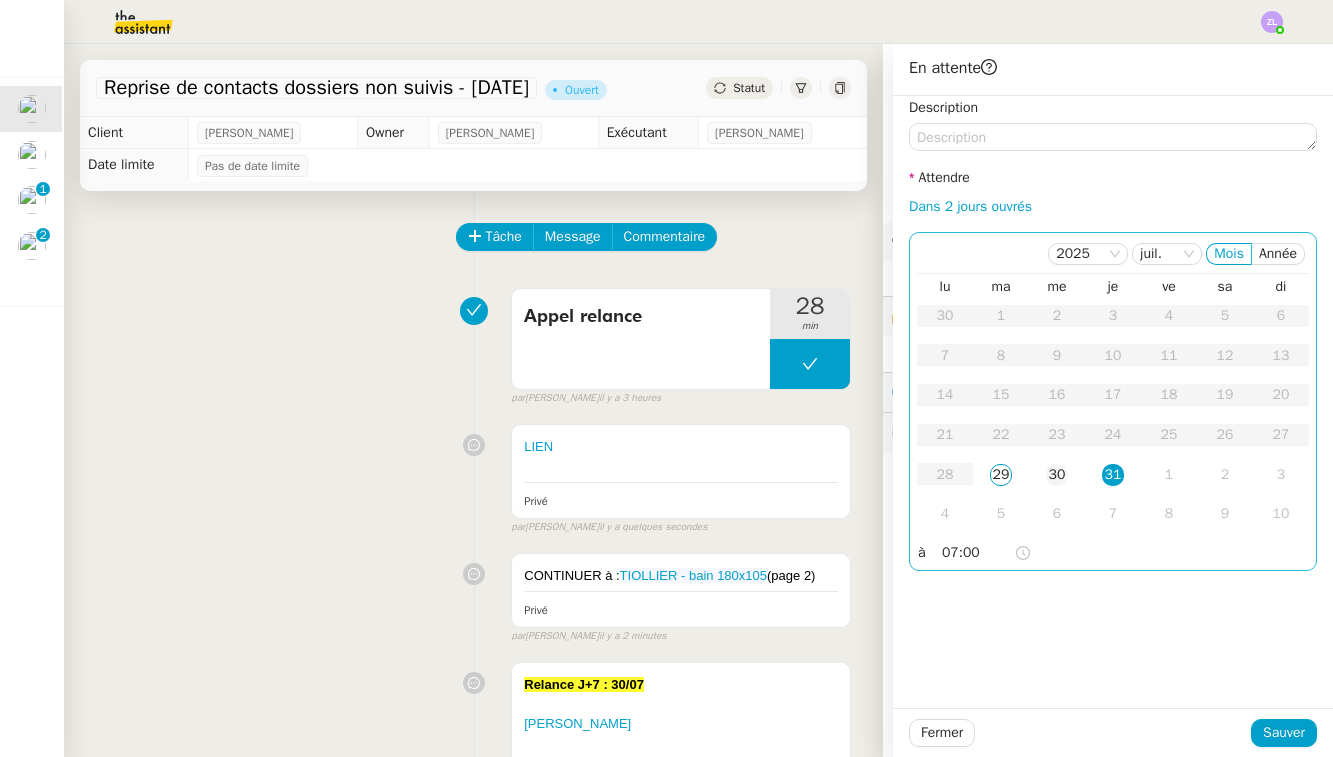 click on "30" 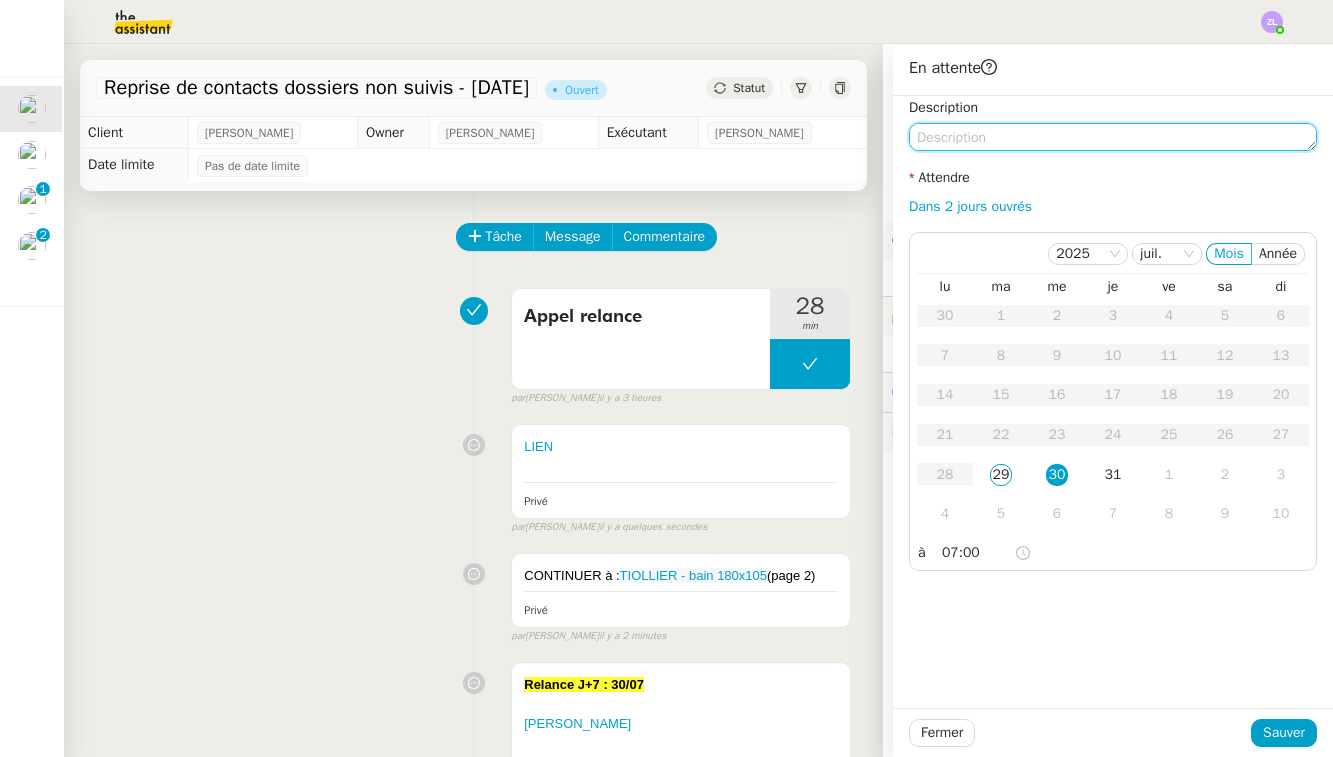 click 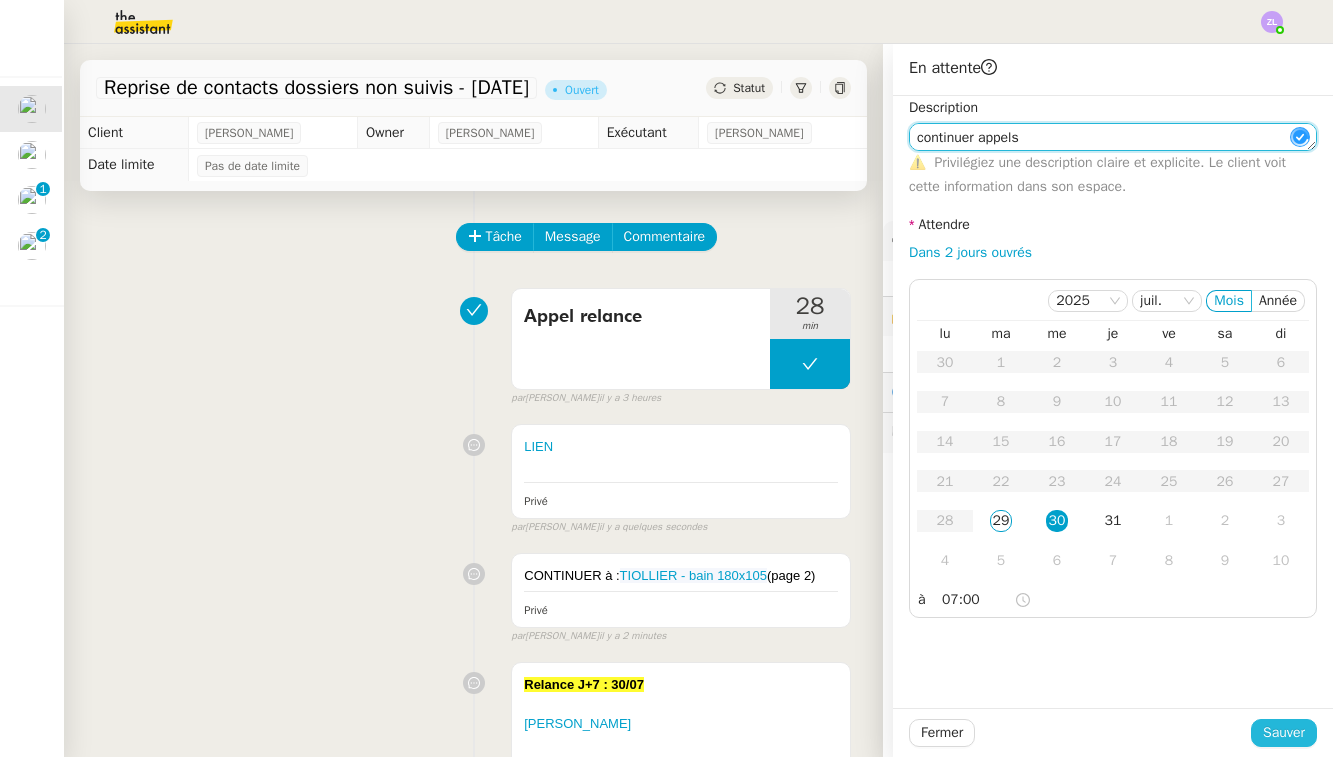 type on "continuer appels" 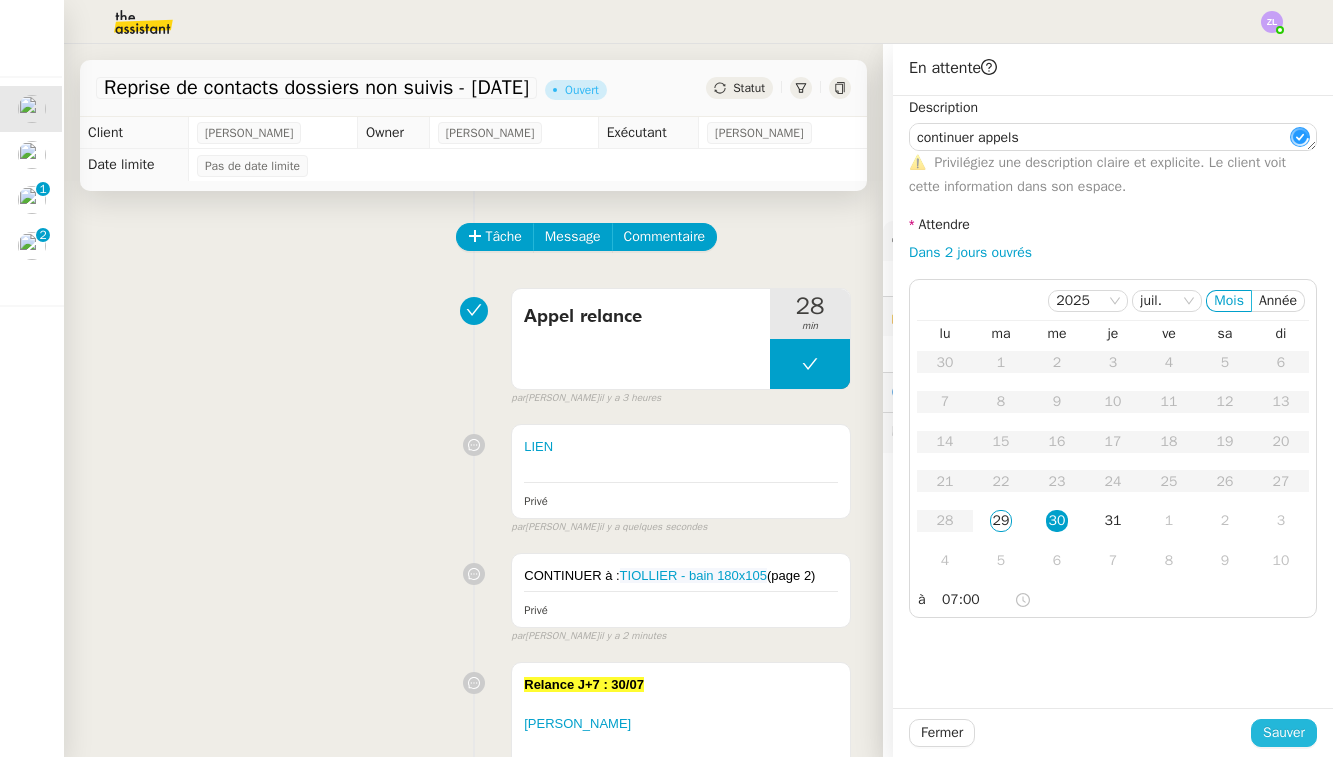 click on "Sauver" 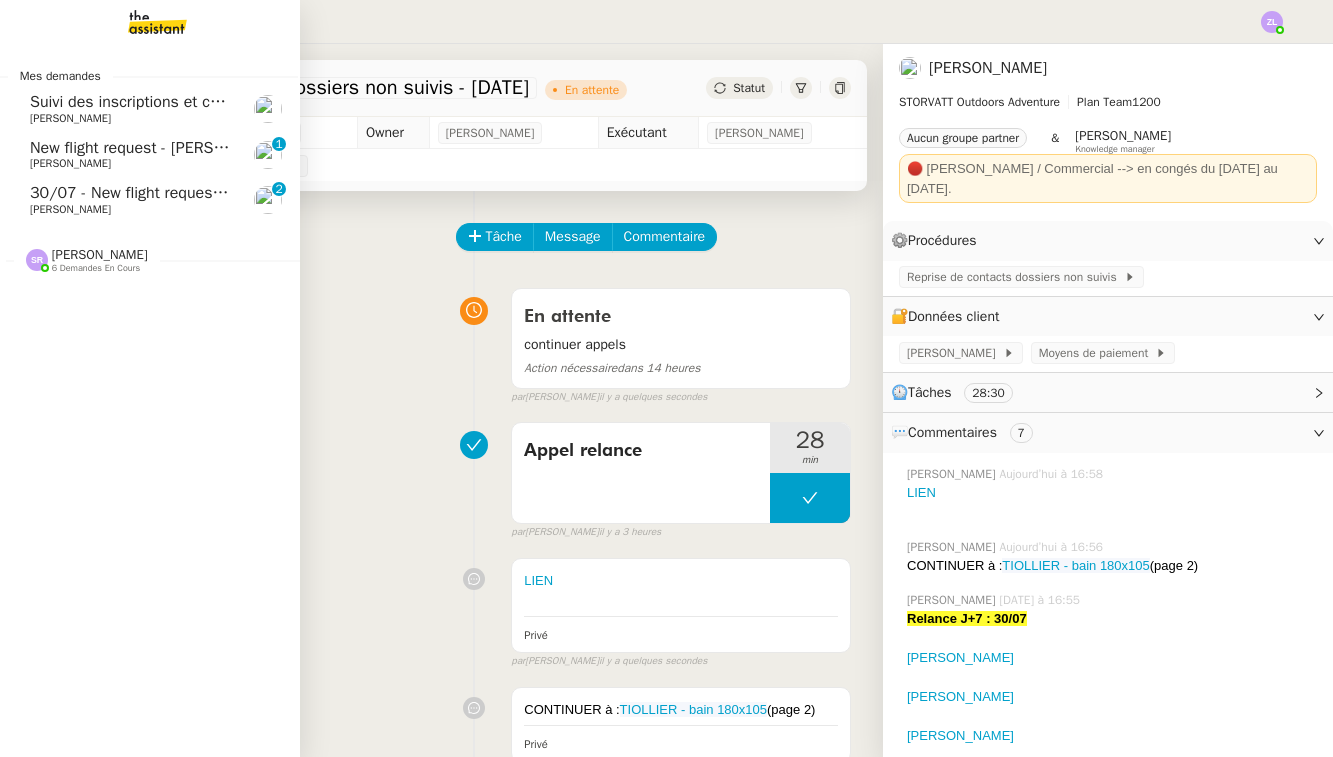 click on "New flight request - [PERSON_NAME] San [PERSON_NAME]" 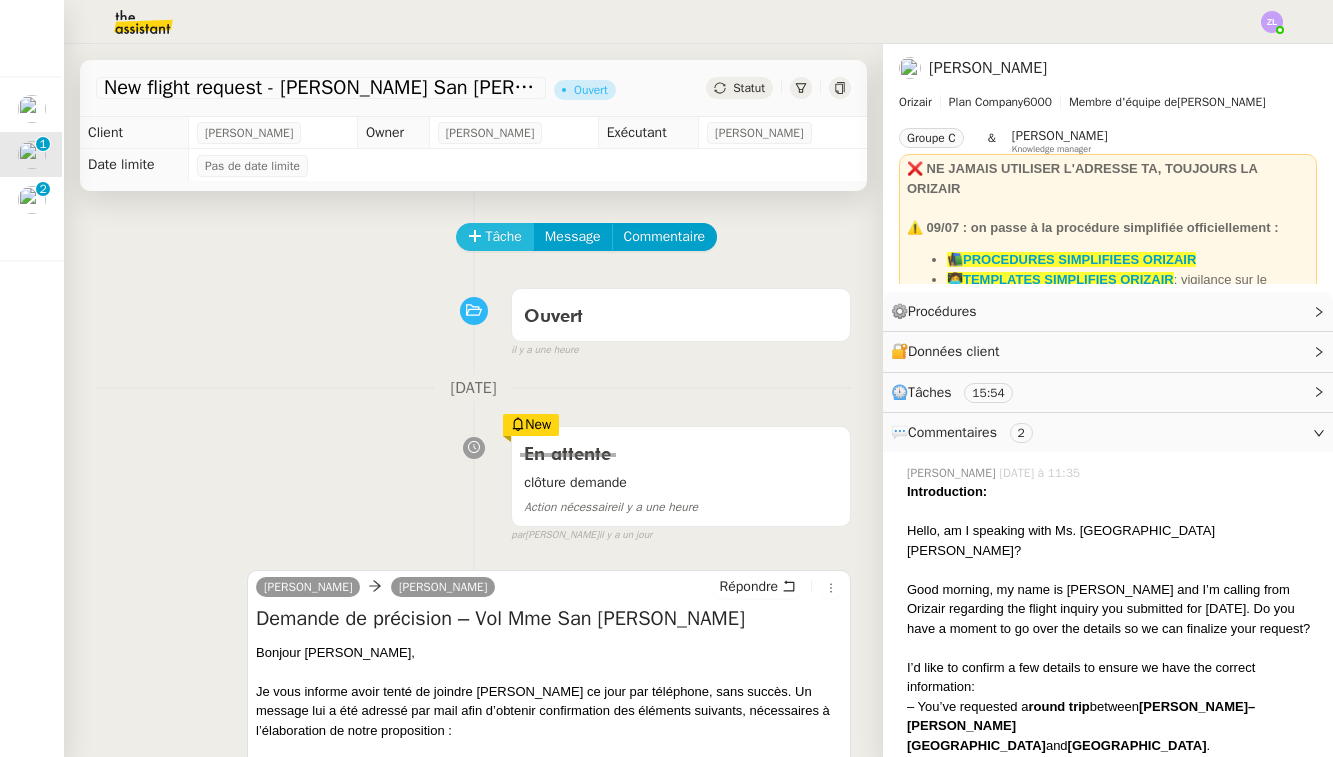 click on "Tâche" 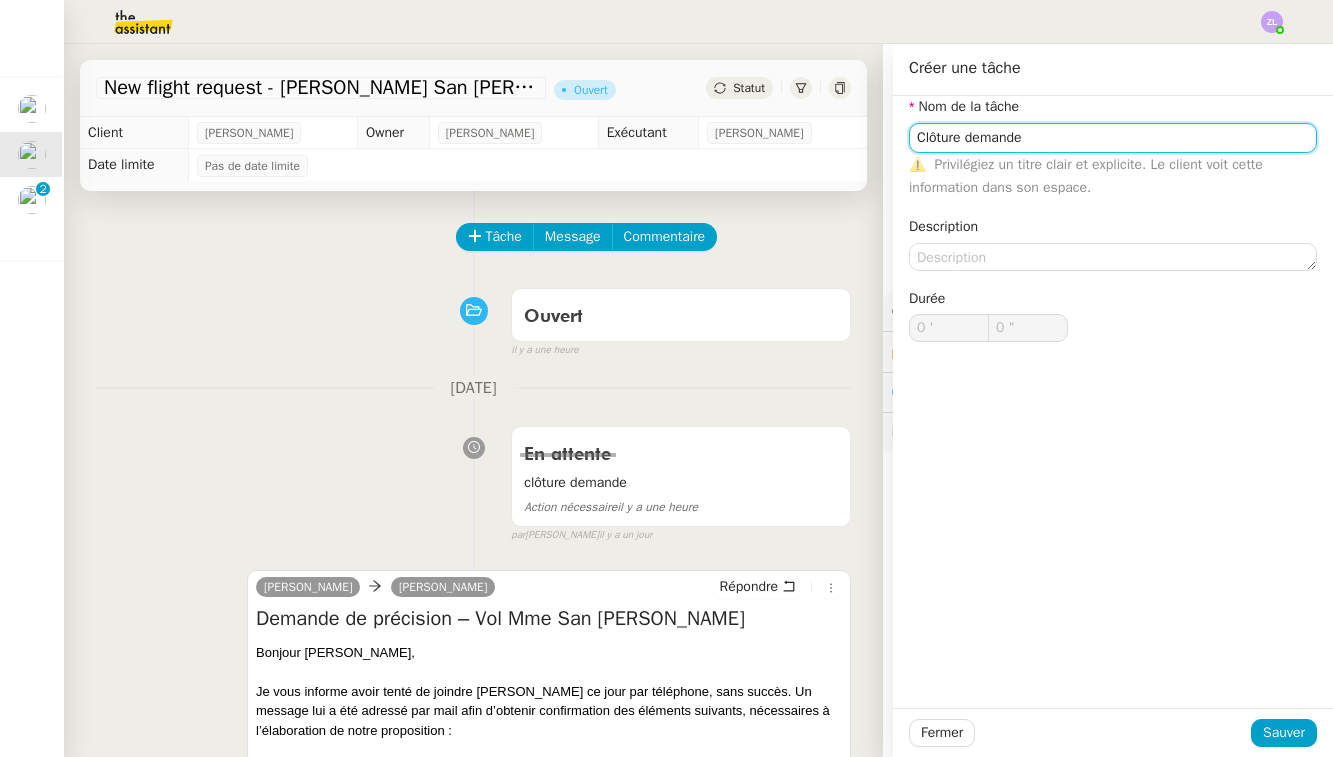 type on "Clôture demande" 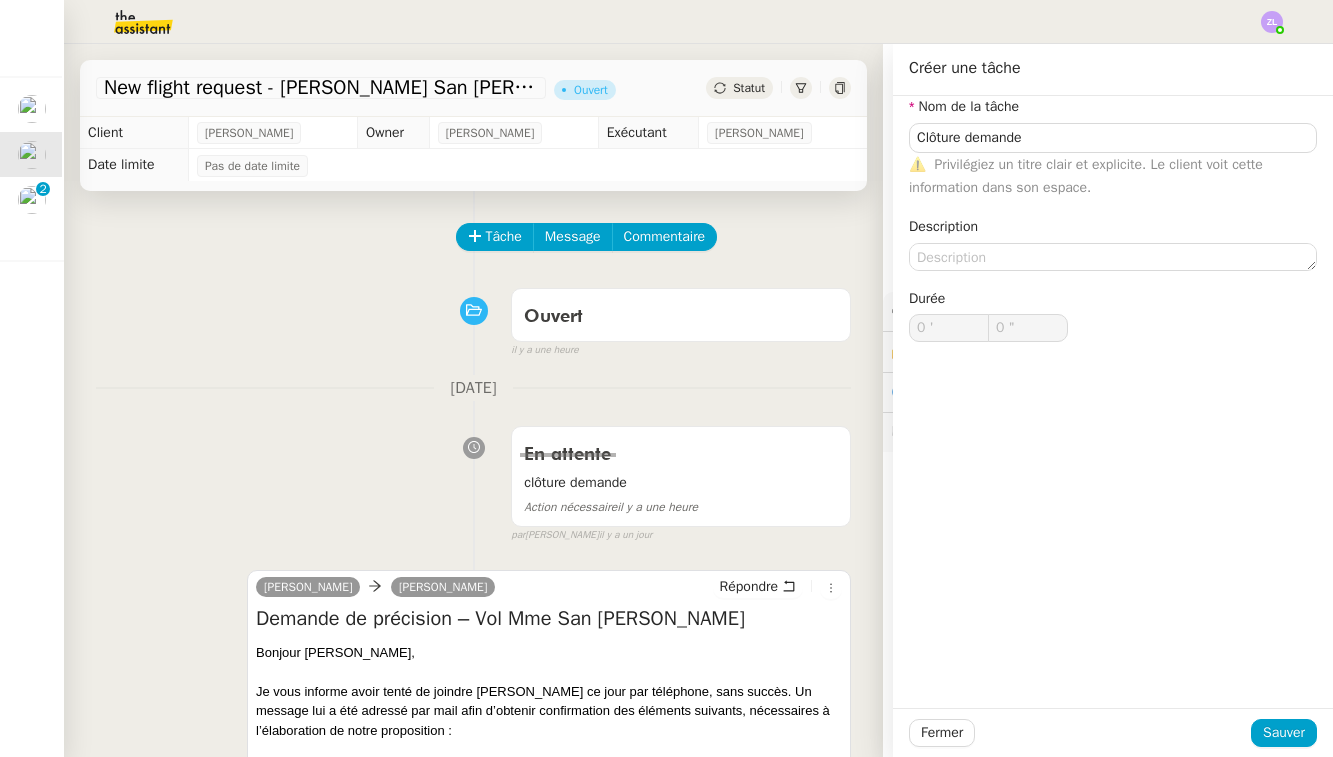 click on "Nom de la tâche Clôture demande ⚠️    Privilégiez un titre clair et explicite. Le client voit cette information dans son espace. Description Durée 0 ' 0 "" 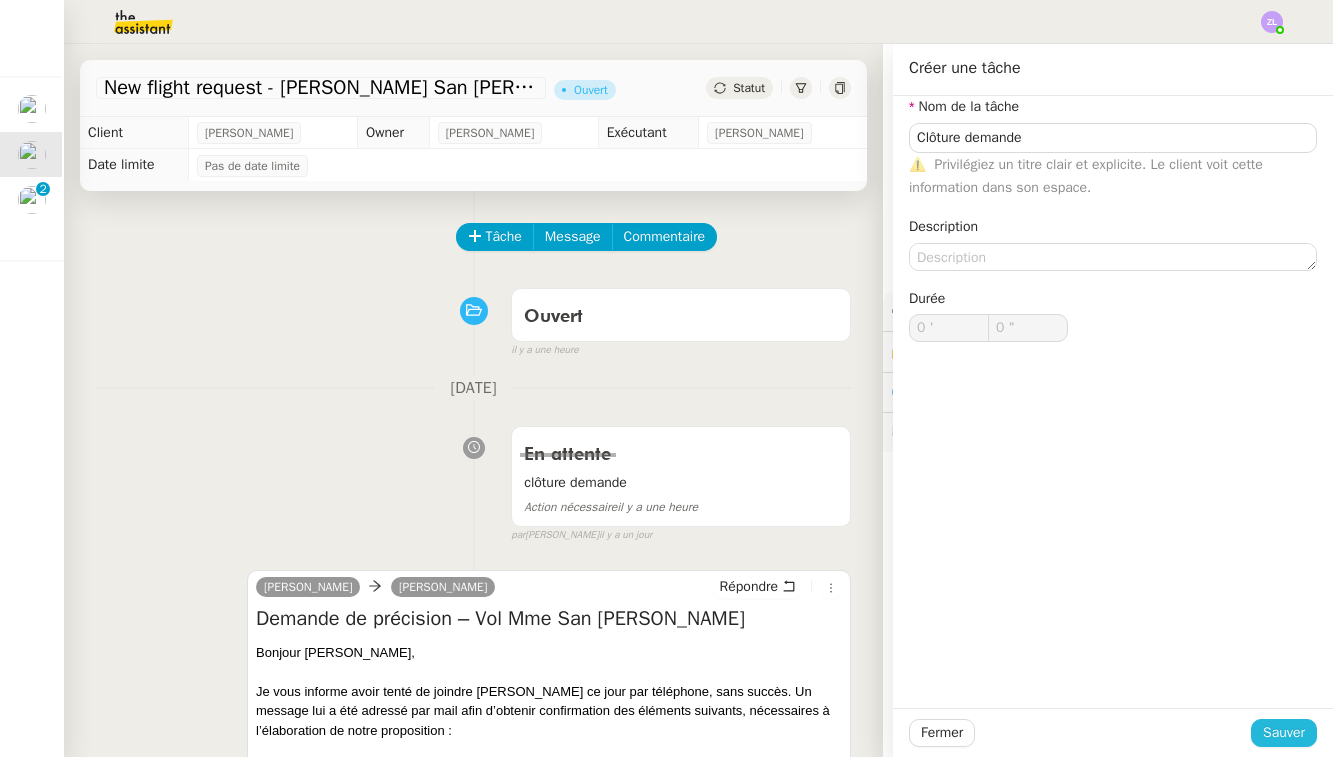 click on "Sauver" 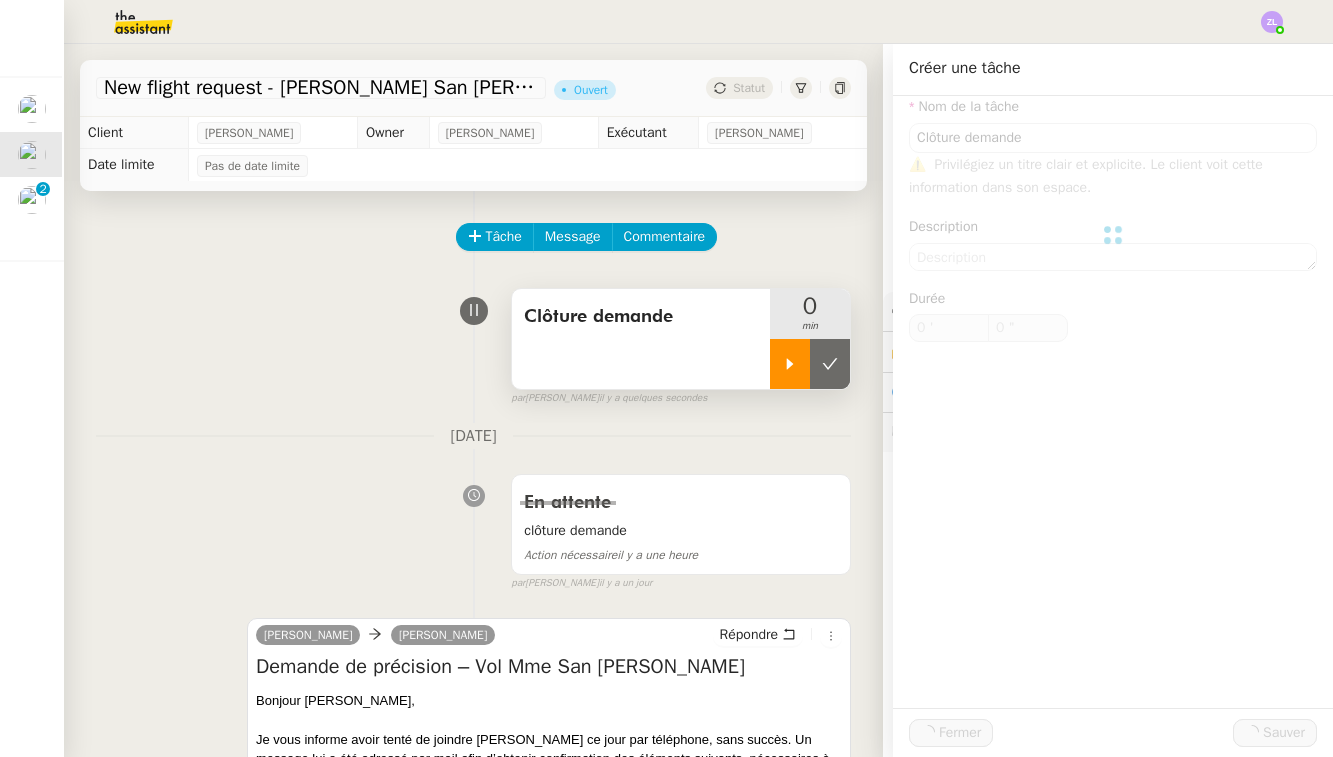 click 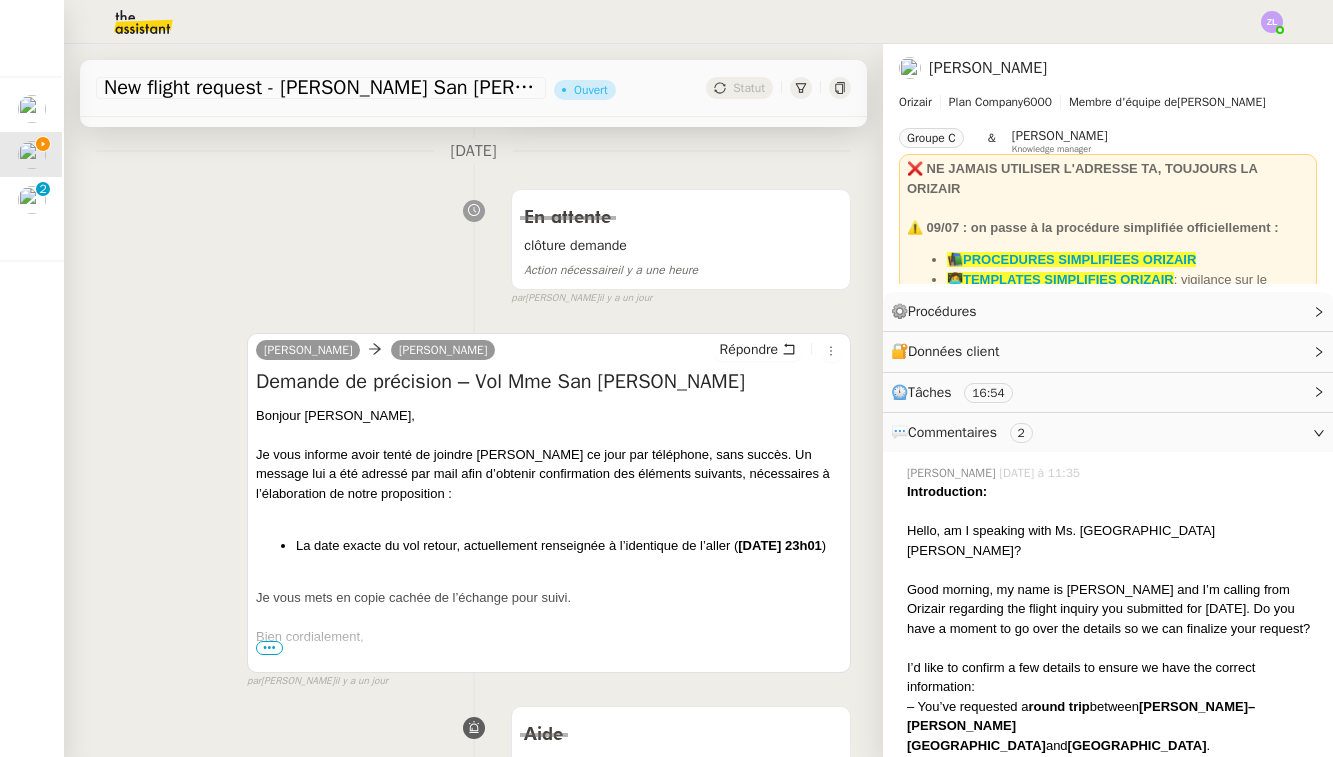 scroll, scrollTop: 340, scrollLeft: 0, axis: vertical 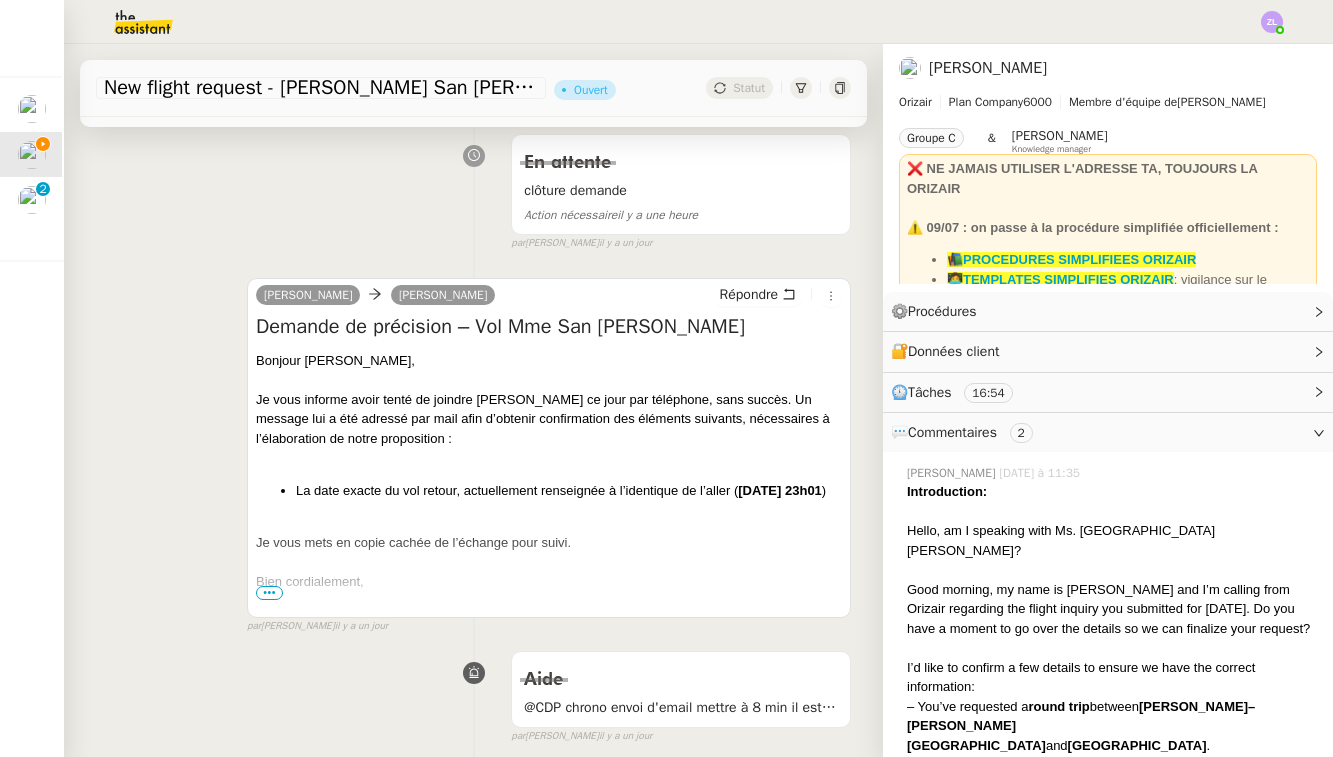 click on "•••" at bounding box center [269, 593] 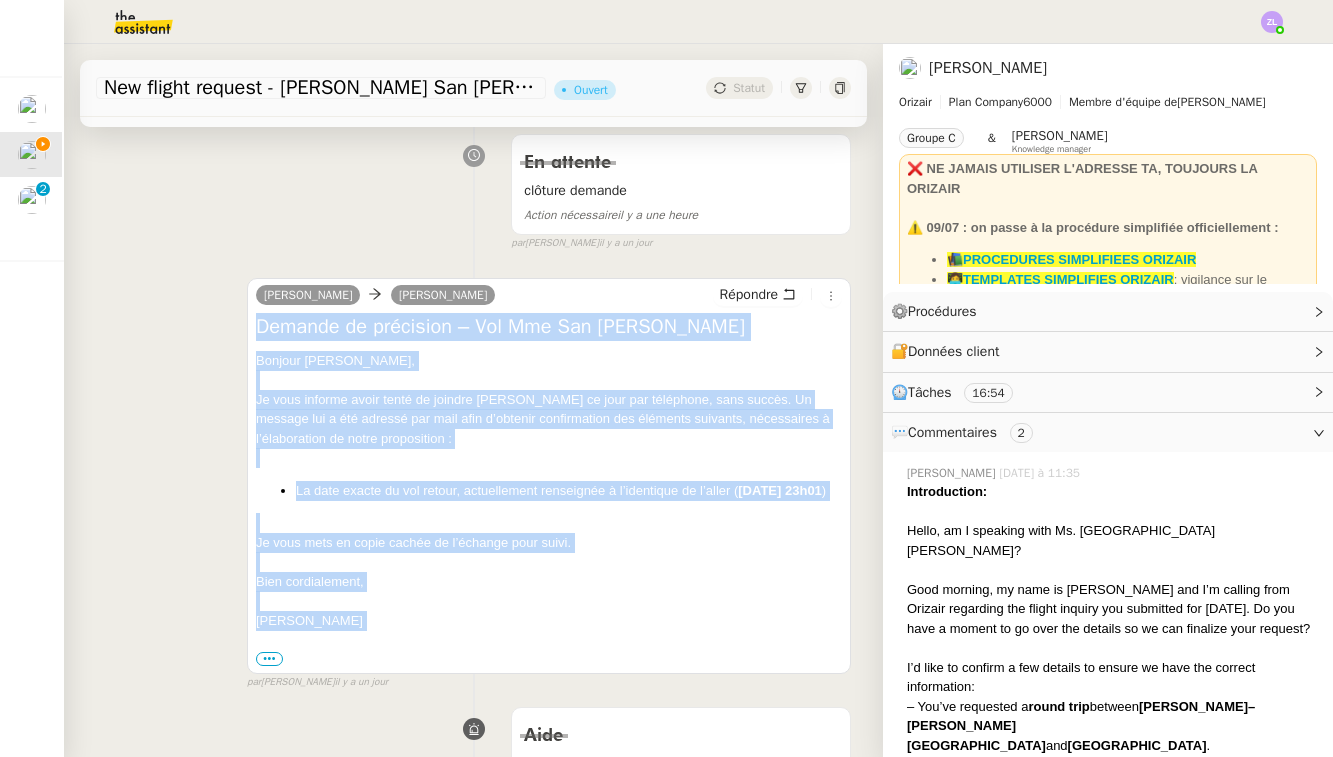 drag, startPoint x: 337, startPoint y: 645, endPoint x: 246, endPoint y: 329, distance: 328.84192 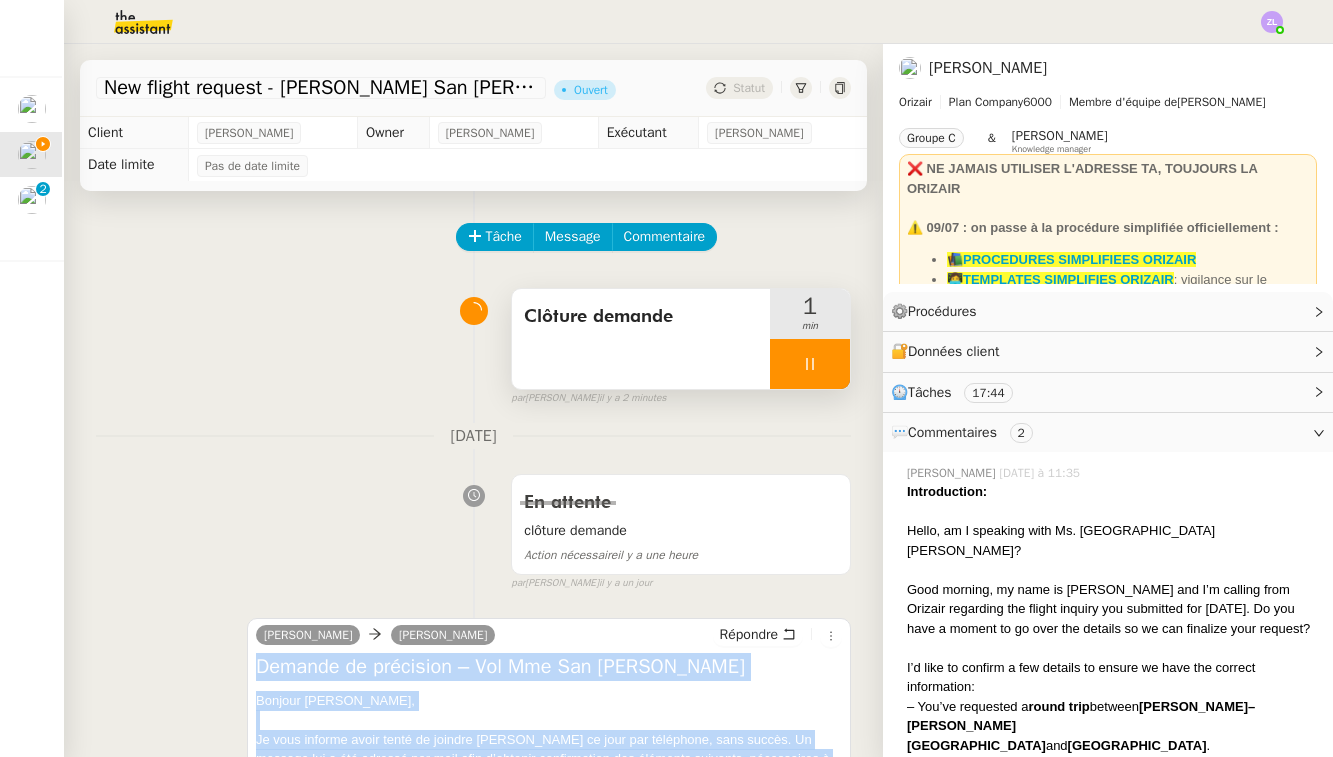 scroll, scrollTop: 0, scrollLeft: 0, axis: both 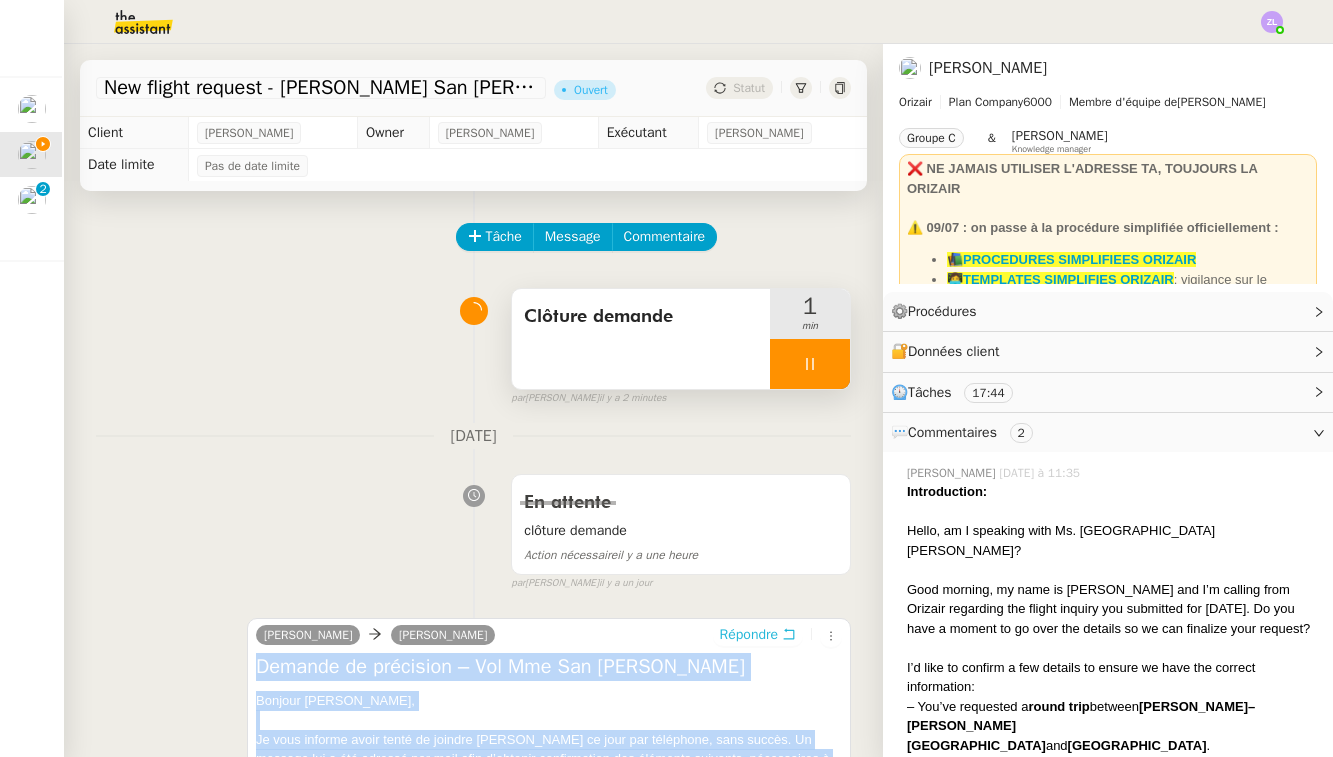 click on "Répondre" at bounding box center [749, 635] 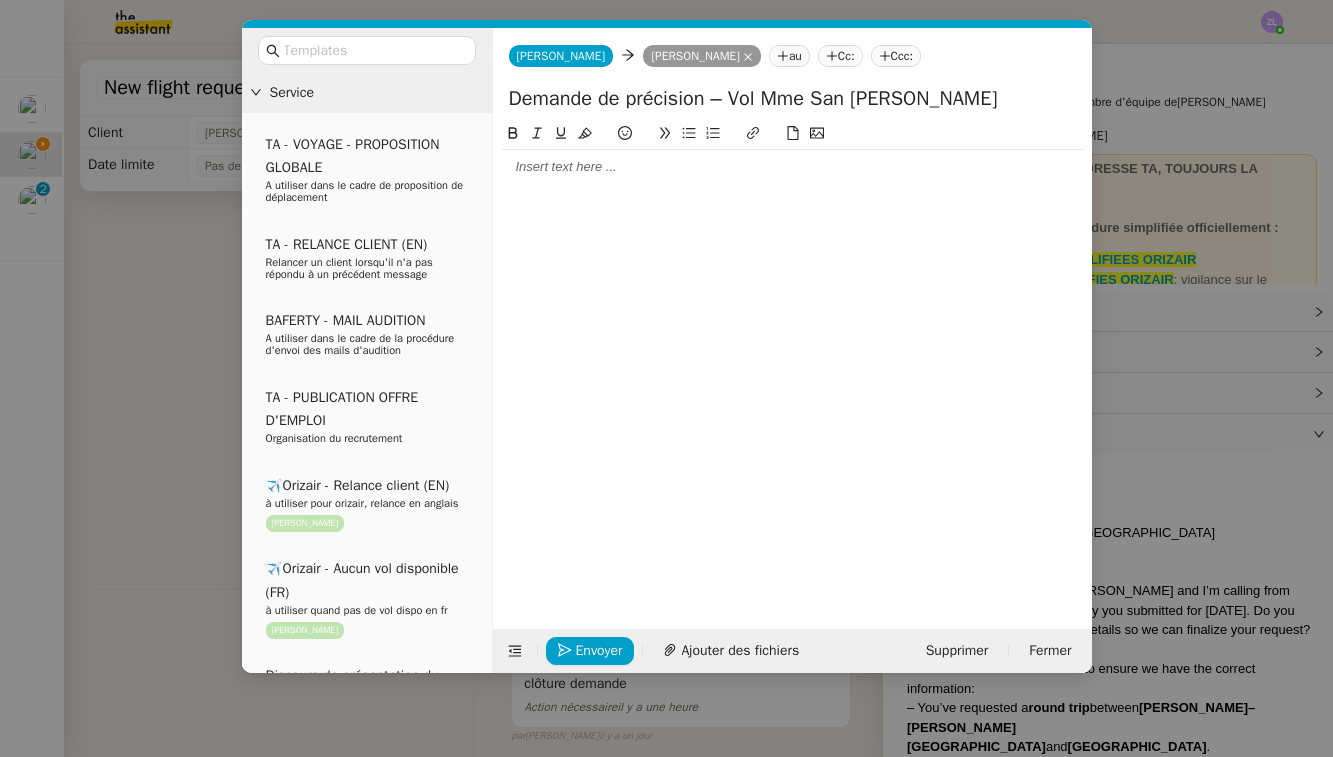 click on "Demande de précision – Vol Mme San [PERSON_NAME]" 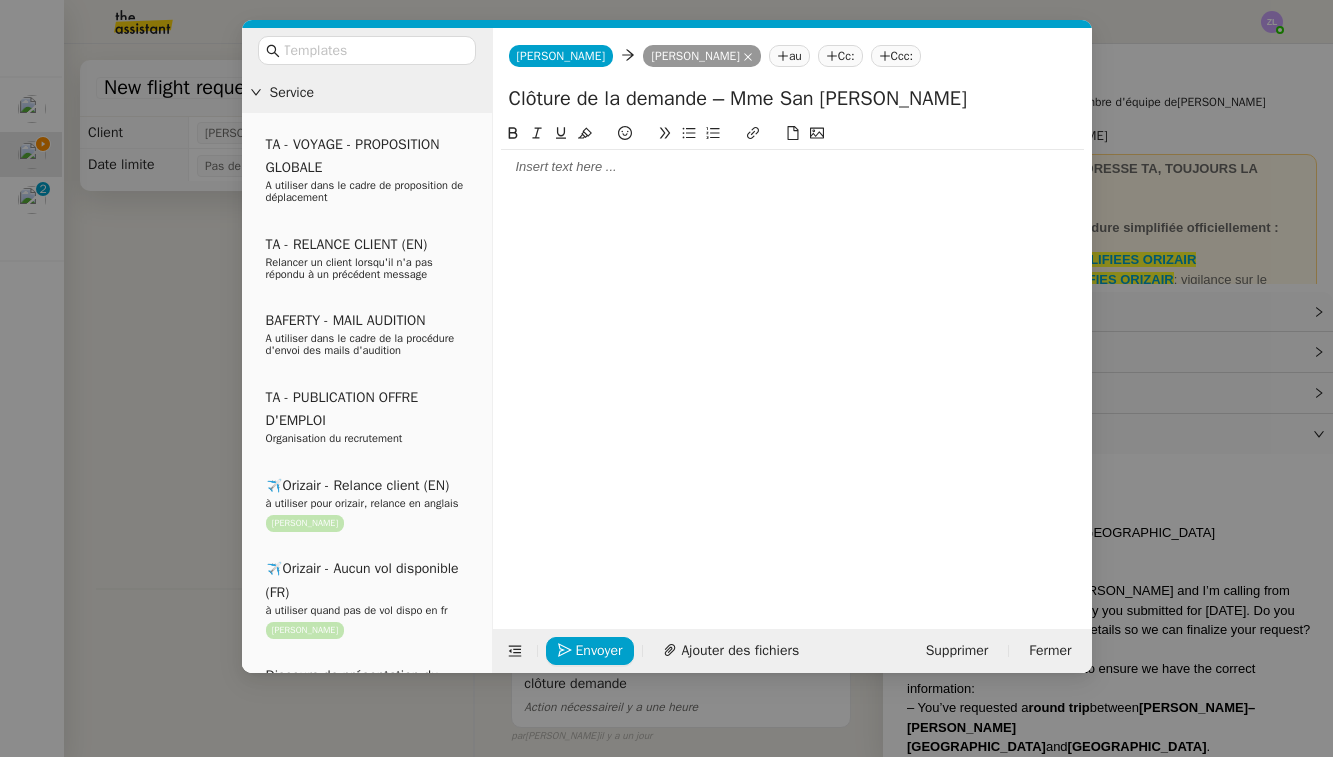 type on "Clôture de la demande – Mme San [PERSON_NAME]" 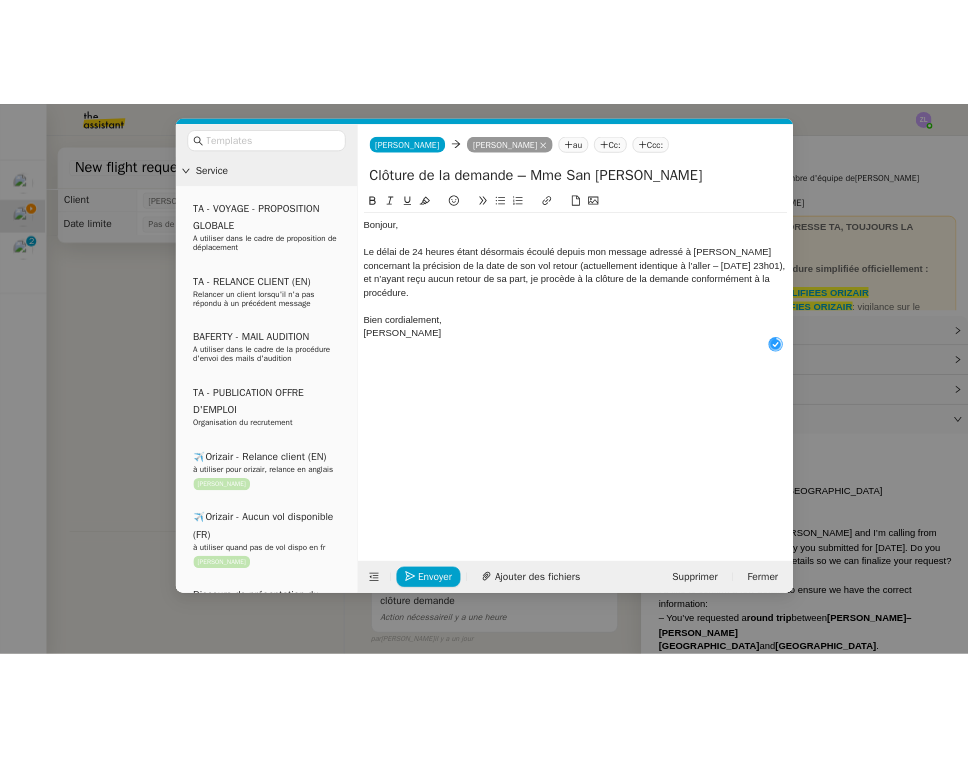 scroll, scrollTop: 21, scrollLeft: 0, axis: vertical 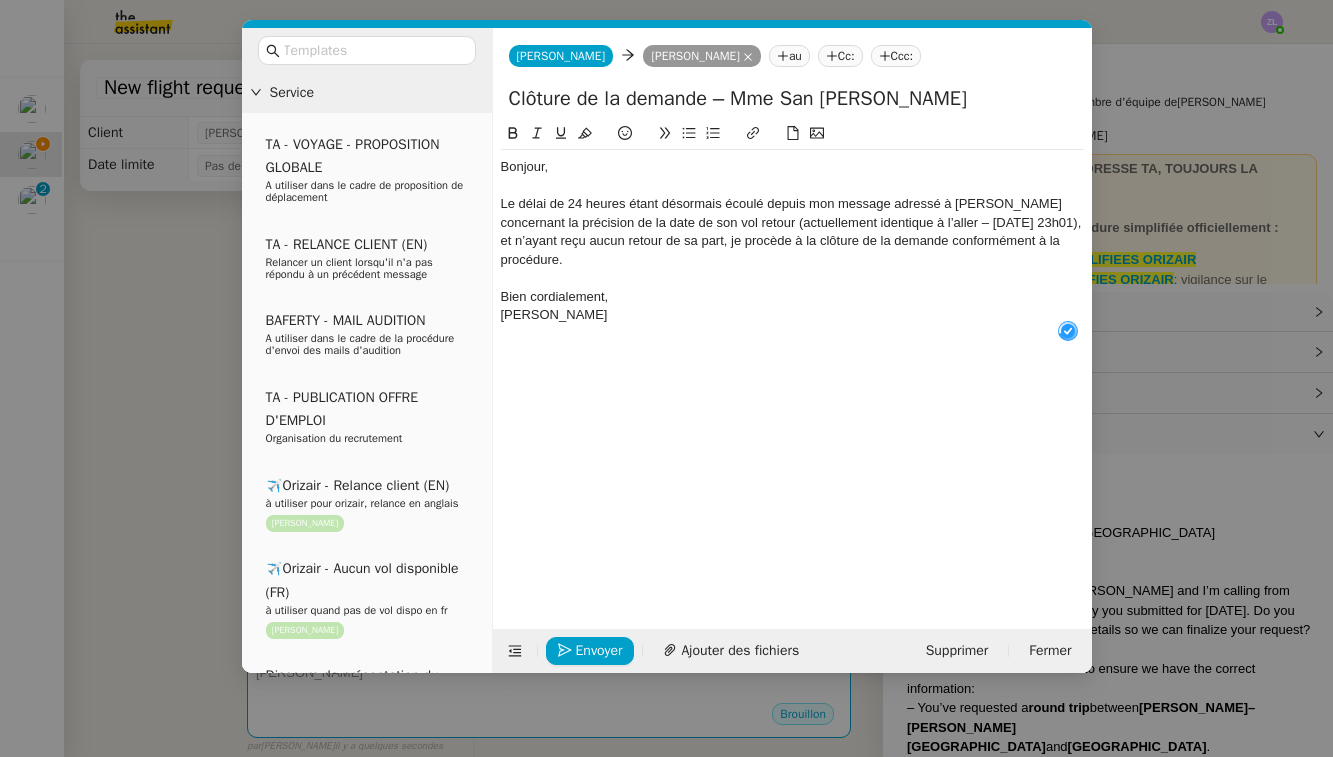 click on "Bonjour," 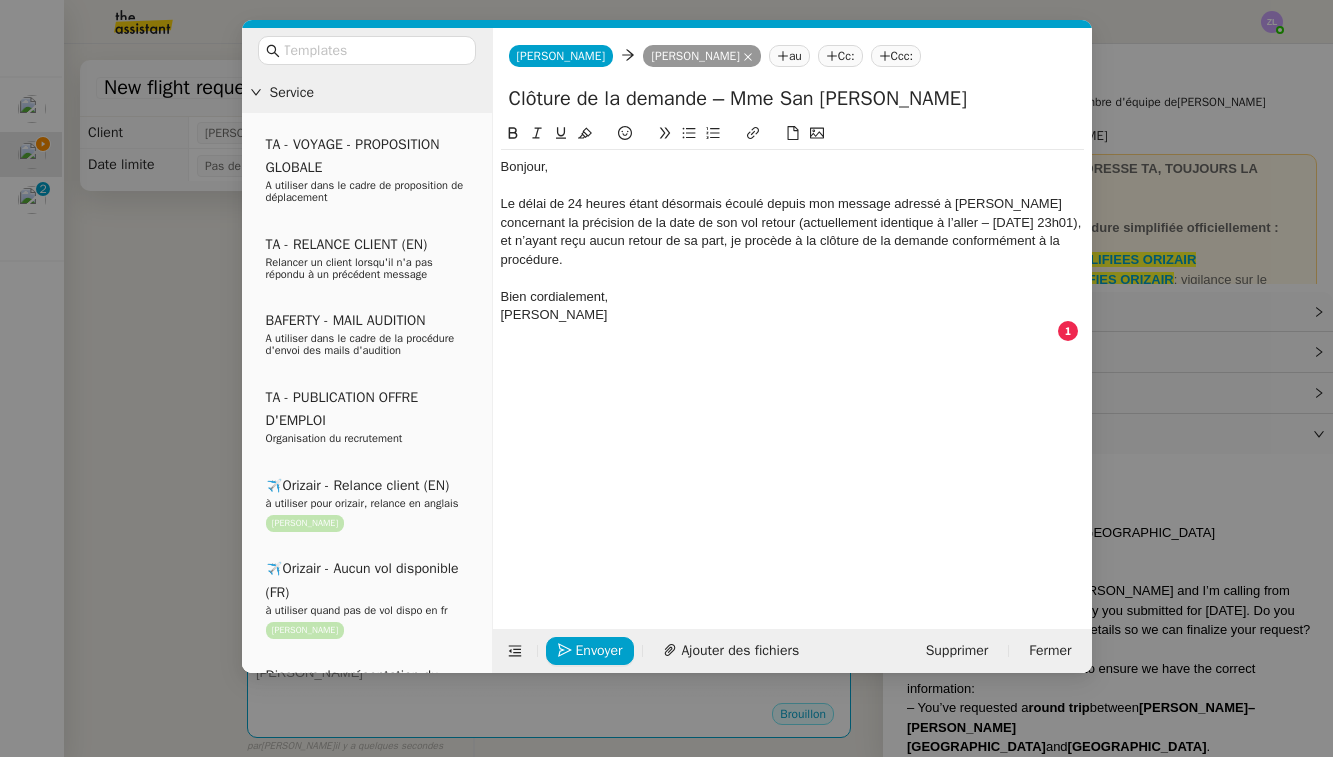 type 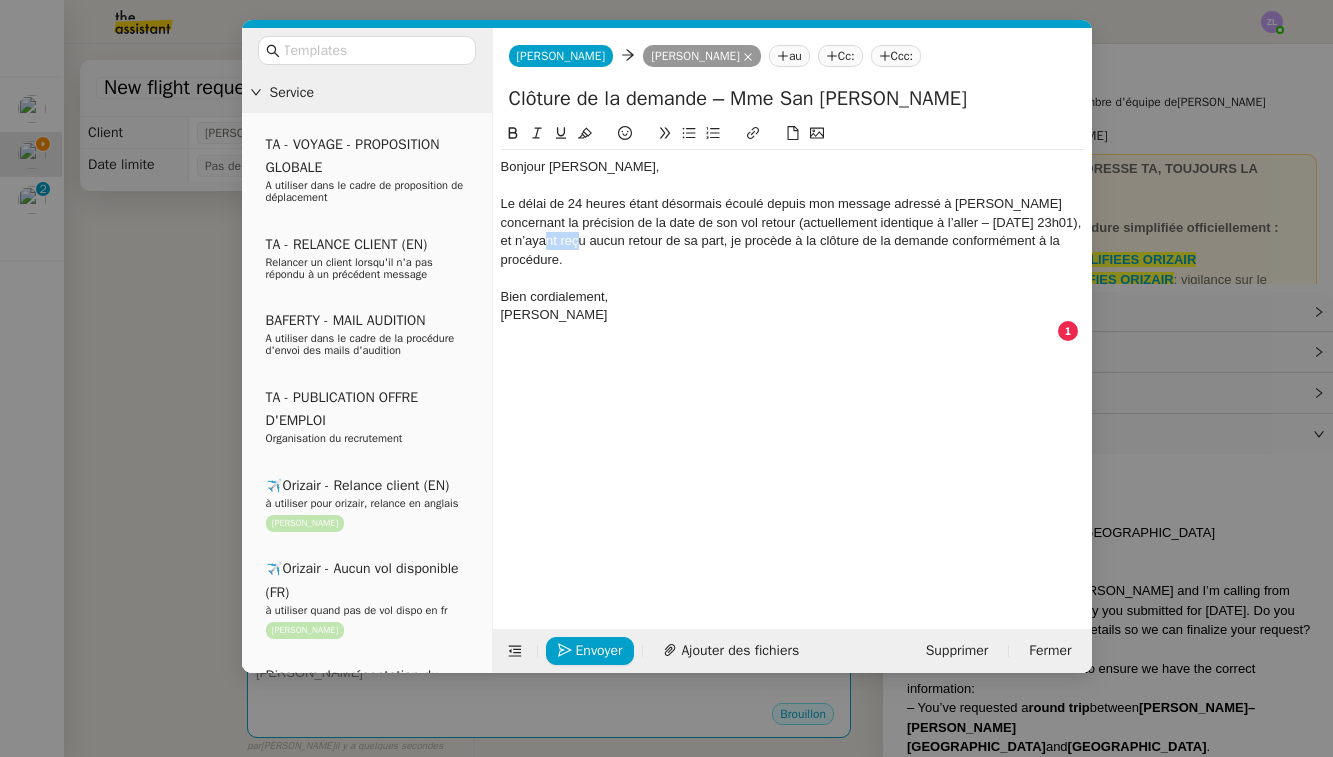 drag, startPoint x: 568, startPoint y: 240, endPoint x: 540, endPoint y: 240, distance: 28 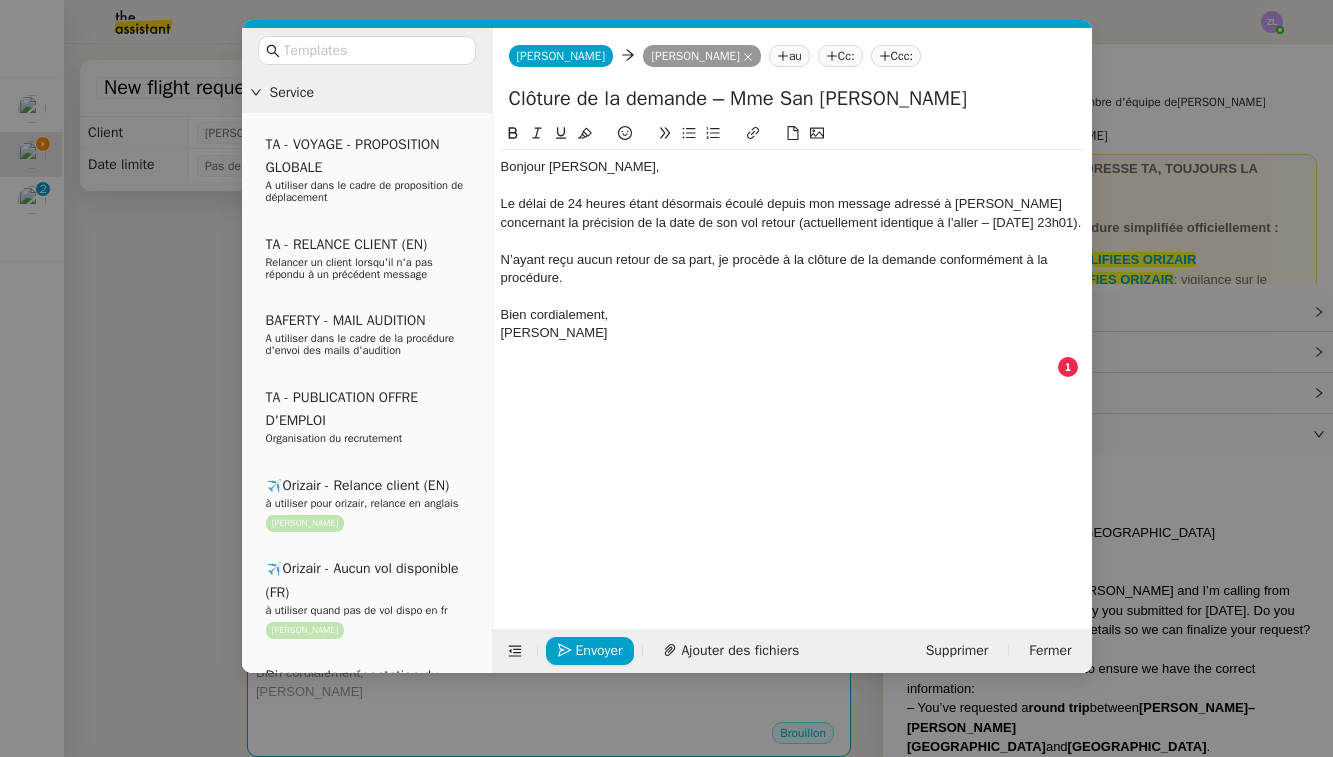 click on "[PERSON_NAME]" 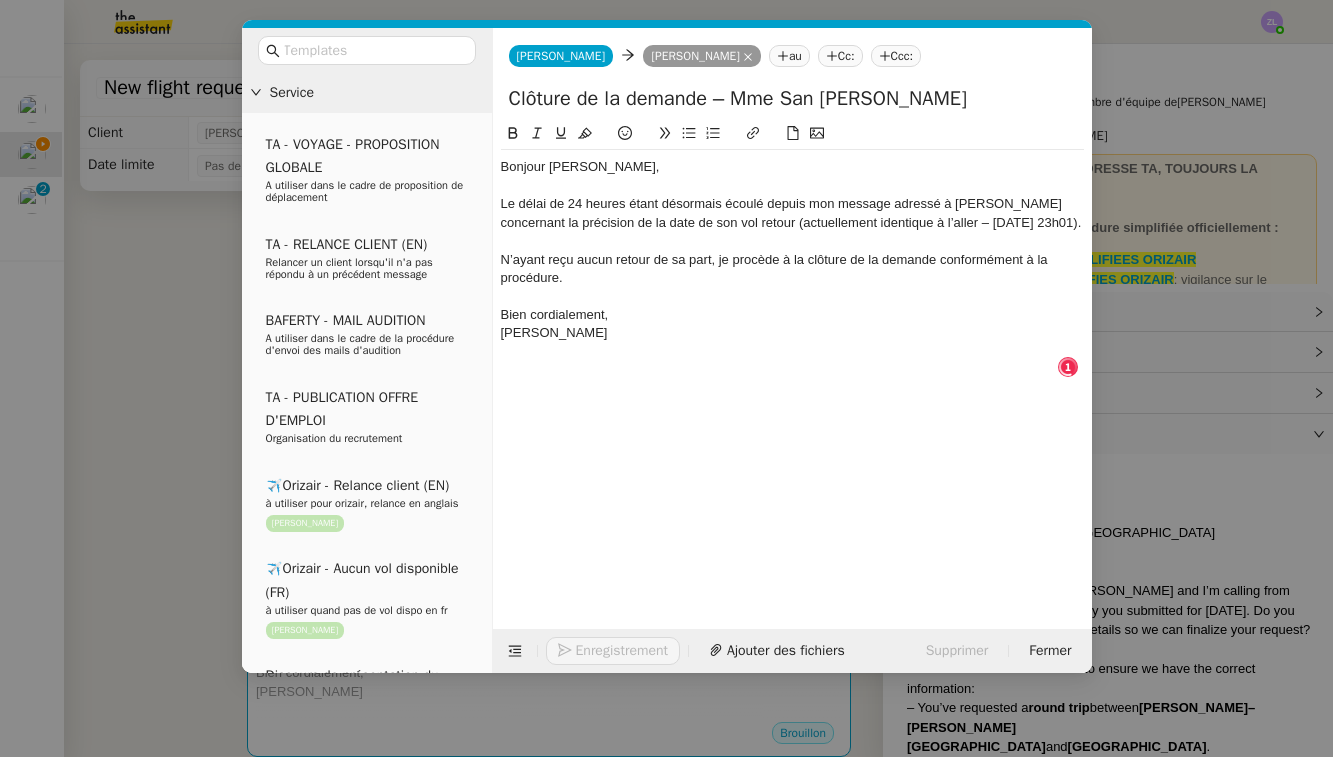 click on "Bien cordialement," 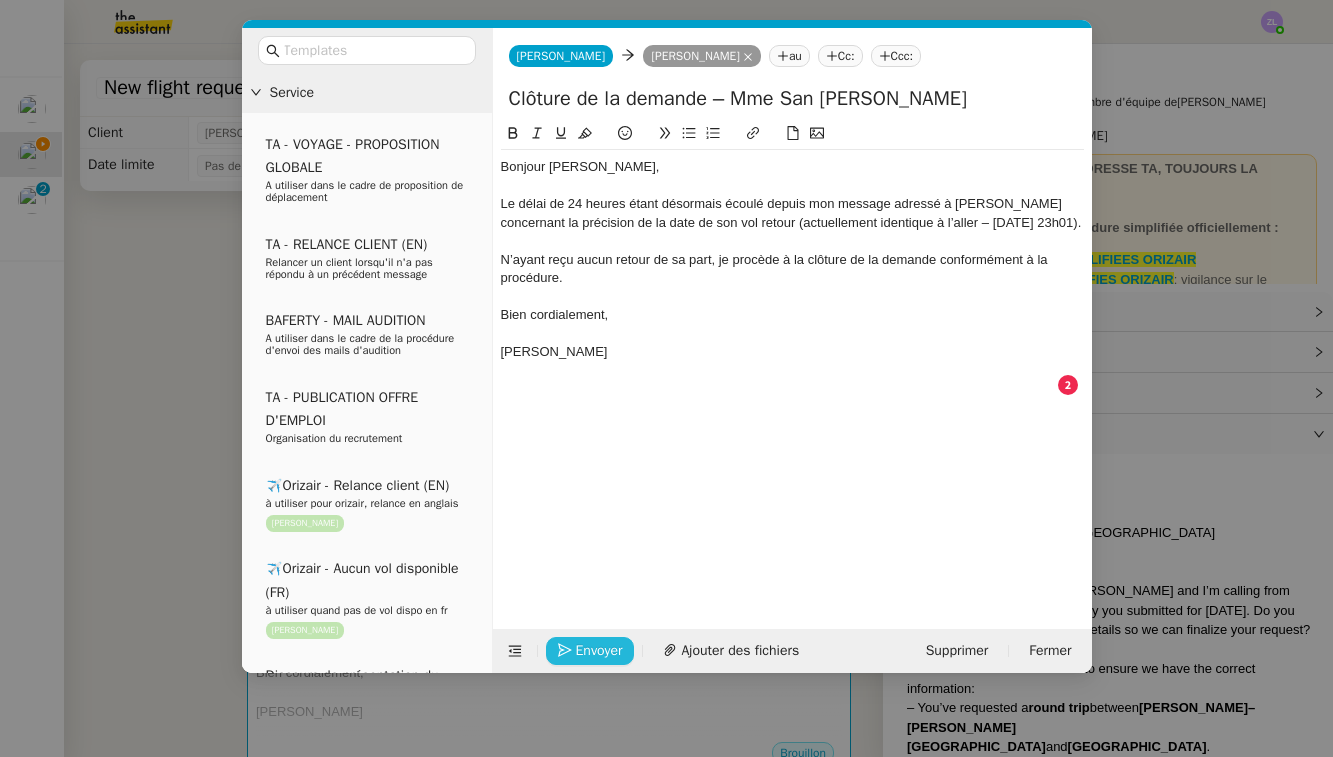 click on "Envoyer" 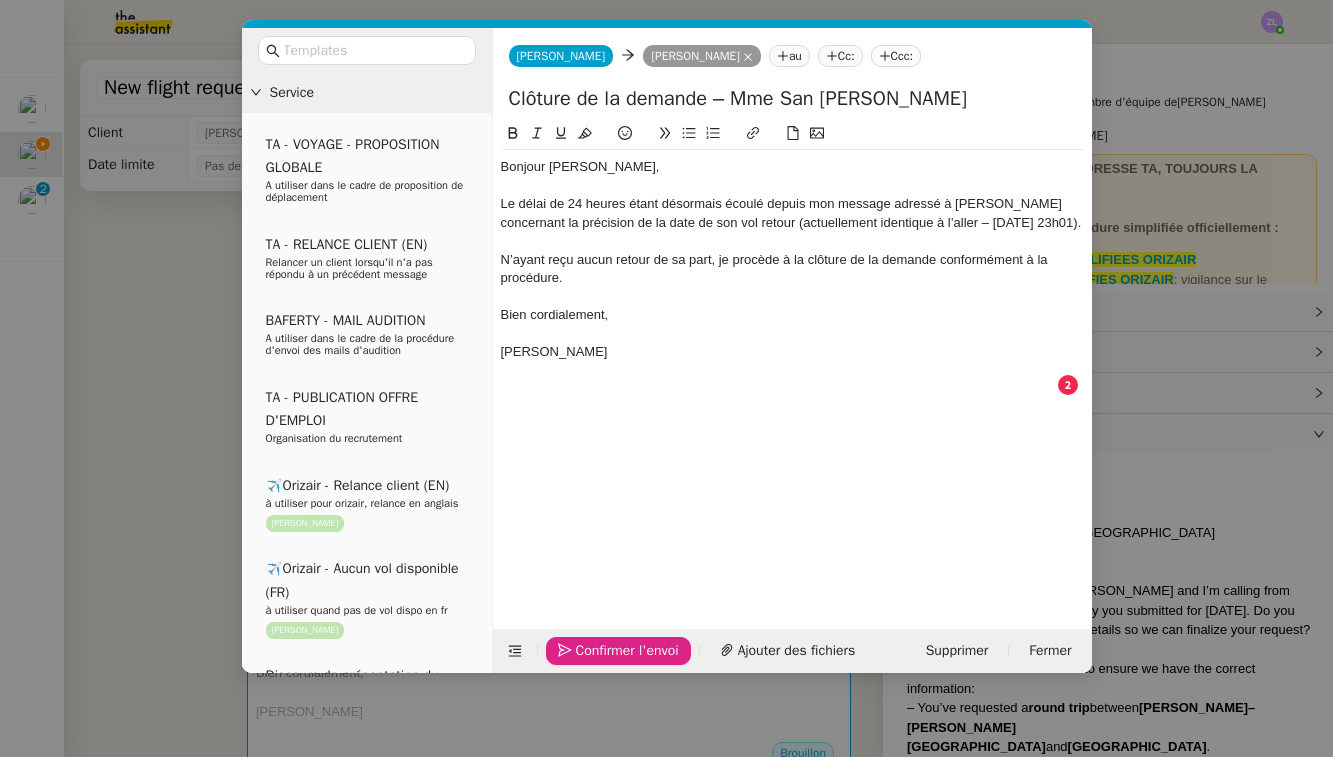 click on "Confirmer l'envoi" 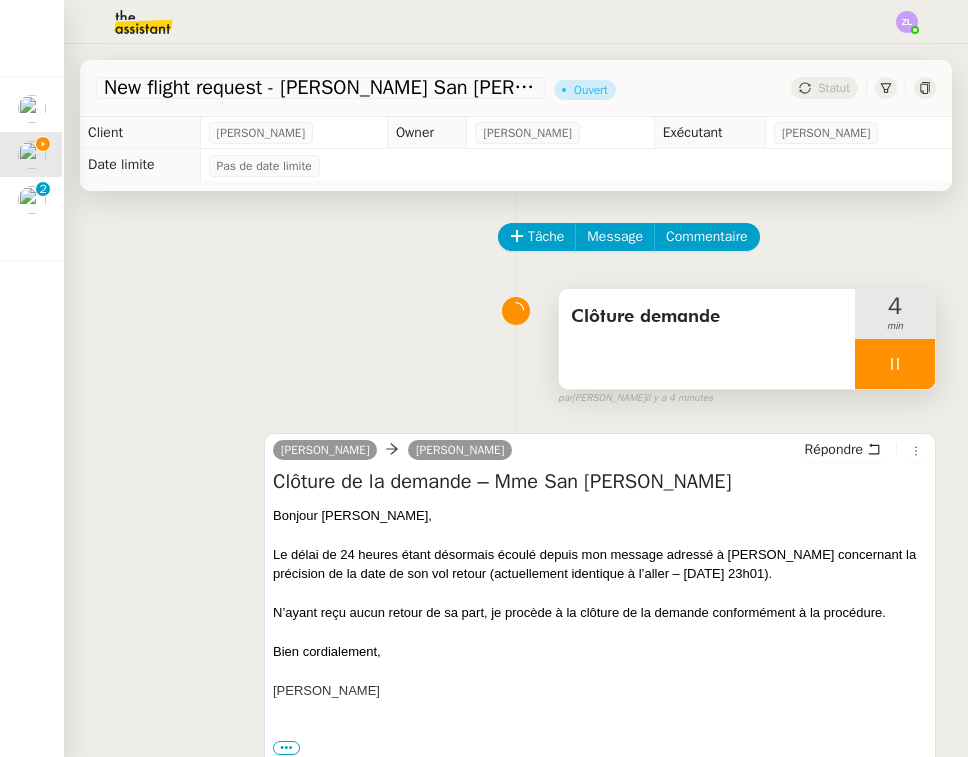 scroll, scrollTop: 0, scrollLeft: 0, axis: both 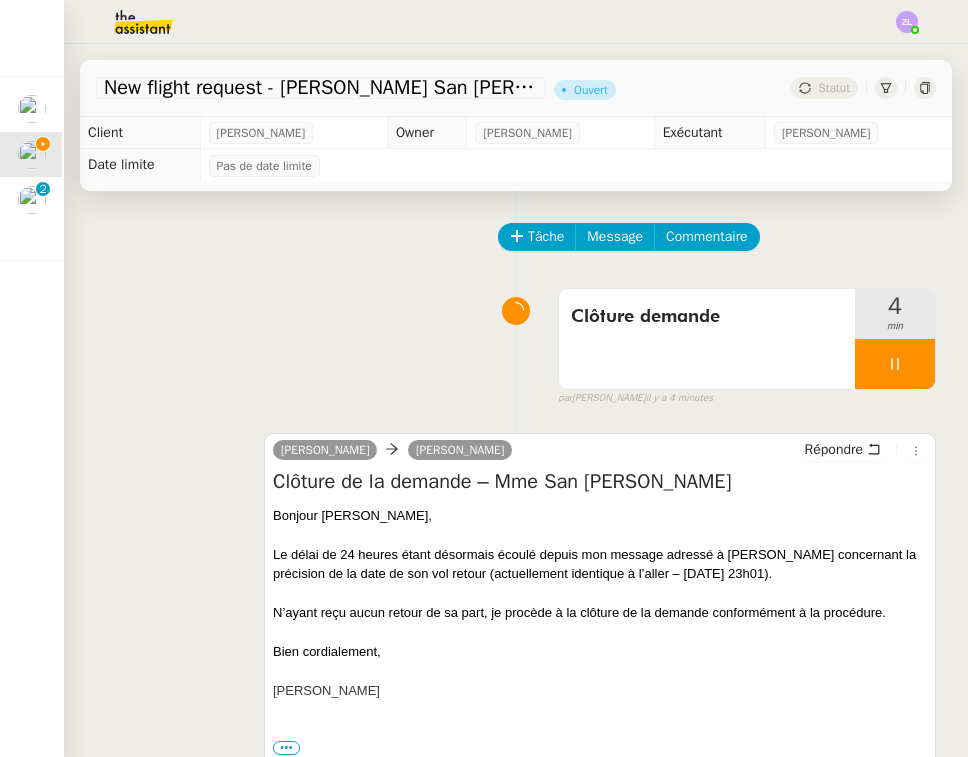 click at bounding box center [895, 364] 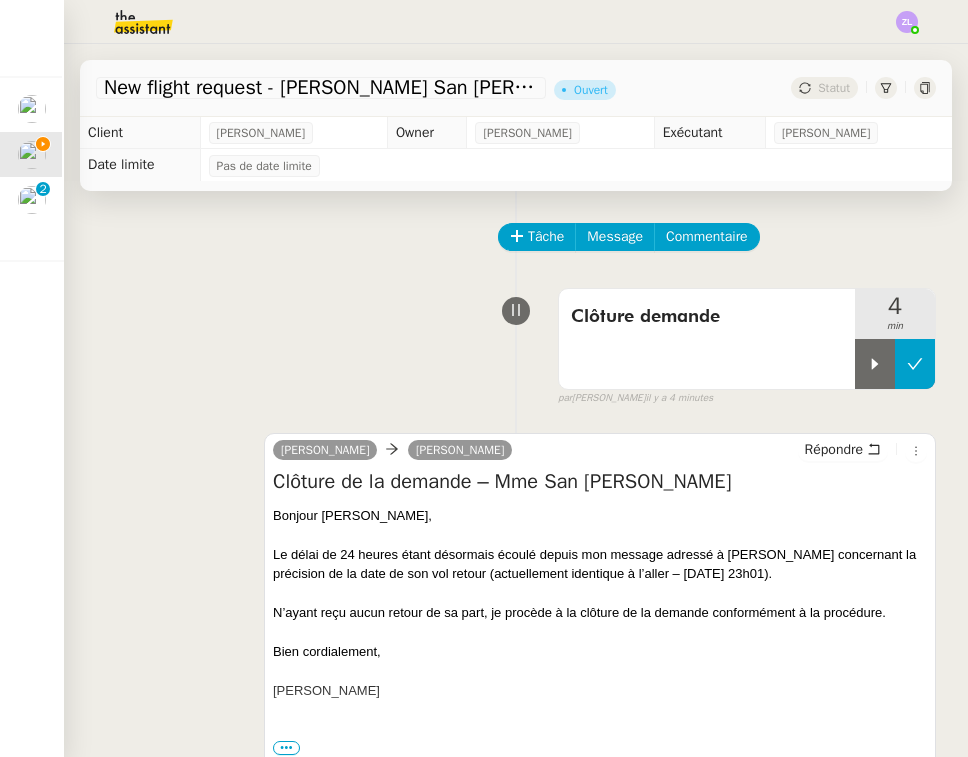 click 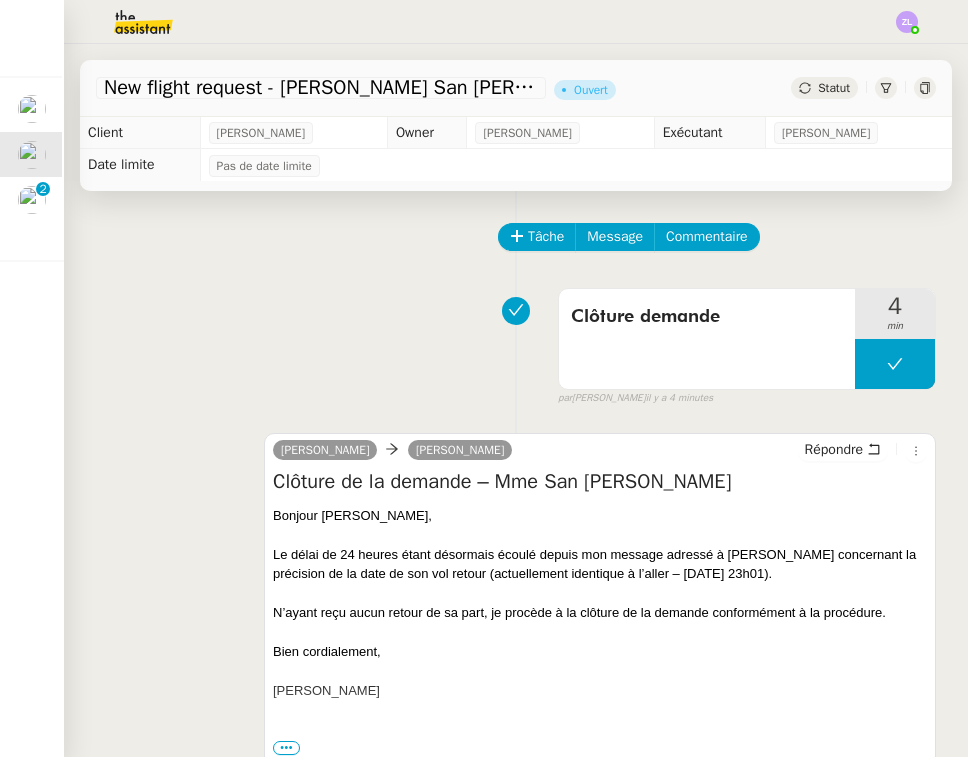 click on "Statut" 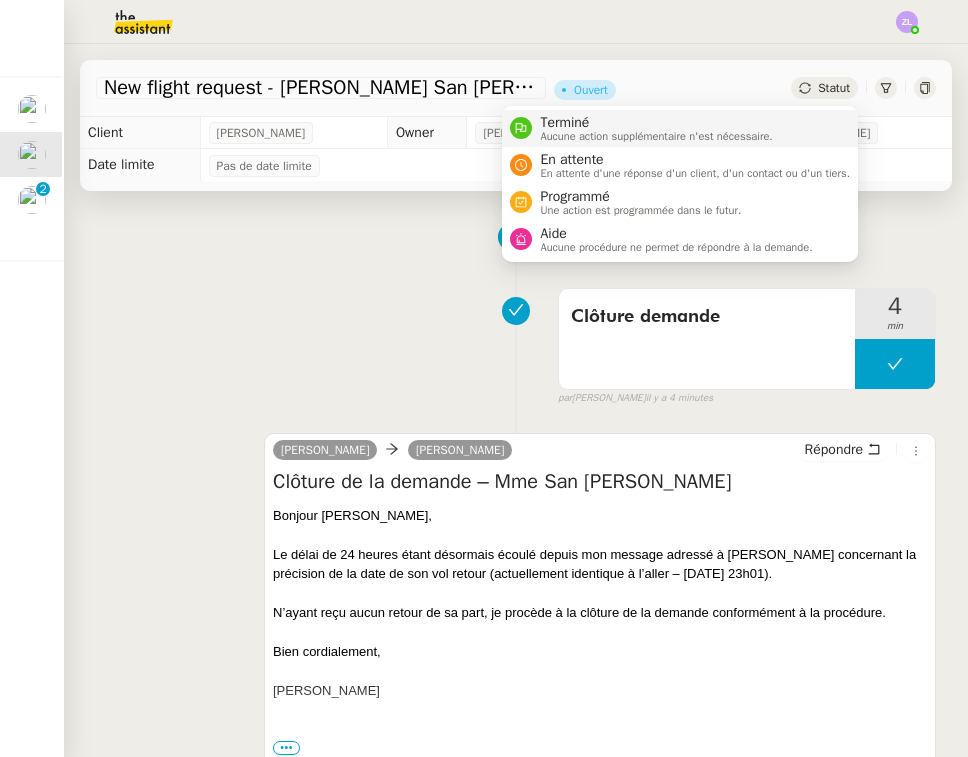 click on "Terminé Aucune action supplémentaire n'est nécessaire." at bounding box center (680, 128) 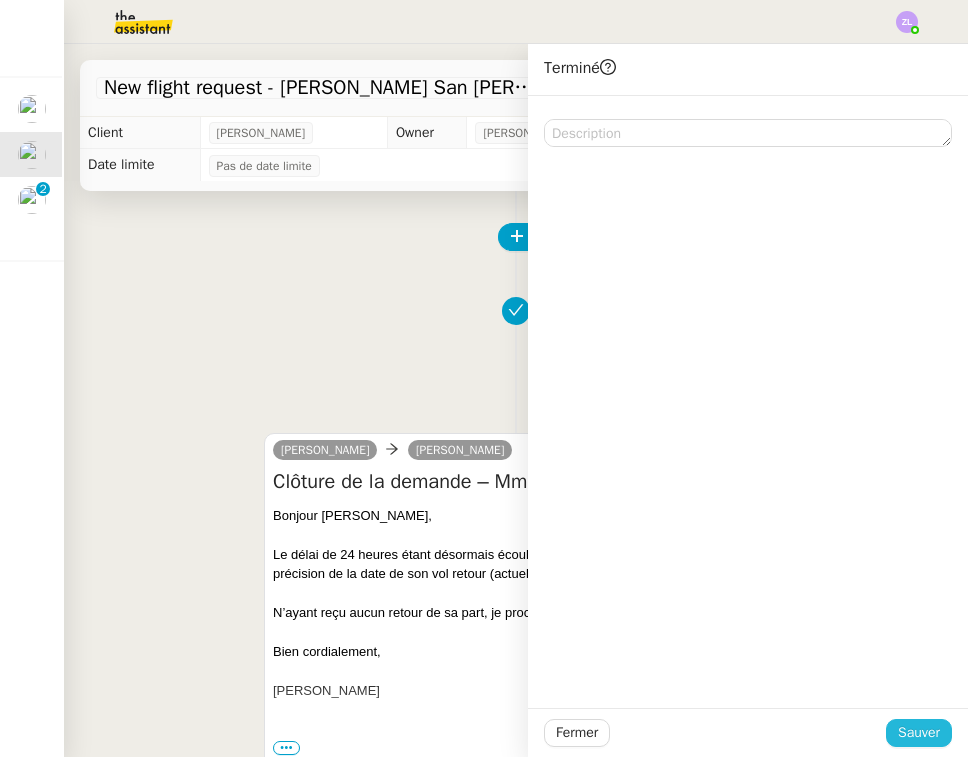 click on "Sauver" 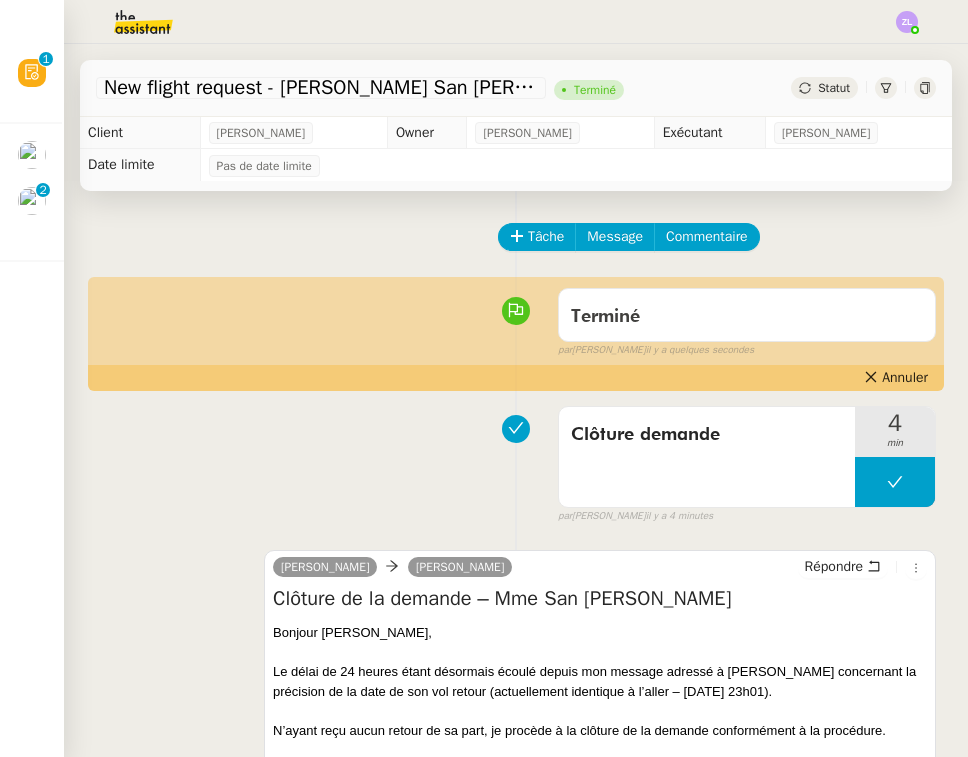 click 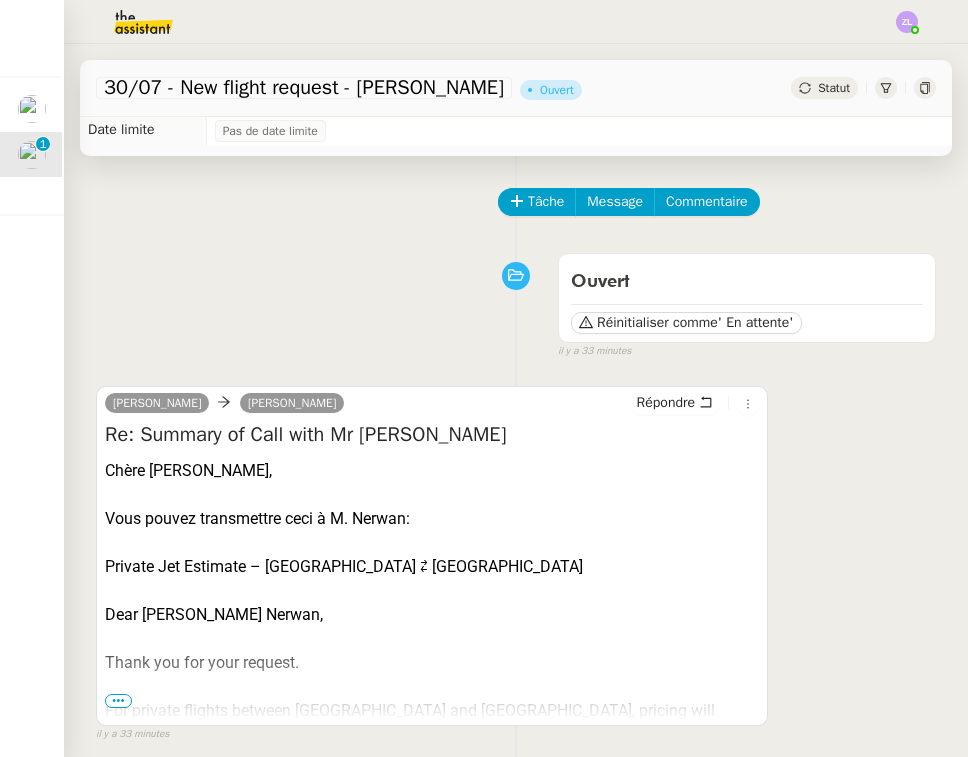 scroll, scrollTop: 0, scrollLeft: 0, axis: both 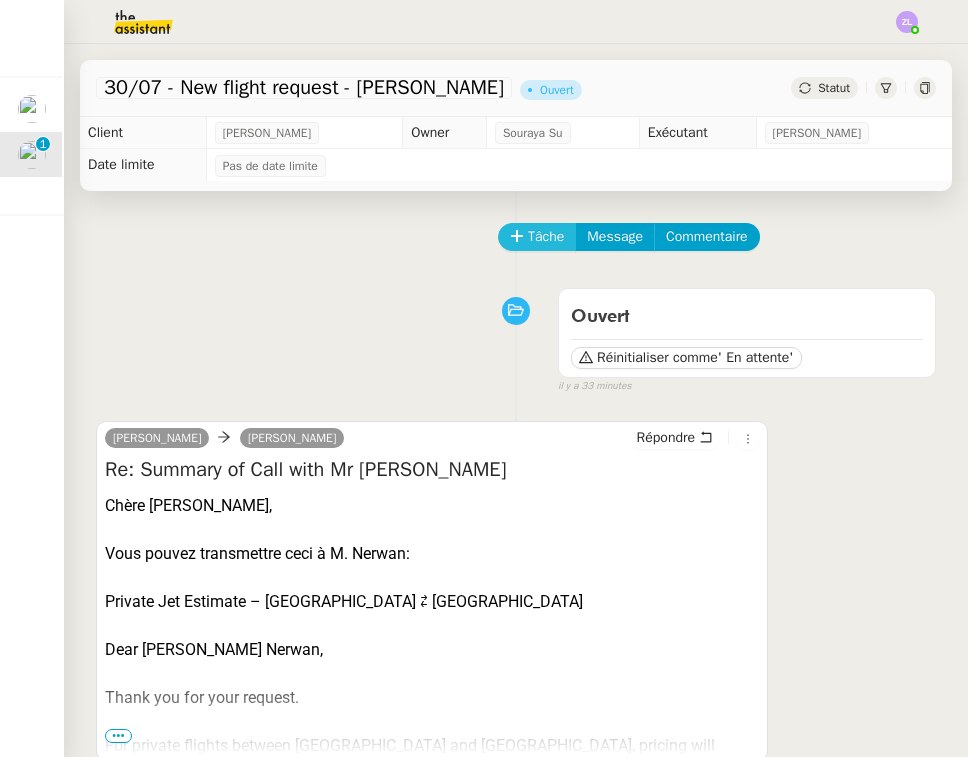 click 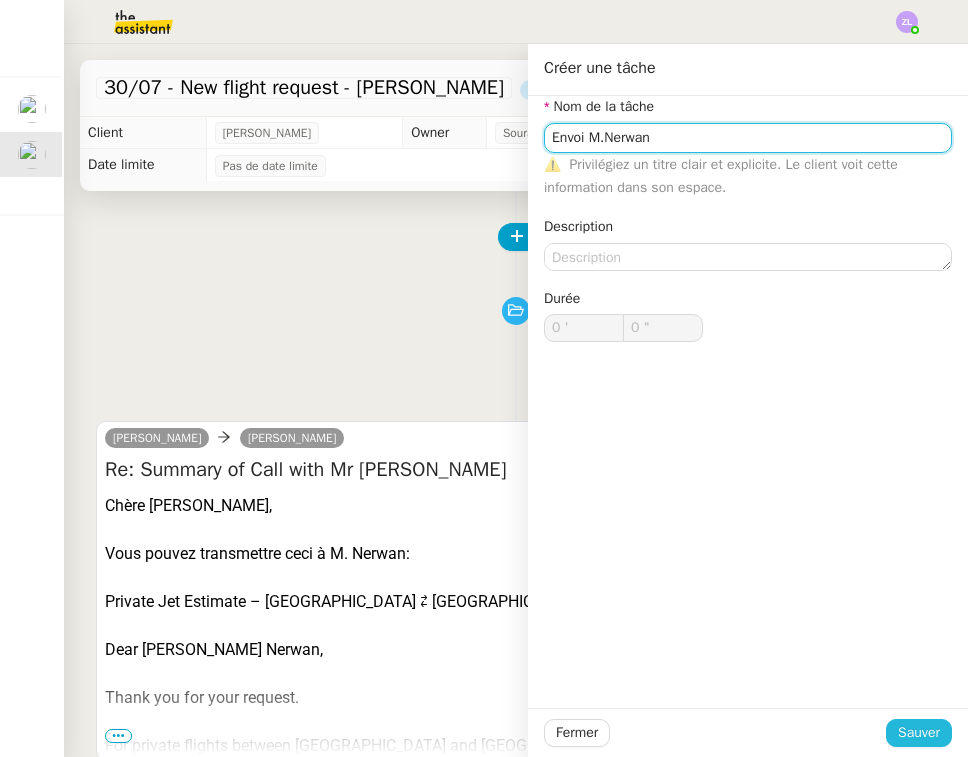 type on "Envoi M.Nerwan" 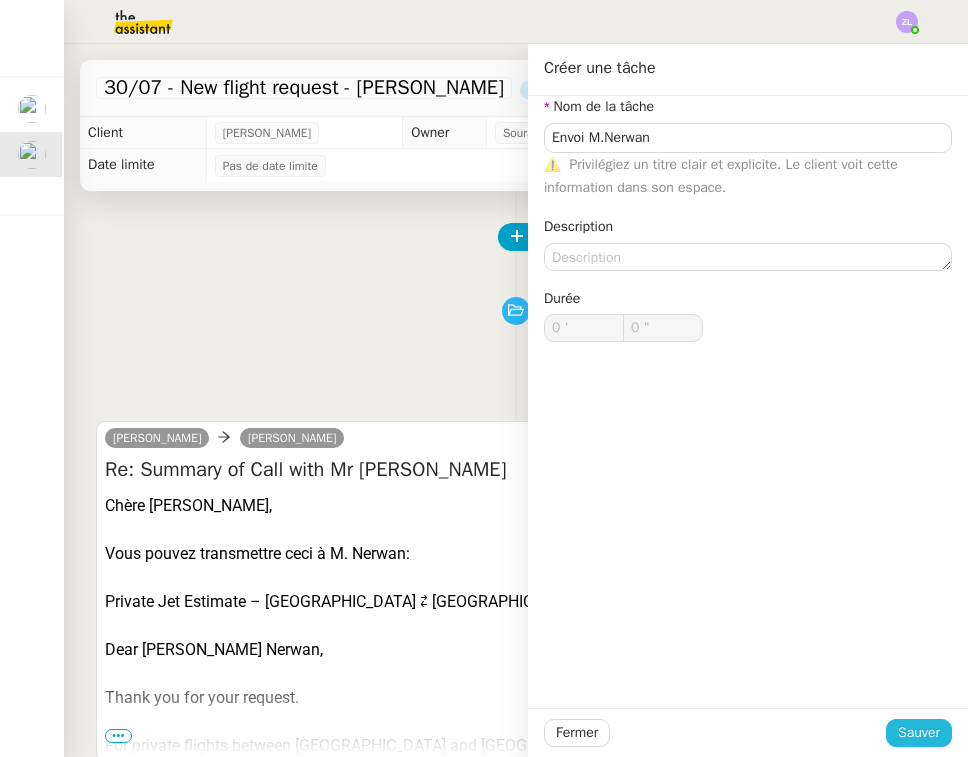 click on "Sauver" 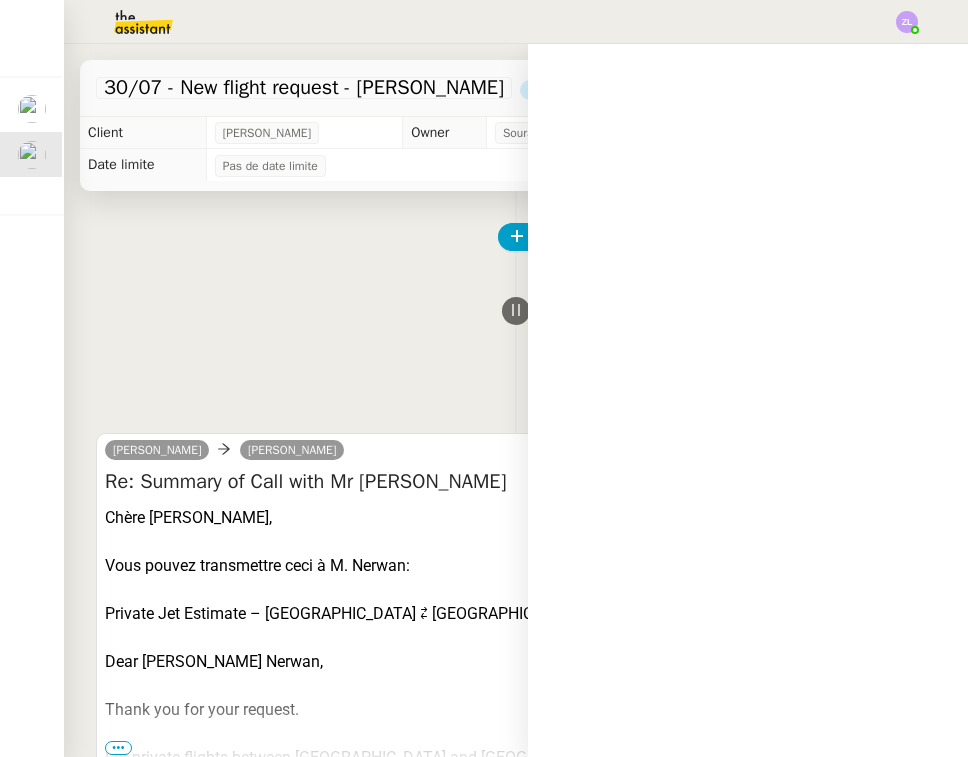 click 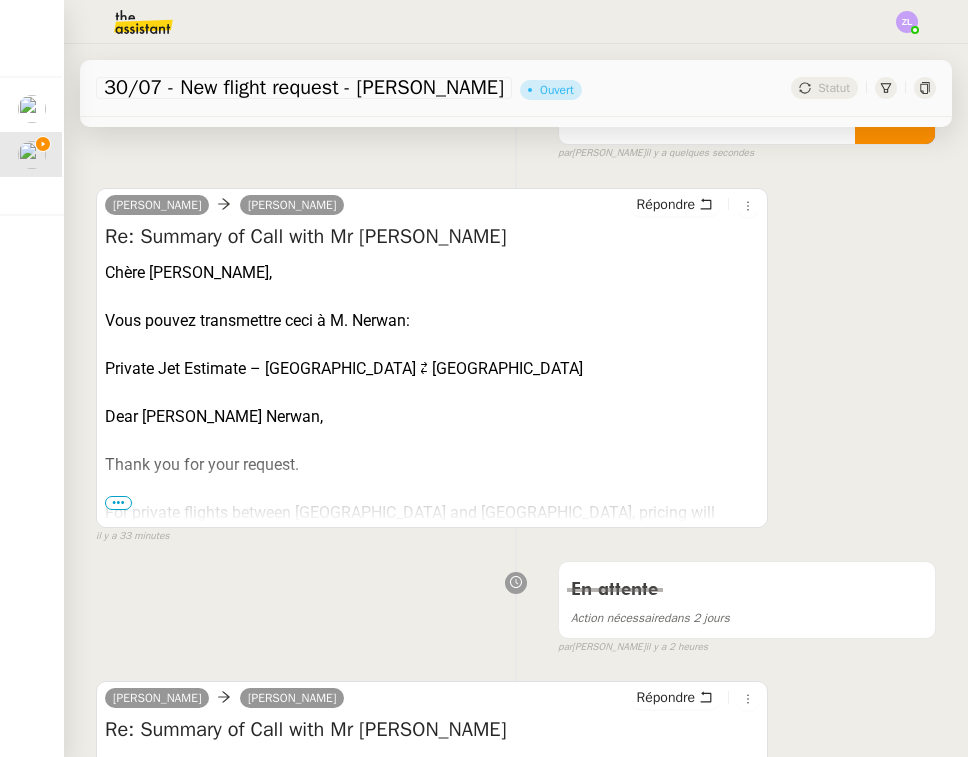 scroll, scrollTop: 322, scrollLeft: 0, axis: vertical 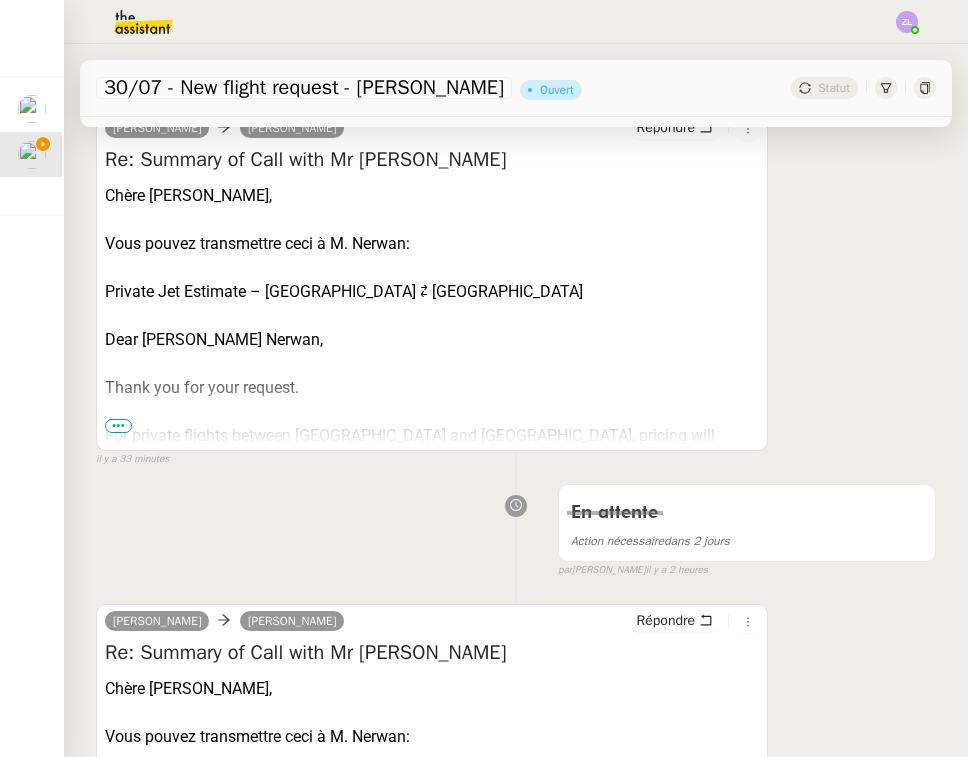 click on "•••" at bounding box center [118, 426] 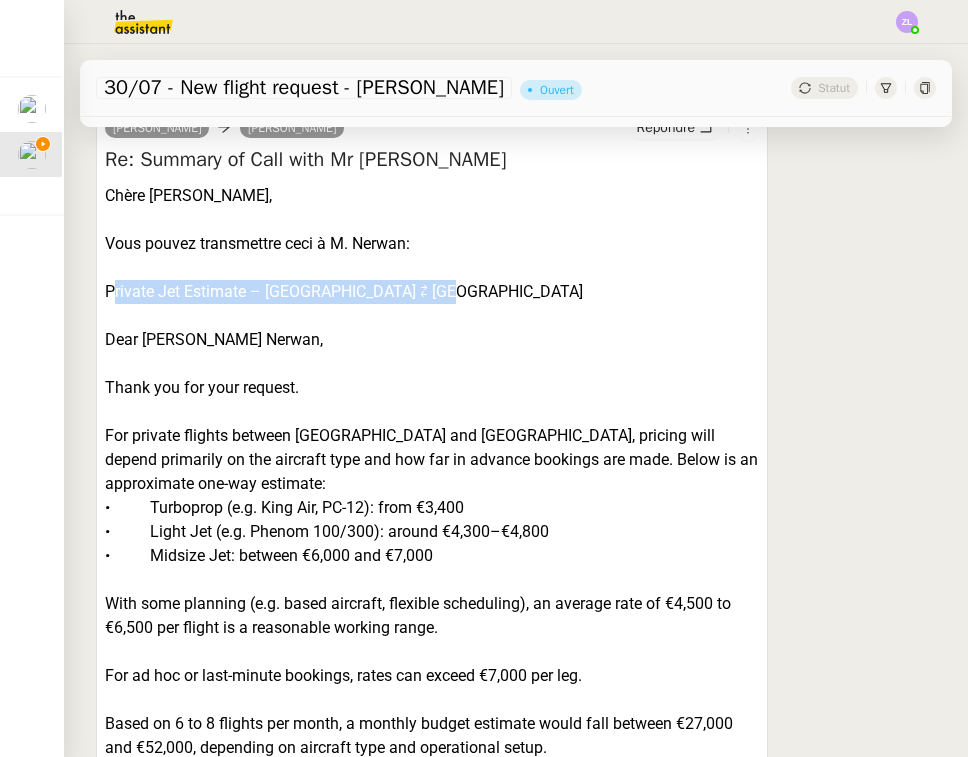 drag, startPoint x: 103, startPoint y: 297, endPoint x: 516, endPoint y: 299, distance: 413.00485 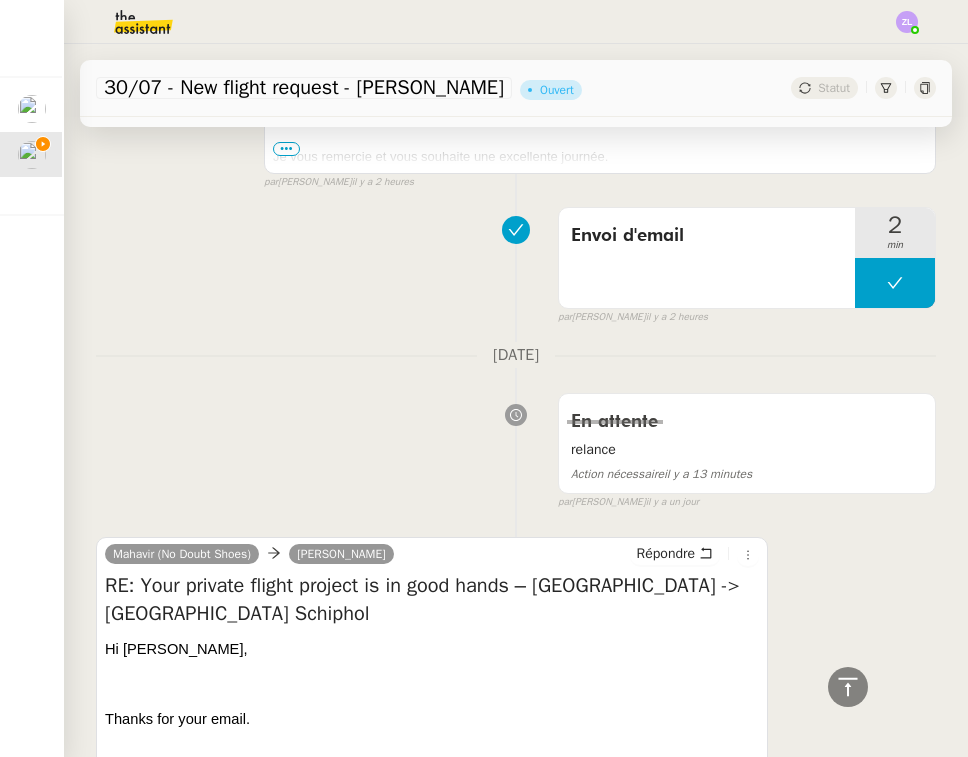 scroll, scrollTop: 3265, scrollLeft: 0, axis: vertical 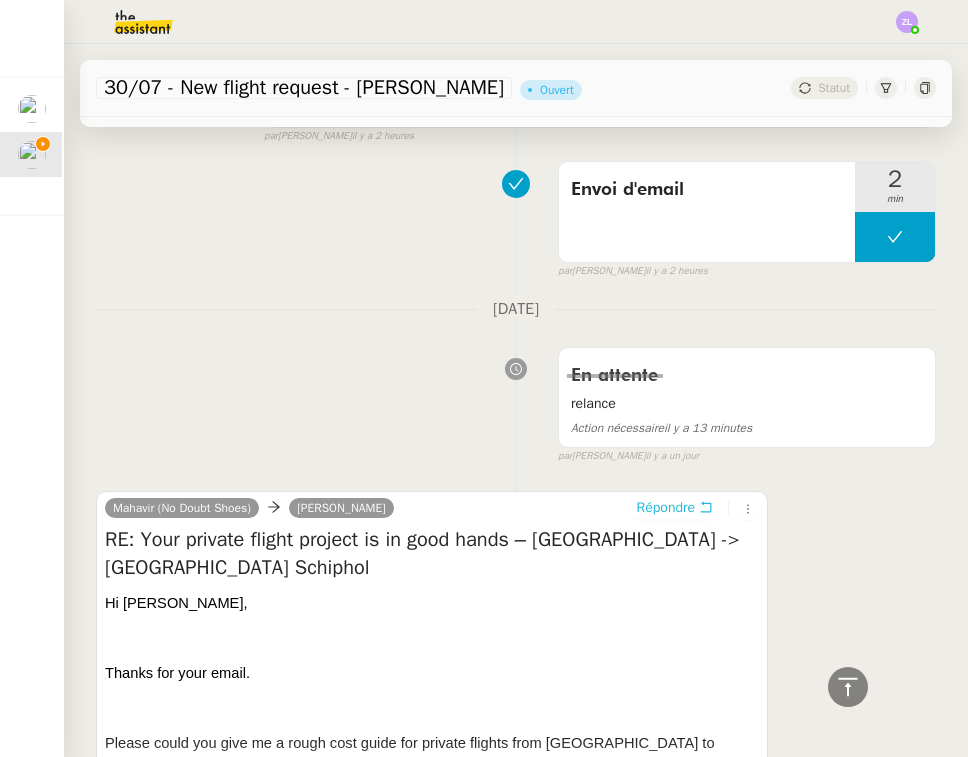 click on "Répondre" at bounding box center [666, 508] 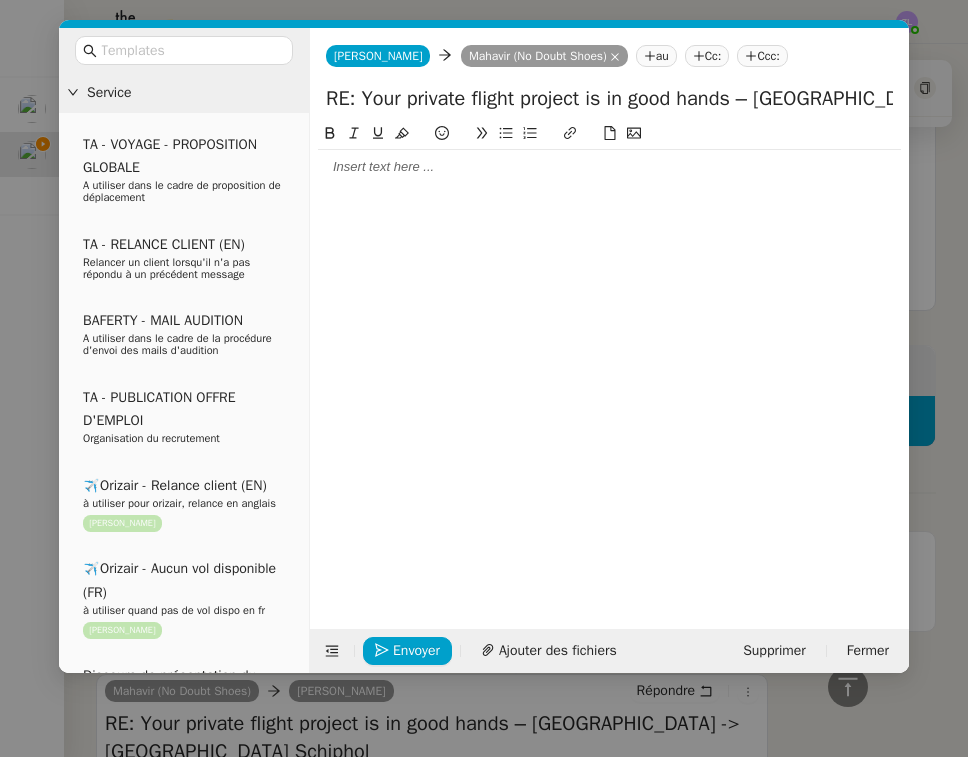 click on "Service TA - VOYAGE - PROPOSITION GLOBALE    A utiliser dans le cadre de proposition de déplacement TA - RELANCE CLIENT (EN)    Relancer un client lorsqu'il n'a pas répondu à un précédent message BAFERTY - MAIL AUDITION    A utiliser dans le cadre de la procédure d'envoi des mails d'audition TA - PUBLICATION OFFRE D'EMPLOI     Organisation du recrutement ✈️Orizair - Relance client (EN)     à utiliser pour orizair, relance en anglais  [PERSON_NAME] ✈️Orizair - Aucun vol disponible (FR)    à utiliser quand pas de vol dispo en fr  [PERSON_NAME] Discours de présentation du paiement sécurisé    ✈️Orizair - Relance client (FR)    à utiliser pour orizair, première relance en français  [PERSON_NAME] TA - VOYAGES - PROPOSITION ITINERAIRE    Soumettre les résultats d'une recherche Orizair - Empty Legs - Confirmation opérateur (EN)    à utiliser dans la communication sur avinode pour les empty legs  [PERSON_NAME] TA - CONFIRMATION PAIEMENT (EN)    TA - COURRIER EXPEDIE (recommandé)" at bounding box center [484, 378] 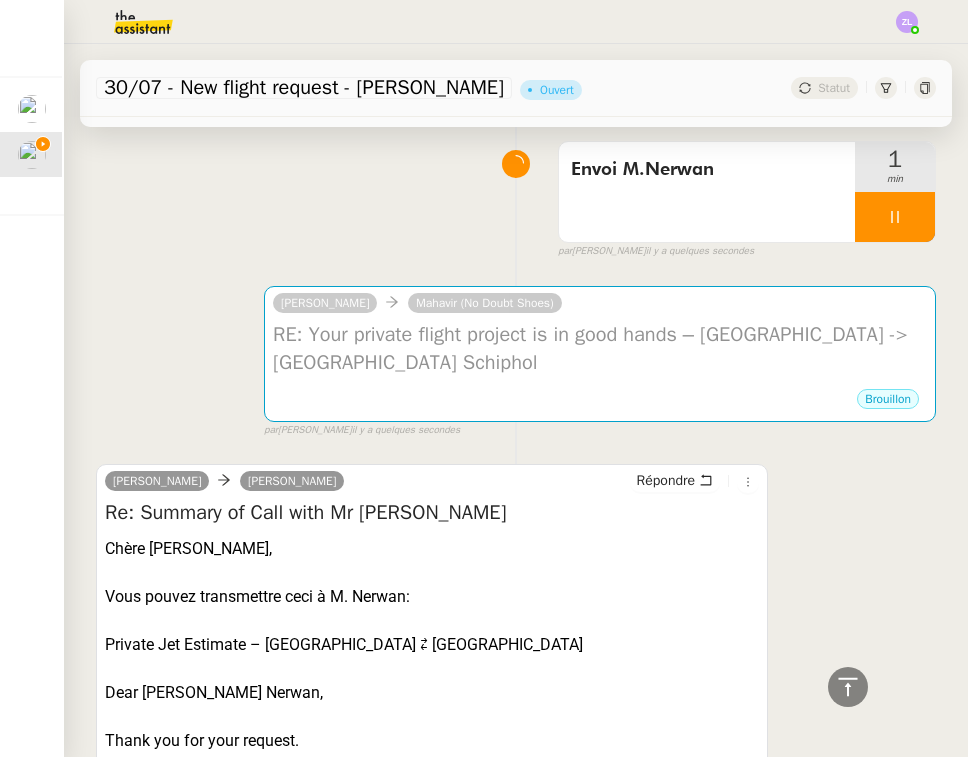 scroll, scrollTop: 0, scrollLeft: 0, axis: both 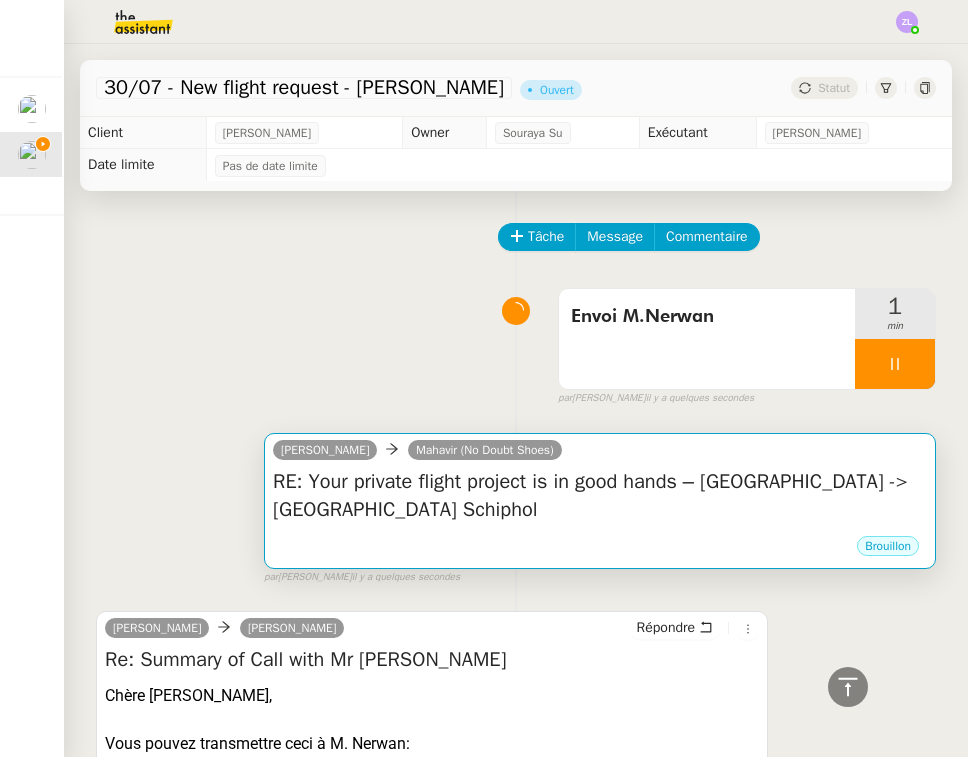 click on "RE: Your private flight project is in good hands – [GEOGRAPHIC_DATA] ->  [GEOGRAPHIC_DATA] Schiphol" at bounding box center (600, 496) 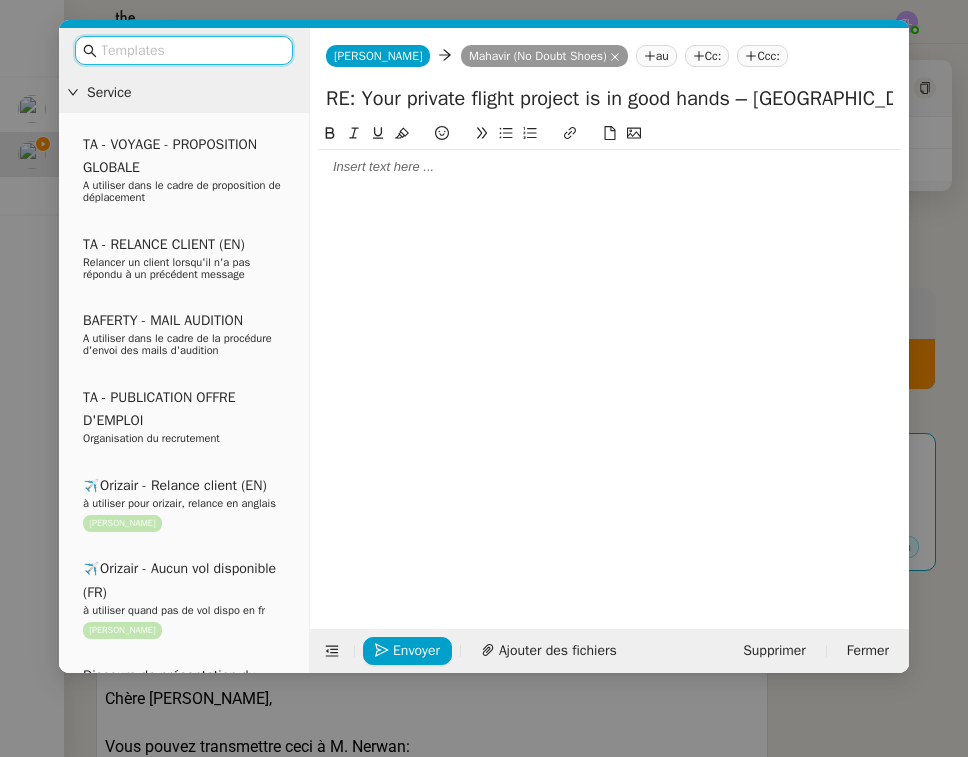 click on "RE: Your private flight project is in good hands – [GEOGRAPHIC_DATA] ->  [GEOGRAPHIC_DATA] Schiphol" 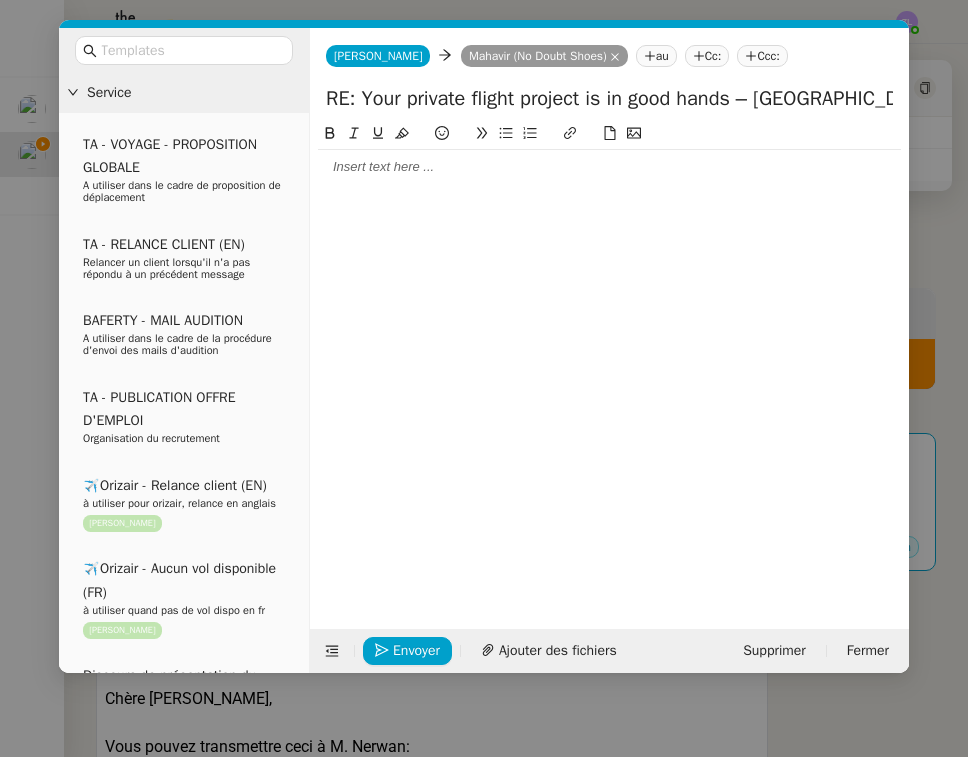 click on "RE: Your private flight project is in good hands – [GEOGRAPHIC_DATA] ->  [GEOGRAPHIC_DATA] Schiphol" 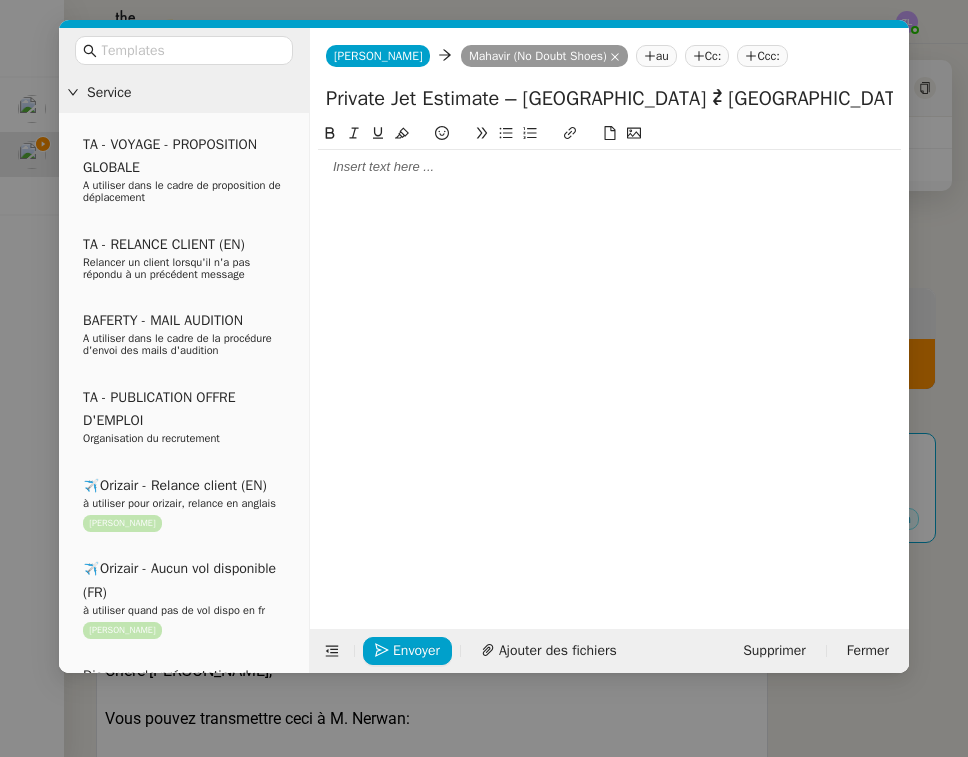 type on "Private Jet Estimate – [GEOGRAPHIC_DATA] ⇄ [GEOGRAPHIC_DATA]" 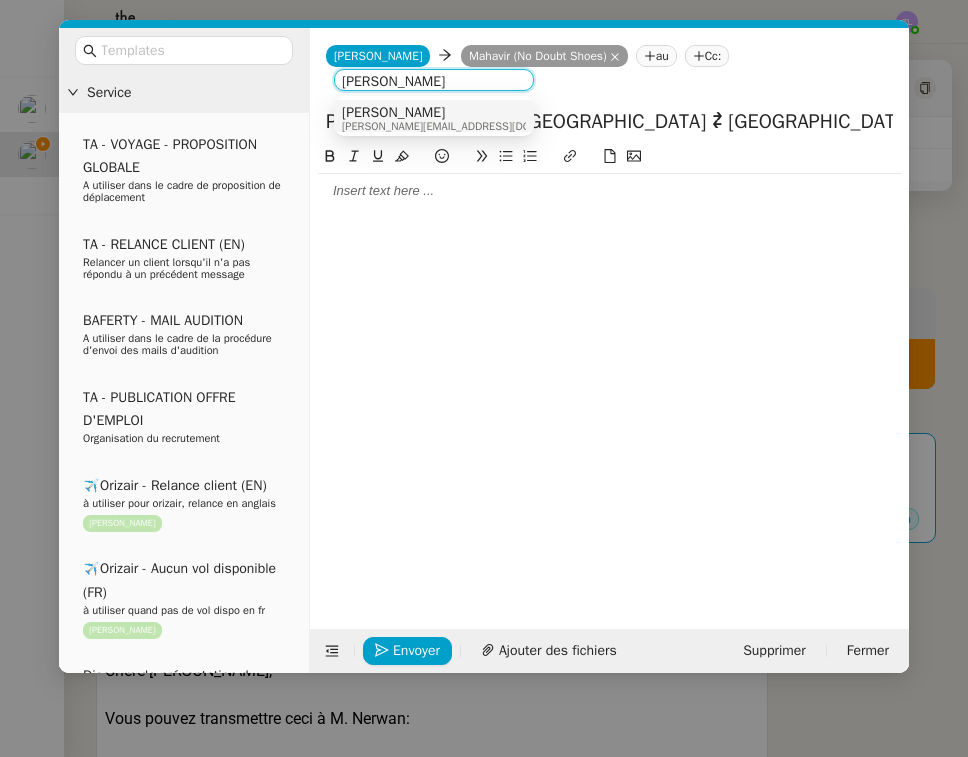 type on "[PERSON_NAME]" 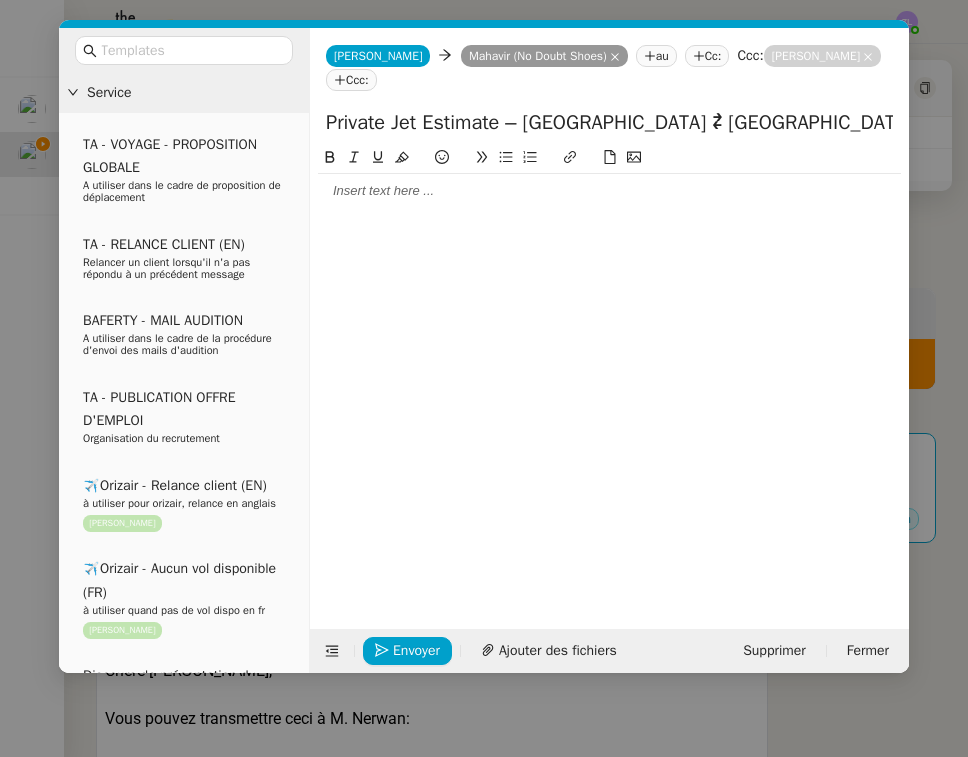 click on "Service TA - VOYAGE - PROPOSITION GLOBALE    A utiliser dans le cadre de proposition de déplacement TA - RELANCE CLIENT (EN)    Relancer un client lorsqu'il n'a pas répondu à un précédent message BAFERTY - MAIL AUDITION    A utiliser dans le cadre de la procédure d'envoi des mails d'audition TA - PUBLICATION OFFRE D'EMPLOI     Organisation du recrutement ✈️Orizair - Relance client (EN)     à utiliser pour orizair, relance en anglais  [PERSON_NAME] ✈️Orizair - Aucun vol disponible (FR)    à utiliser quand pas de vol dispo en fr  [PERSON_NAME] Discours de présentation du paiement sécurisé    ✈️Orizair - Relance client (FR)    à utiliser pour orizair, première relance en français  [PERSON_NAME] TA - VOYAGES - PROPOSITION ITINERAIRE    Soumettre les résultats d'une recherche Orizair - Empty Legs - Confirmation opérateur (EN)    à utiliser dans la communication sur avinode pour les empty legs  [PERSON_NAME] TA - CONFIRMATION PAIEMENT (EN)    TA - COURRIER EXPEDIE (recommandé)" at bounding box center (484, 378) 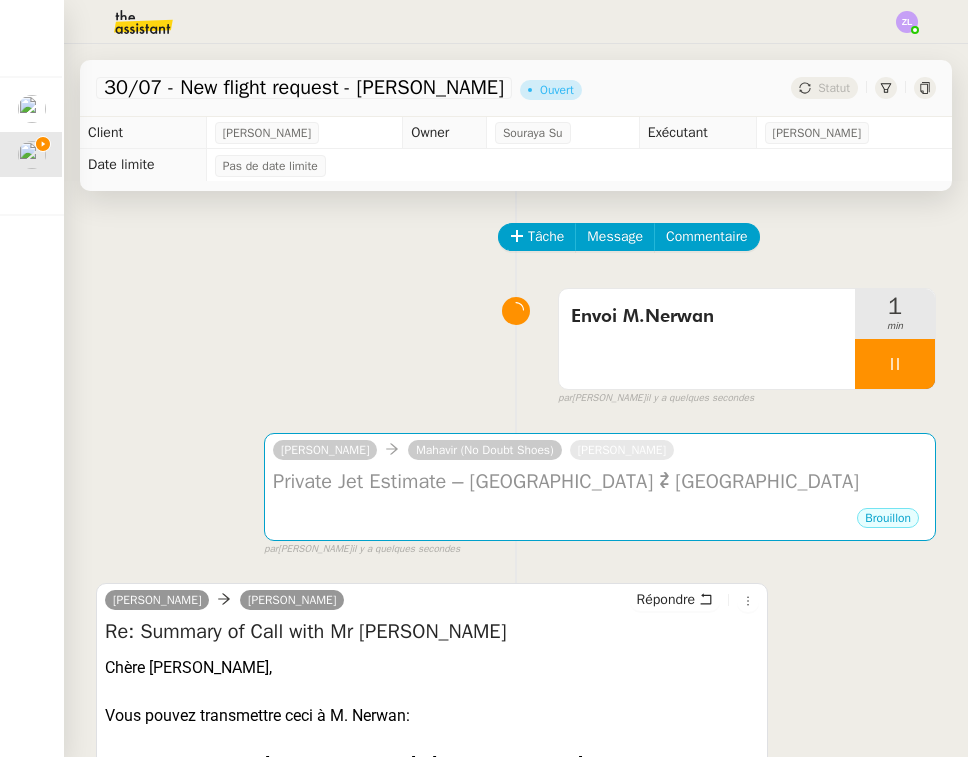 scroll, scrollTop: 0, scrollLeft: 0, axis: both 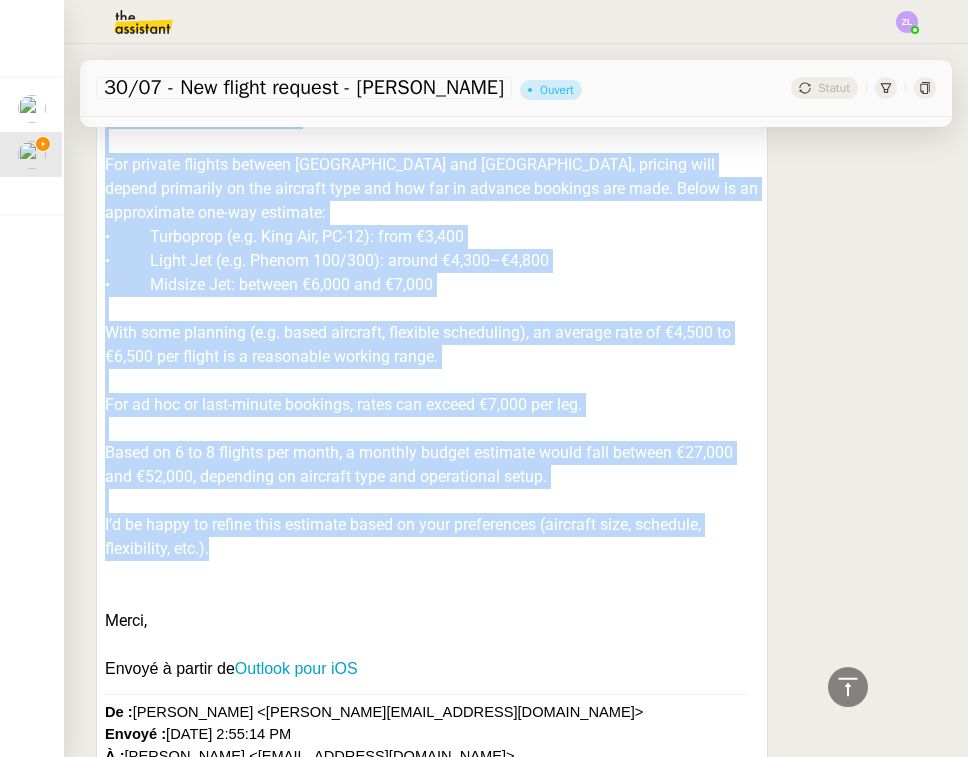 drag, startPoint x: 108, startPoint y: 260, endPoint x: 269, endPoint y: 574, distance: 352.86966 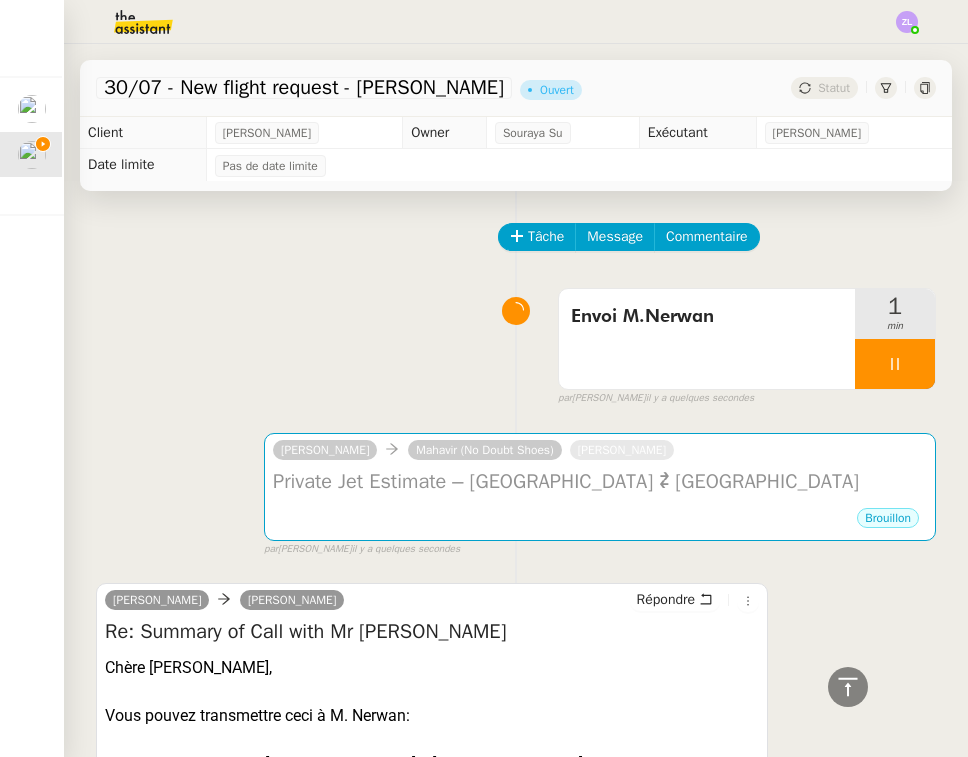 scroll, scrollTop: 0, scrollLeft: 0, axis: both 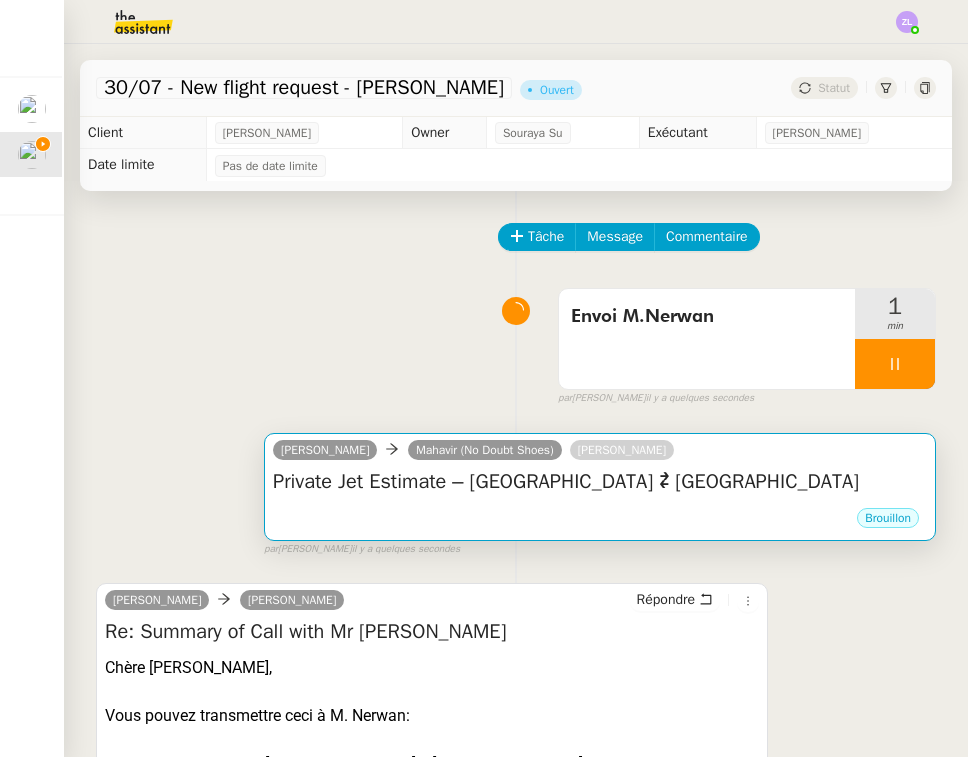 click on "Brouillon" at bounding box center [600, 521] 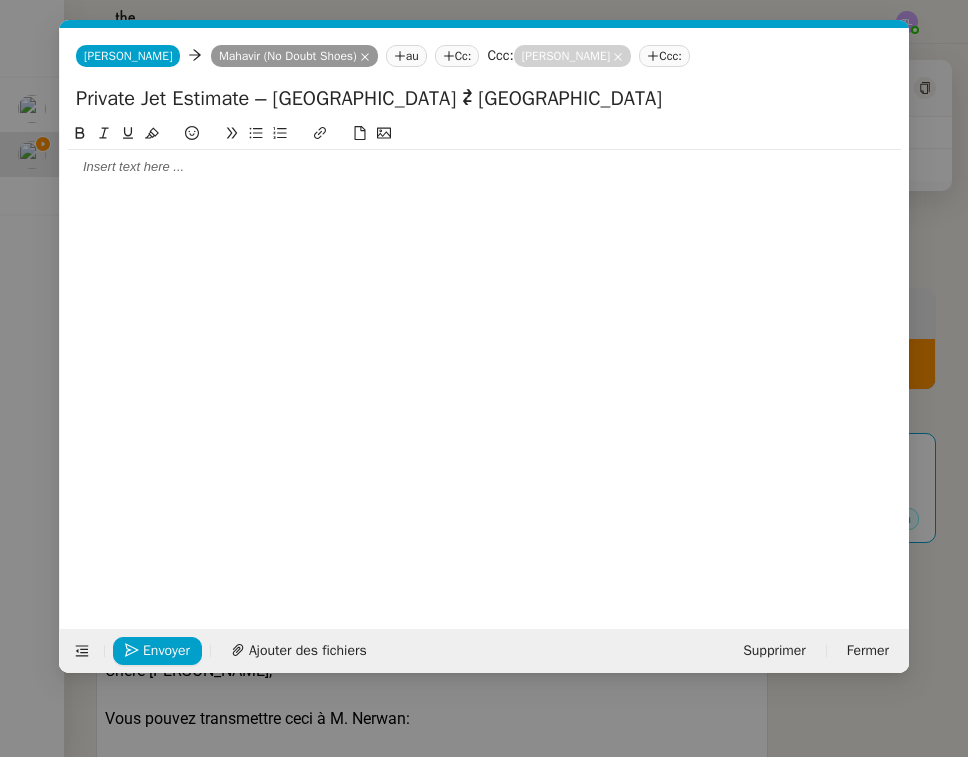 scroll, scrollTop: 0, scrollLeft: 43, axis: horizontal 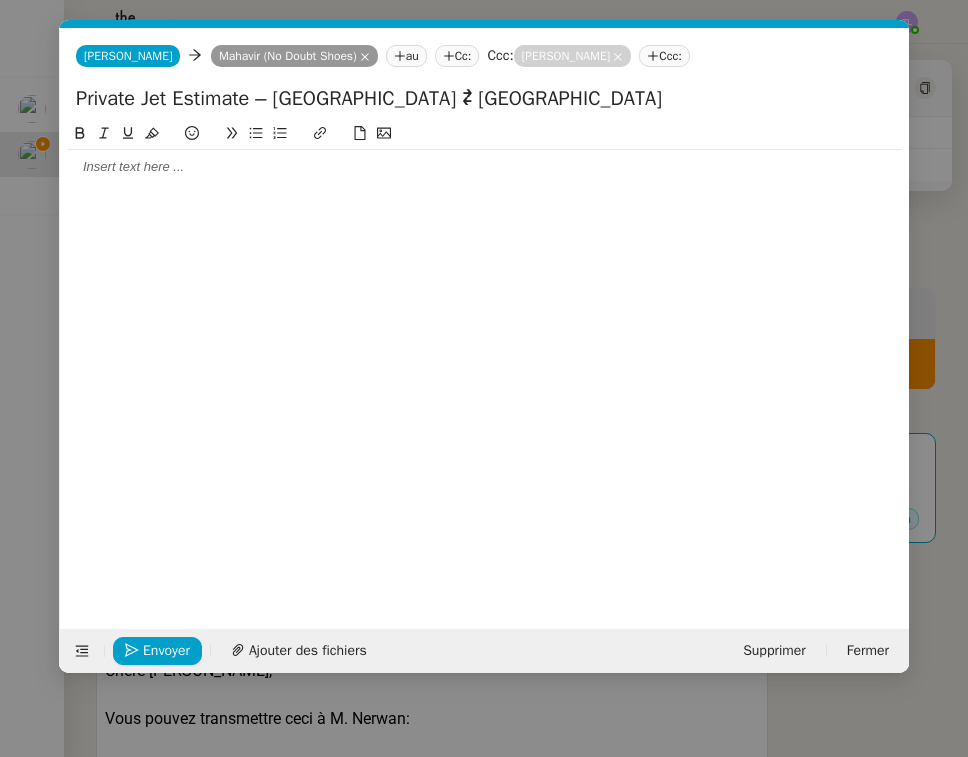 click 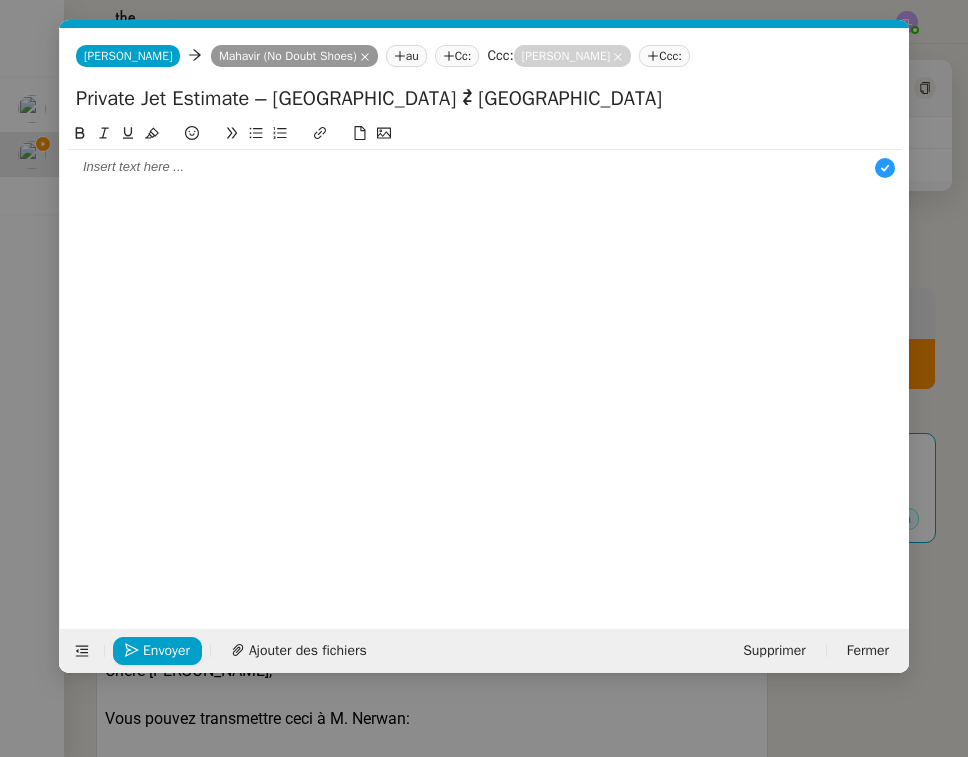 scroll, scrollTop: 21, scrollLeft: 0, axis: vertical 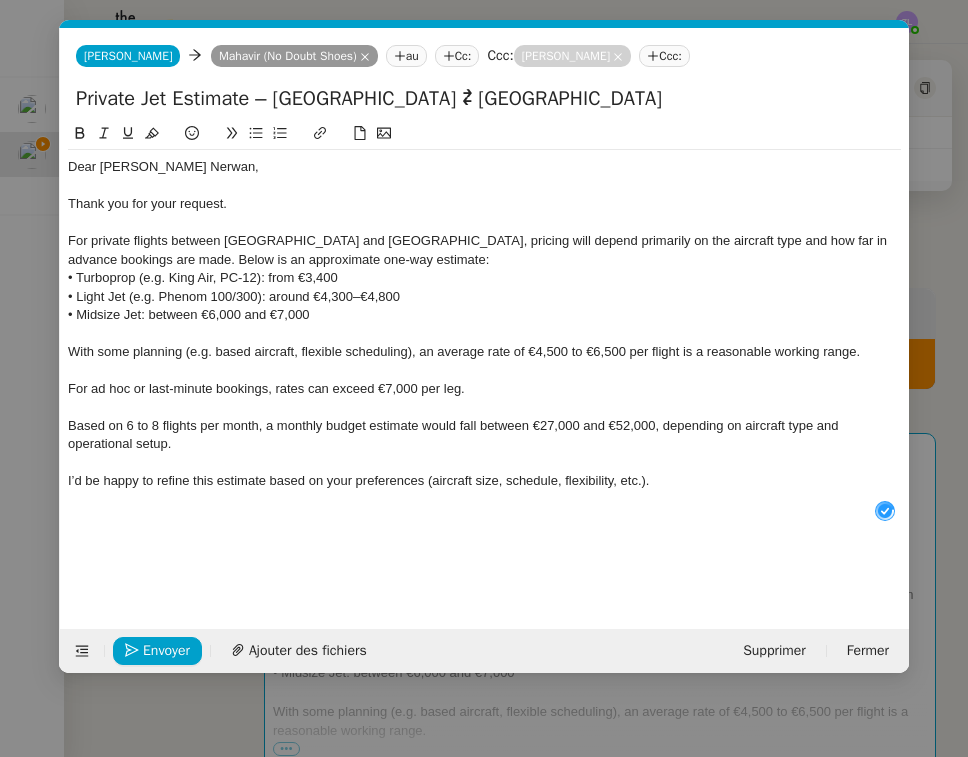 type 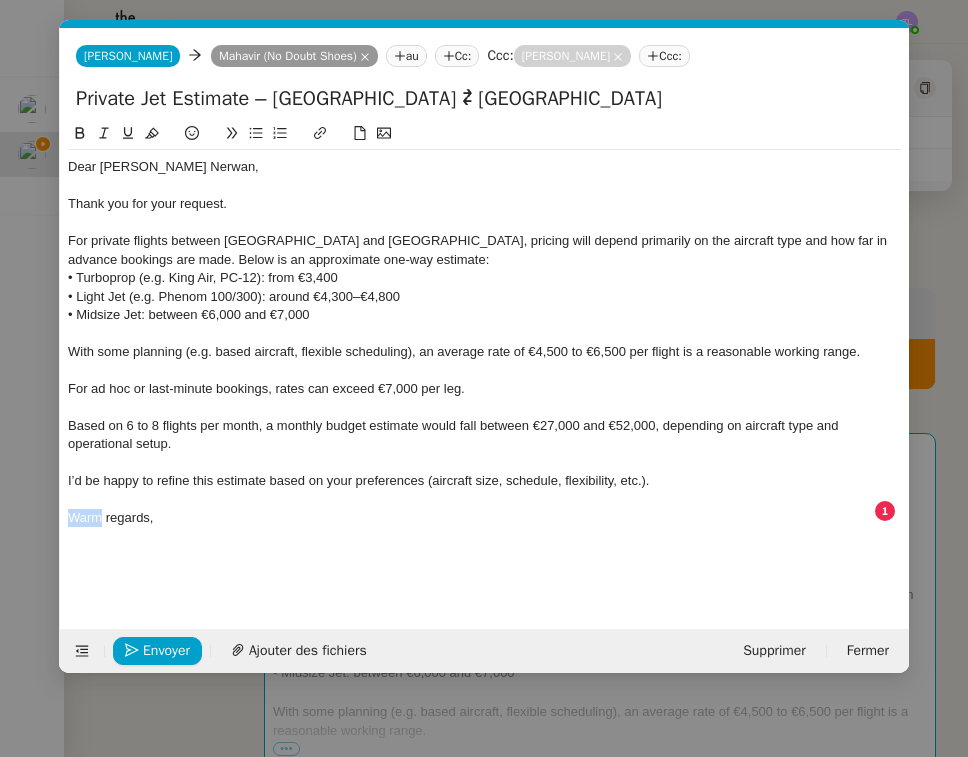 drag, startPoint x: 101, startPoint y: 516, endPoint x: 58, endPoint y: 511, distance: 43.289722 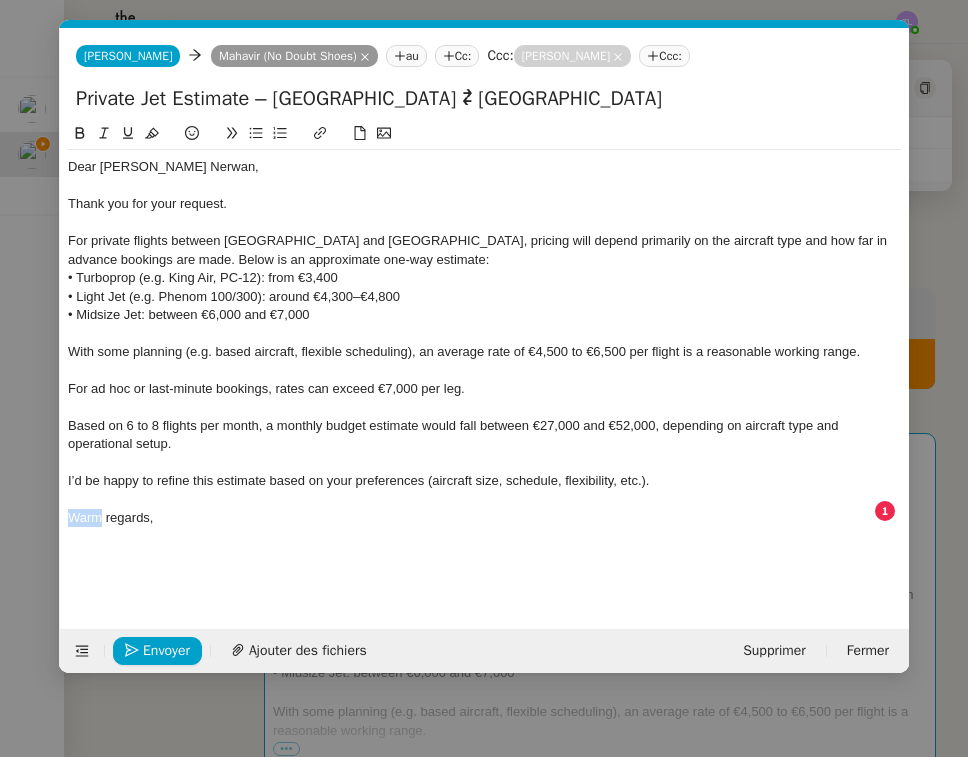 click on "Service TA - VOYAGE - PROPOSITION GLOBALE    A utiliser dans le cadre de proposition de déplacement TA - RELANCE CLIENT (EN)    Relancer un client lorsqu'il n'a pas répondu à un précédent message BAFERTY - MAIL AUDITION    A utiliser dans le cadre de la procédure d'envoi des mails d'audition TA - PUBLICATION OFFRE D'EMPLOI     Organisation du recrutement ✈️Orizair - Relance client (EN)     à utiliser pour orizair, relance en anglais  [PERSON_NAME] ✈️Orizair - Aucun vol disponible (FR)    à utiliser quand pas de vol dispo en fr  [PERSON_NAME] Discours de présentation du paiement sécurisé    ✈️Orizair - Relance client (FR)    à utiliser pour orizair, première relance en français  [PERSON_NAME] TA - VOYAGES - PROPOSITION ITINERAIRE    Soumettre les résultats d'une recherche Orizair - Empty Legs - Confirmation opérateur (EN)    à utiliser dans la communication sur avinode pour les empty legs  [PERSON_NAME] TA - CONFIRMATION PAIEMENT (EN)    TA - COURRIER EXPEDIE (recommandé)" at bounding box center (484, 378) 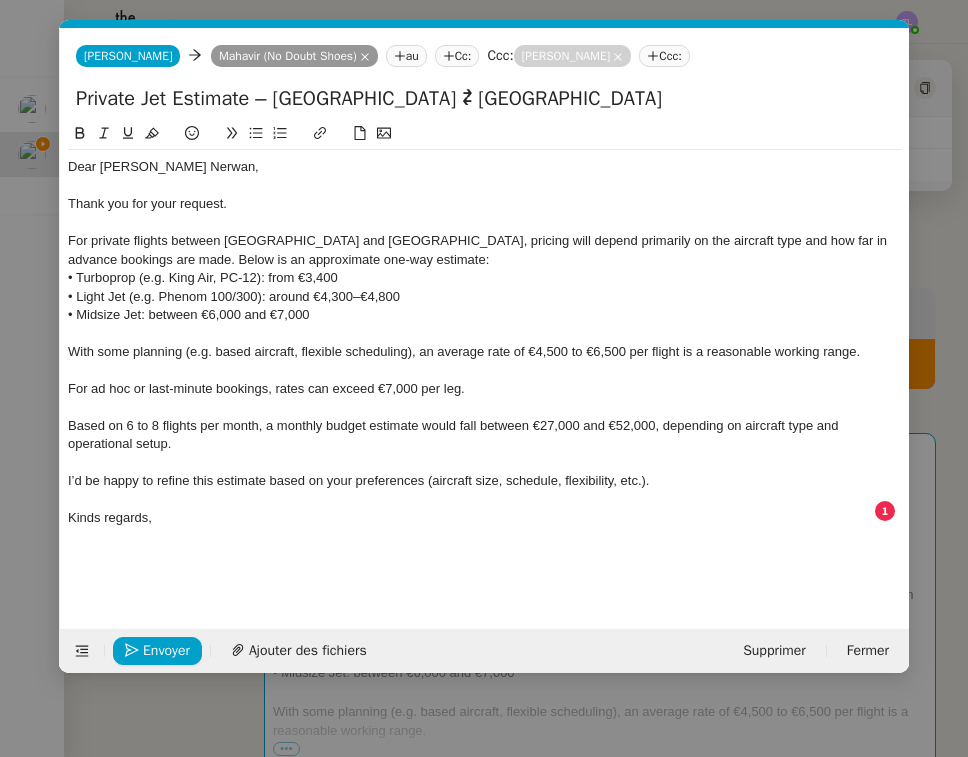 click on "Kinds regards," 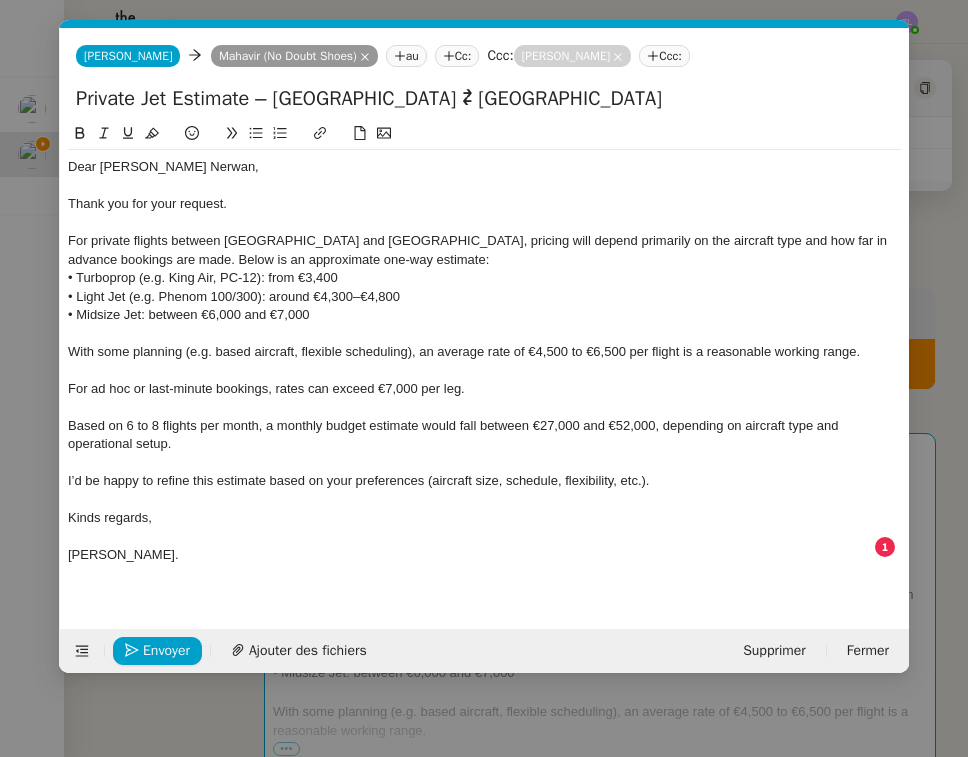click on "• Turboprop (e.g. King Air, PC-12): from €3,400" 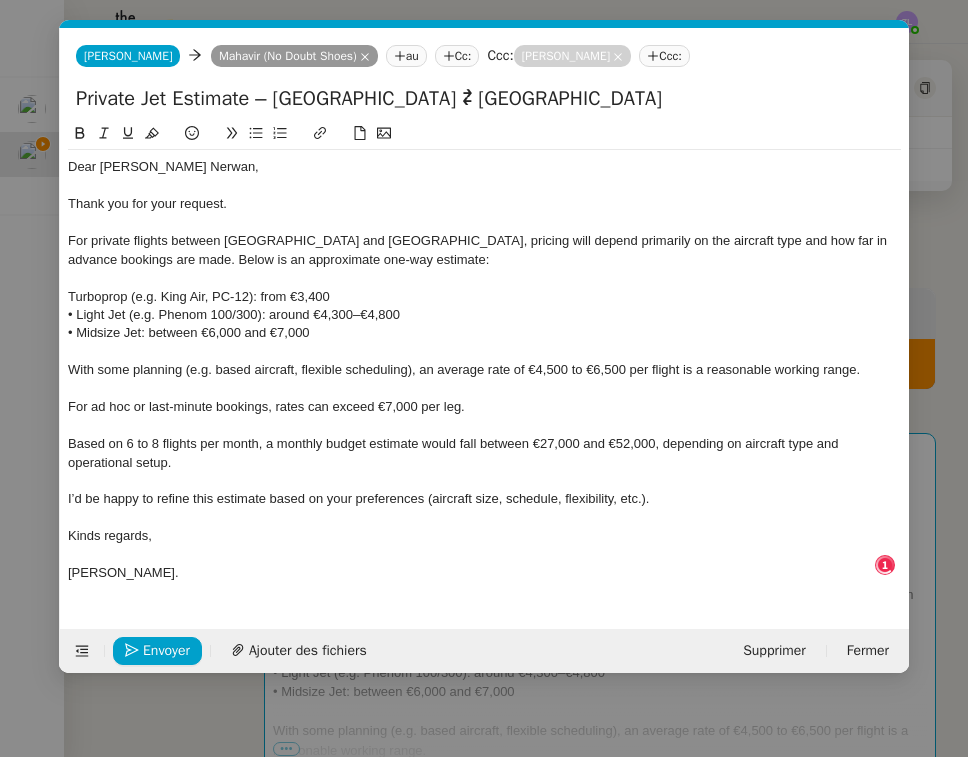 click 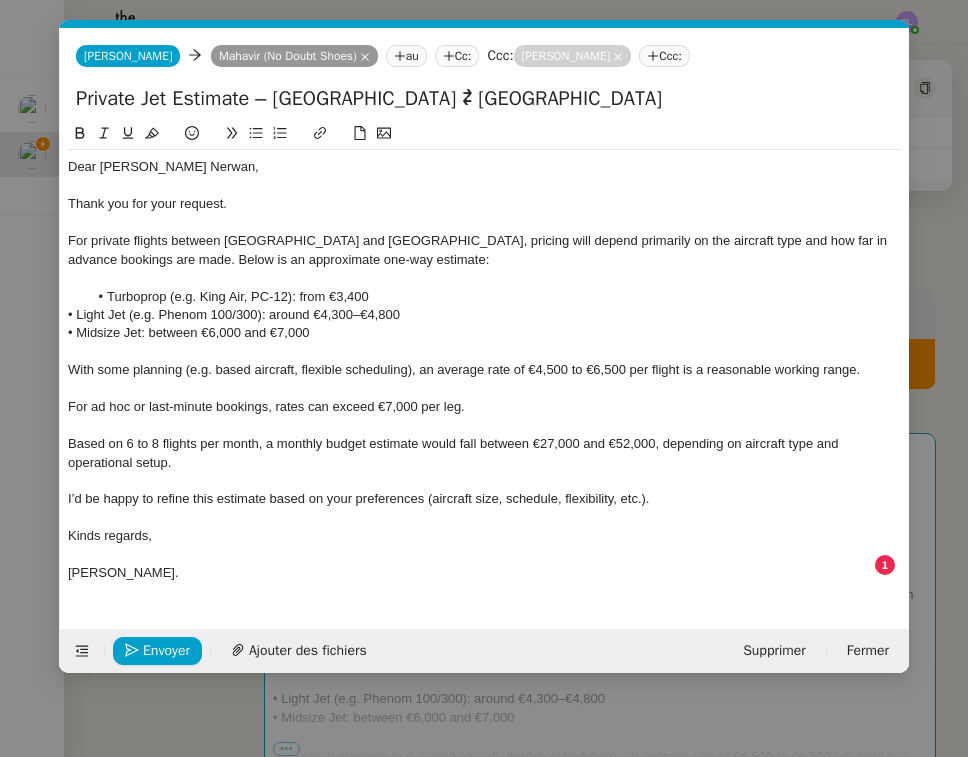 click on "• Light Jet (e.g. Phenom 100/300): around €4,300–€4,800" 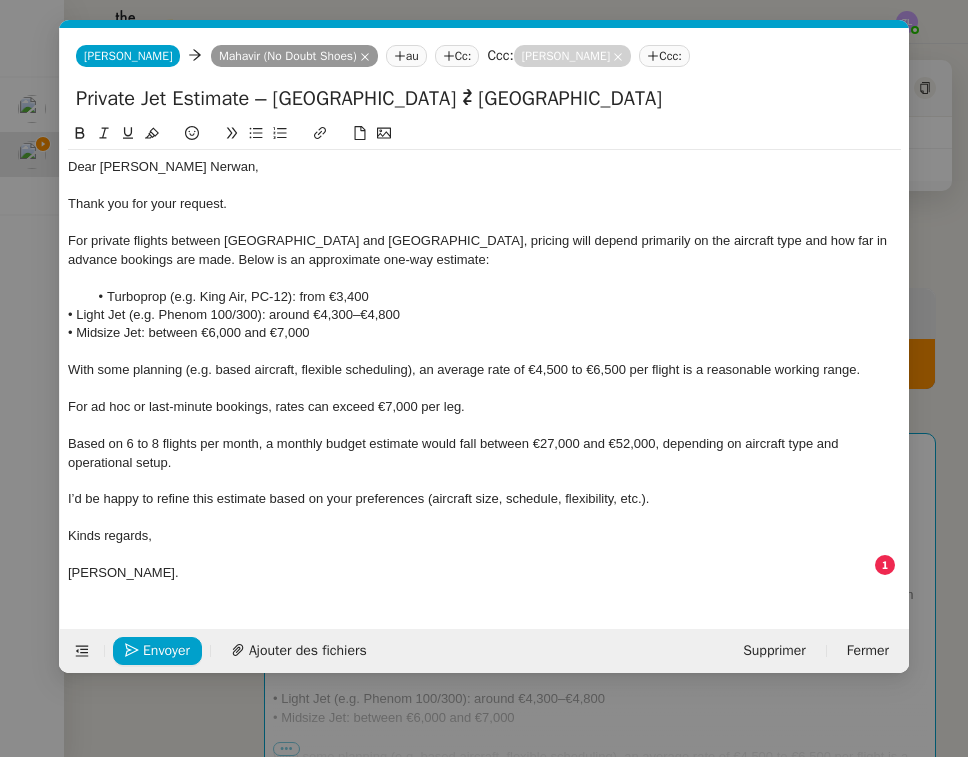 click on "• Light Jet (e.g. Phenom 100/300): around €4,300–€4,800" 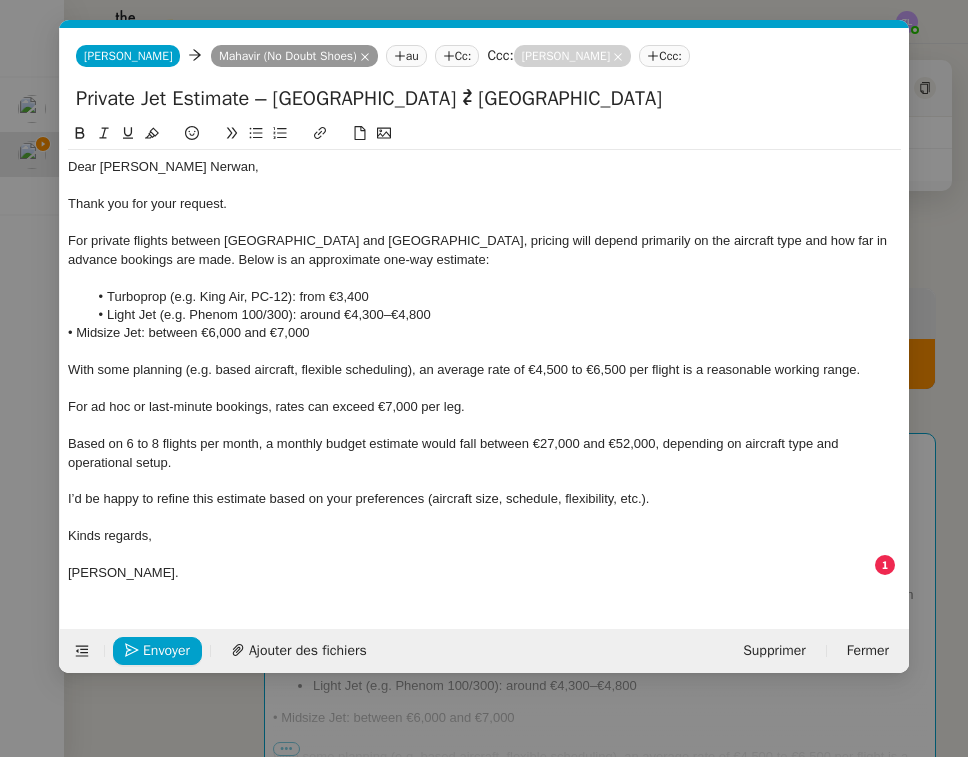 click on "• Midsize Jet: between €6,000 and €7,000" 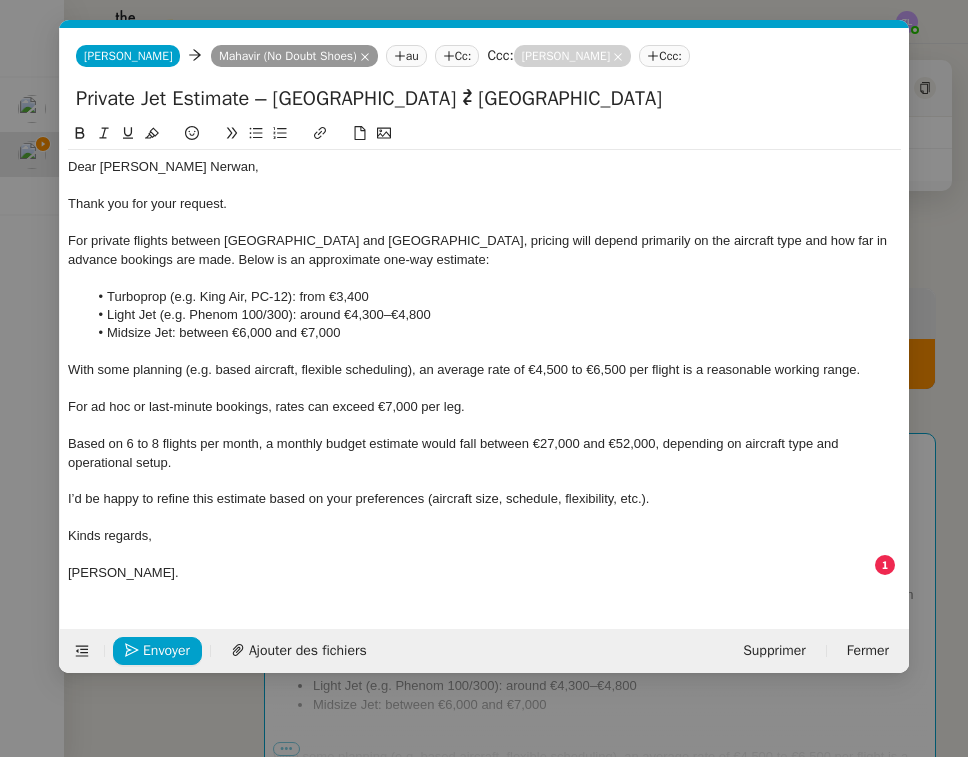 click on "Based on 6 to 8 flights per month, a monthly budget estimate would fall between €27,000 and €52,000, depending on aircraft type and operational setup." 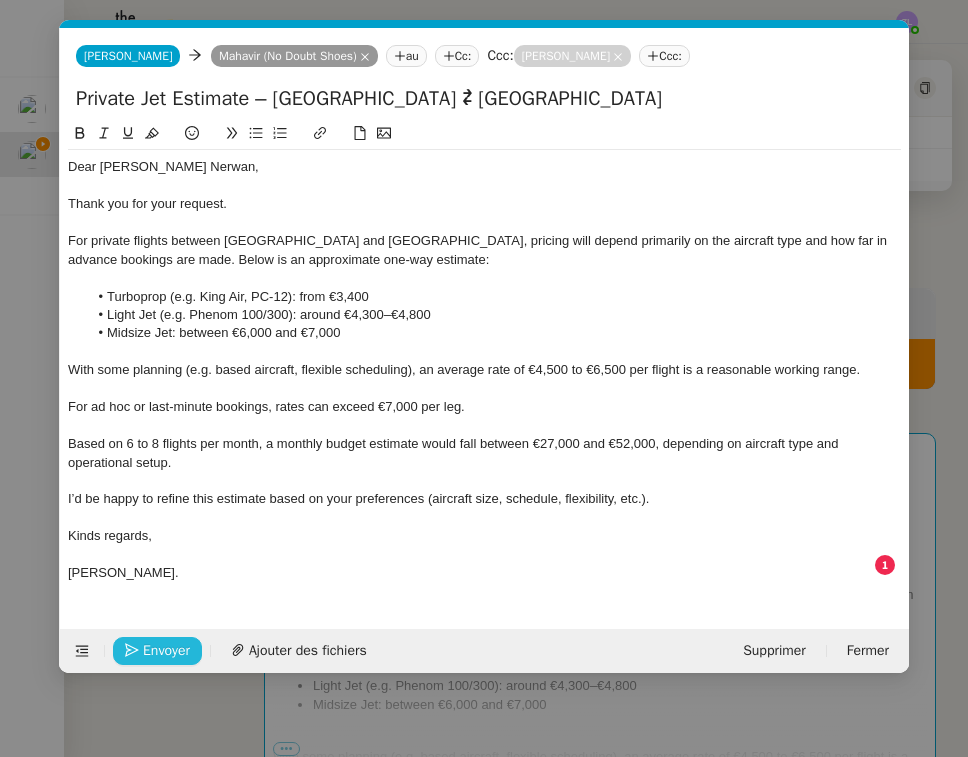 click on "Envoyer" 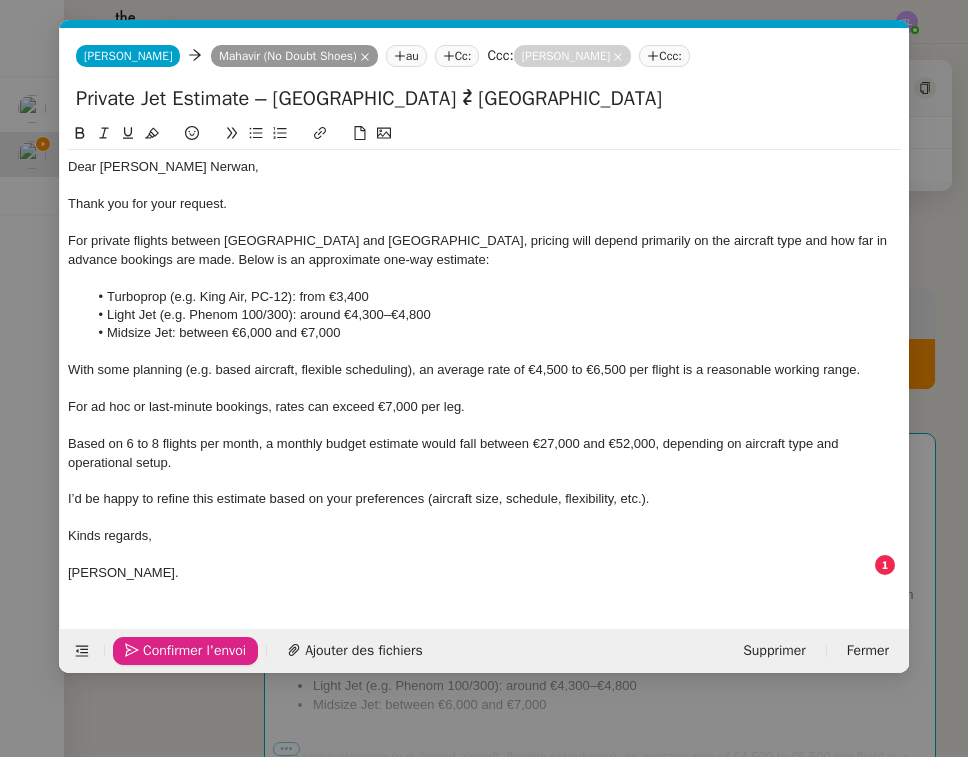 click on "Confirmer l'envoi" 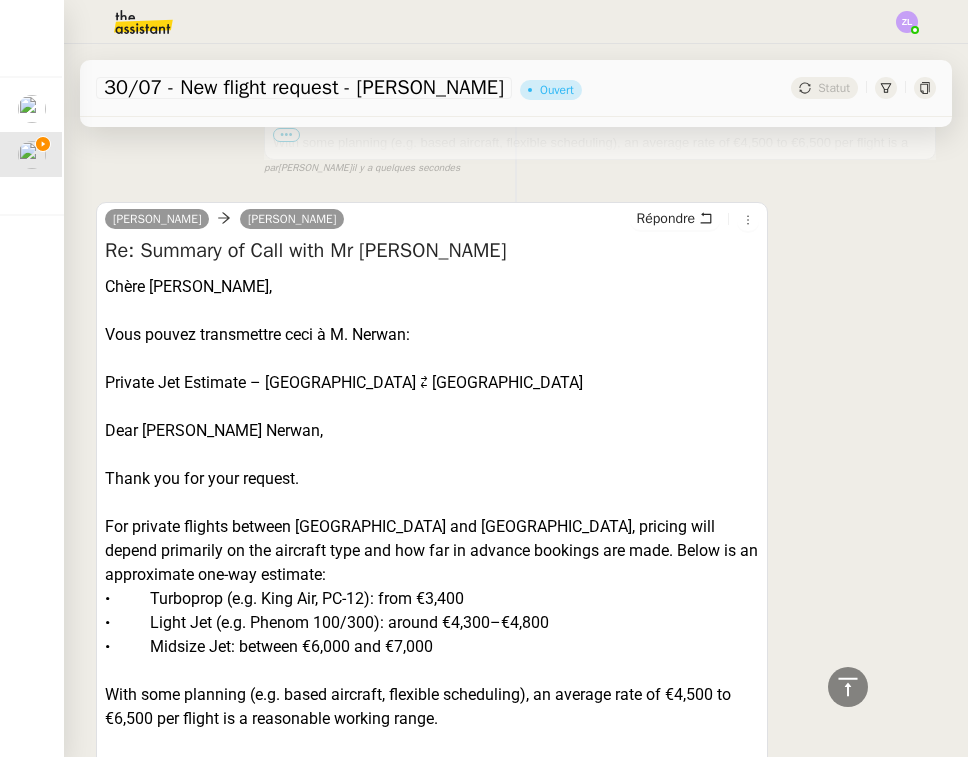 scroll, scrollTop: 598, scrollLeft: 0, axis: vertical 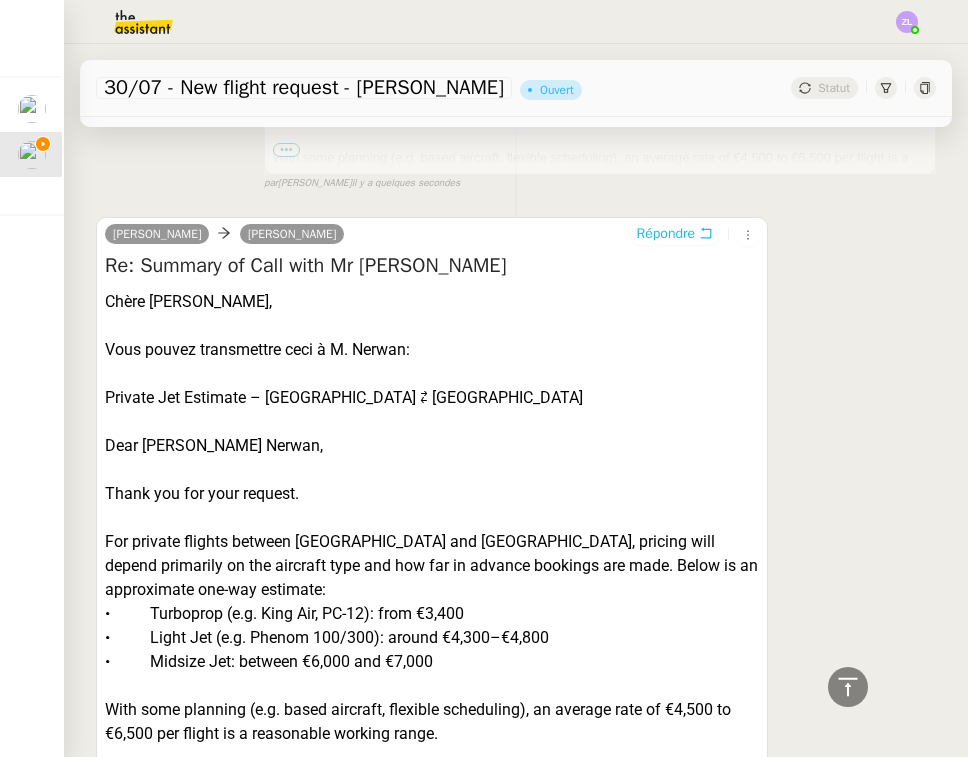 click on "Répondre" at bounding box center (666, 234) 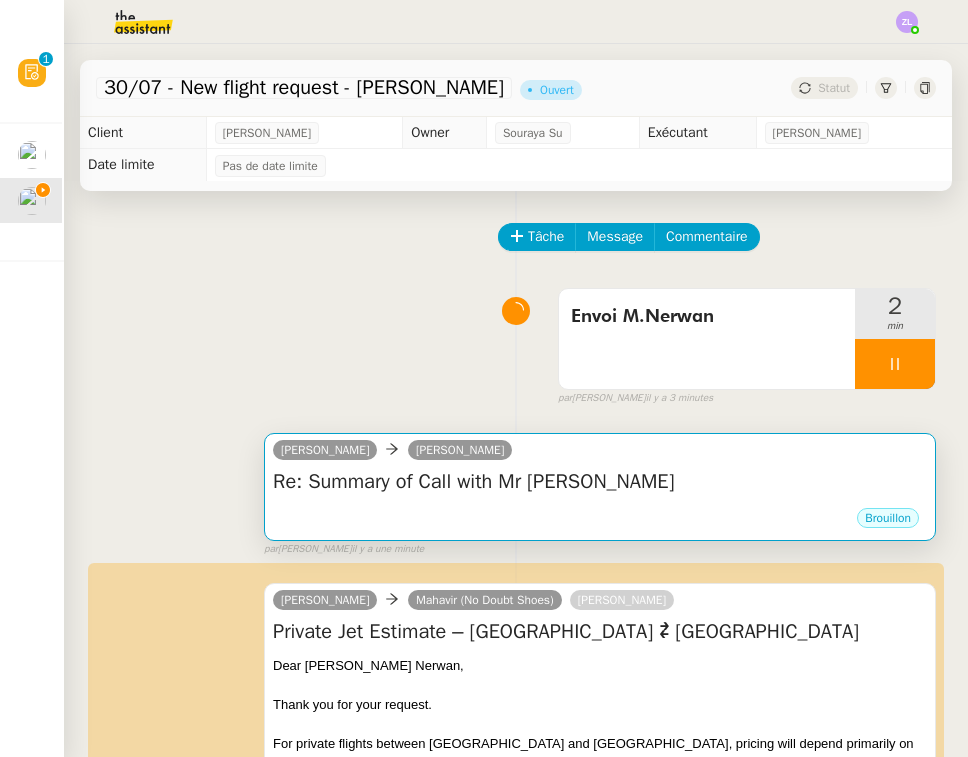 scroll, scrollTop: -1, scrollLeft: 0, axis: vertical 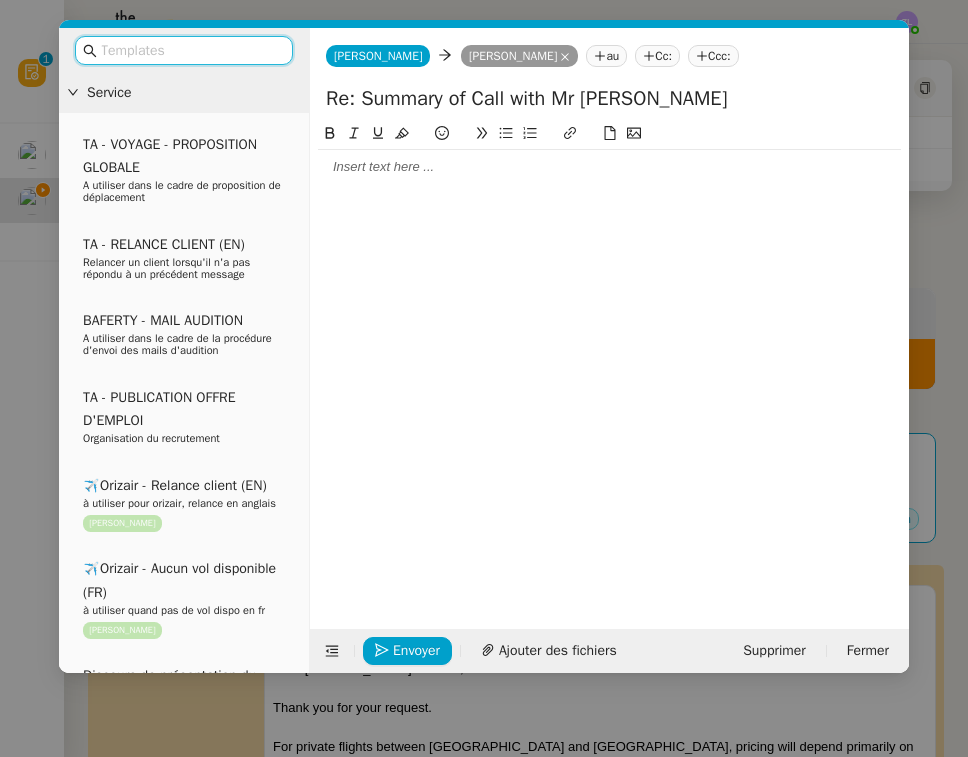 click 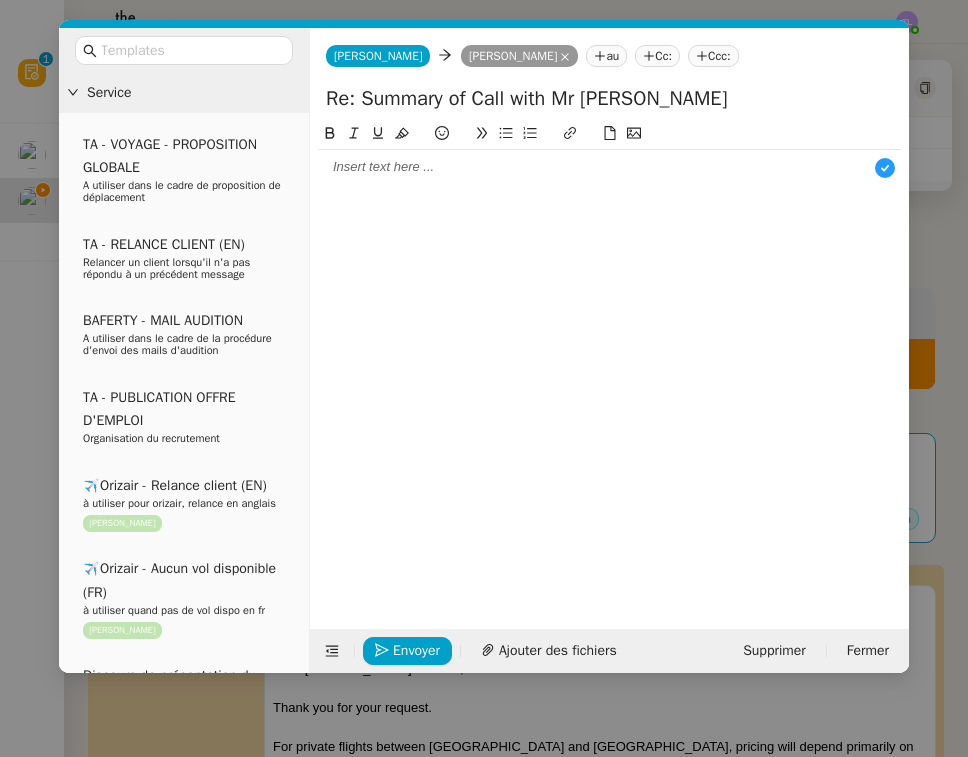 scroll, scrollTop: 21, scrollLeft: 0, axis: vertical 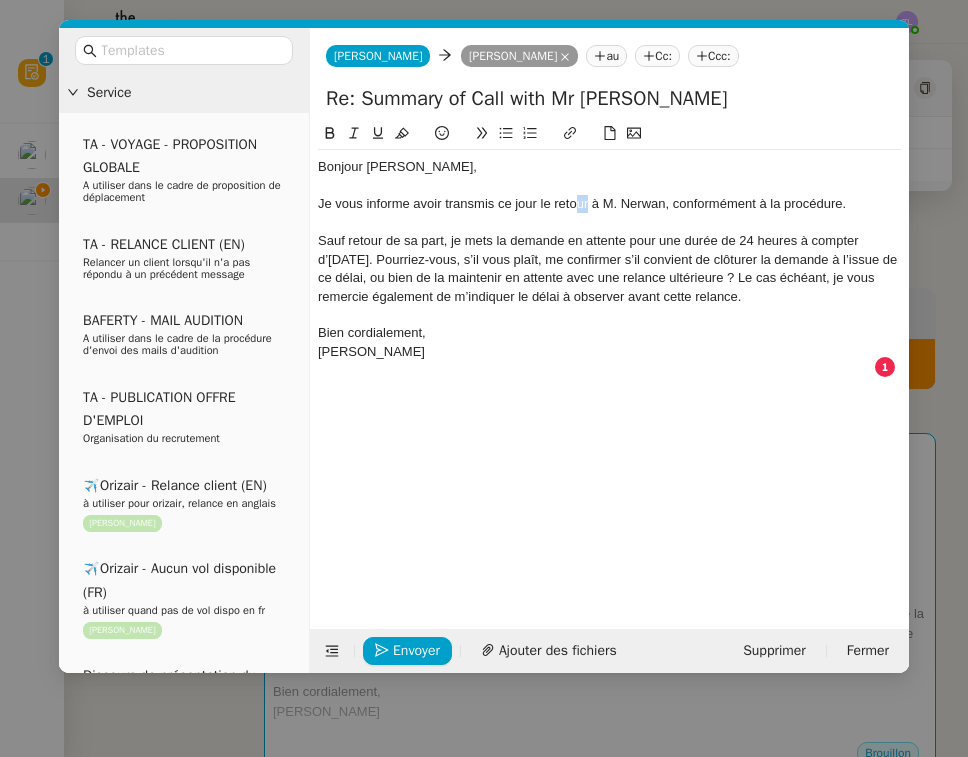 click on "Je vous informe avoir transmis ce jour le retour à M. Nerwan, conformément à la procédure." 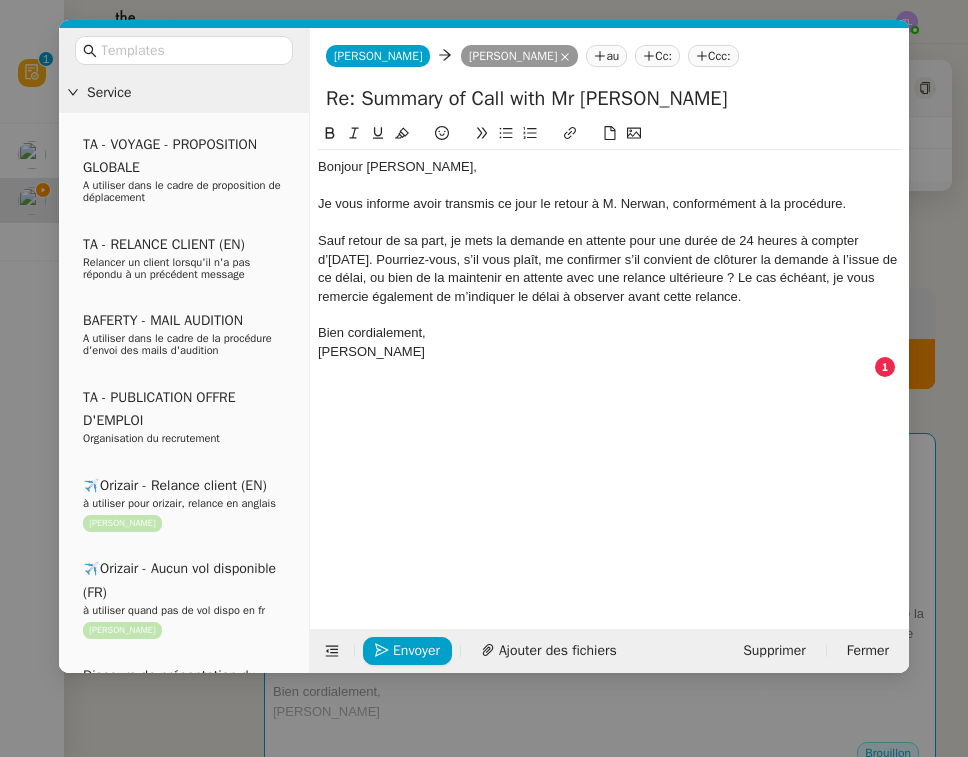 click on "Je vous informe avoir transmis ce jour le retour à M. Nerwan, conformément à la procédure." 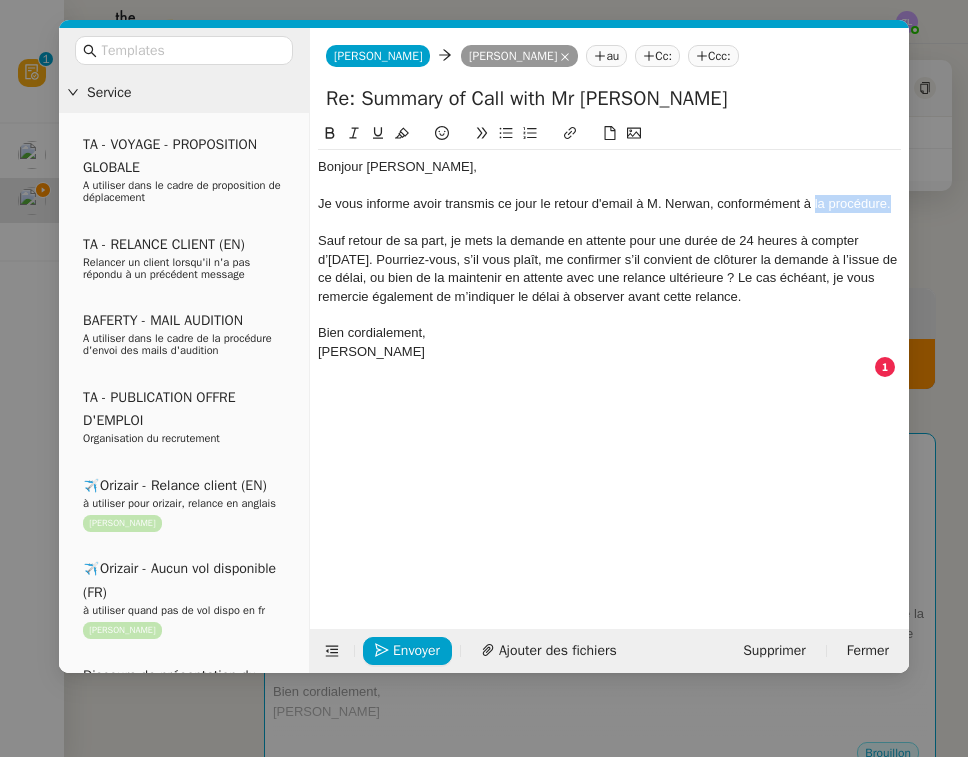drag, startPoint x: 889, startPoint y: 207, endPoint x: 816, endPoint y: 205, distance: 73.02739 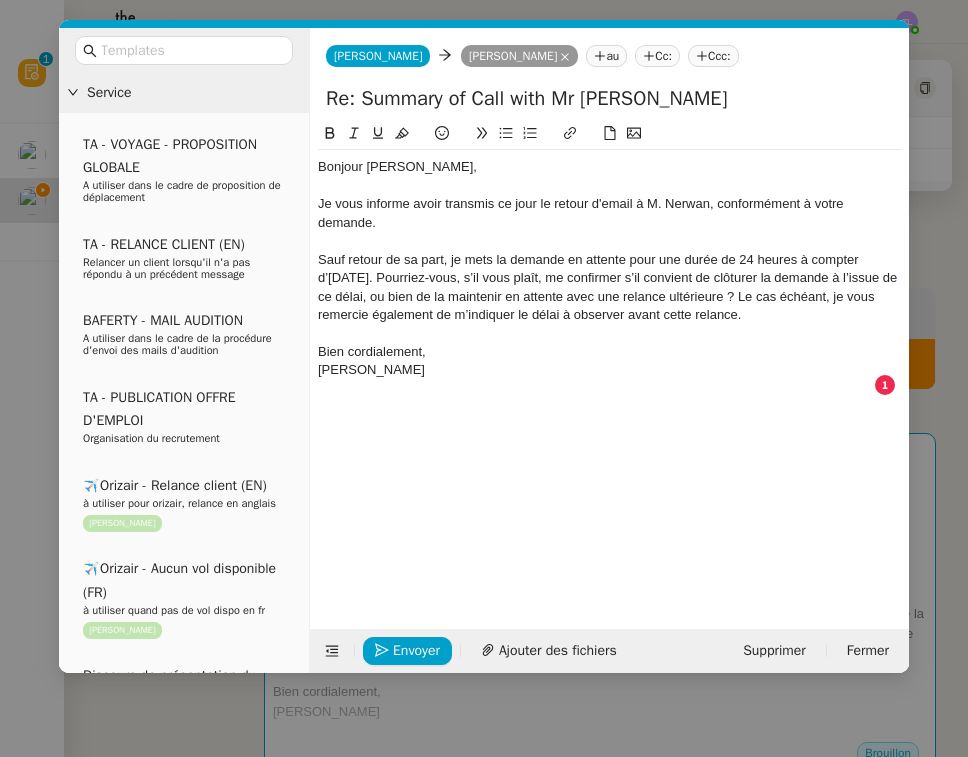 click on "Sauf retour de sa part, je mets la demande en attente pour une durée de 24 heures à compter d’[DATE]. Pourriez-vous, s’il vous plaît, me confirmer s’il convient de clôturer la demande à l’issue de ce délai, ou bien de la maintenir en attente avec une relance ultérieure ? Le cas échéant, je vous remercie également de m’indiquer le délai à observer avant cette relance." 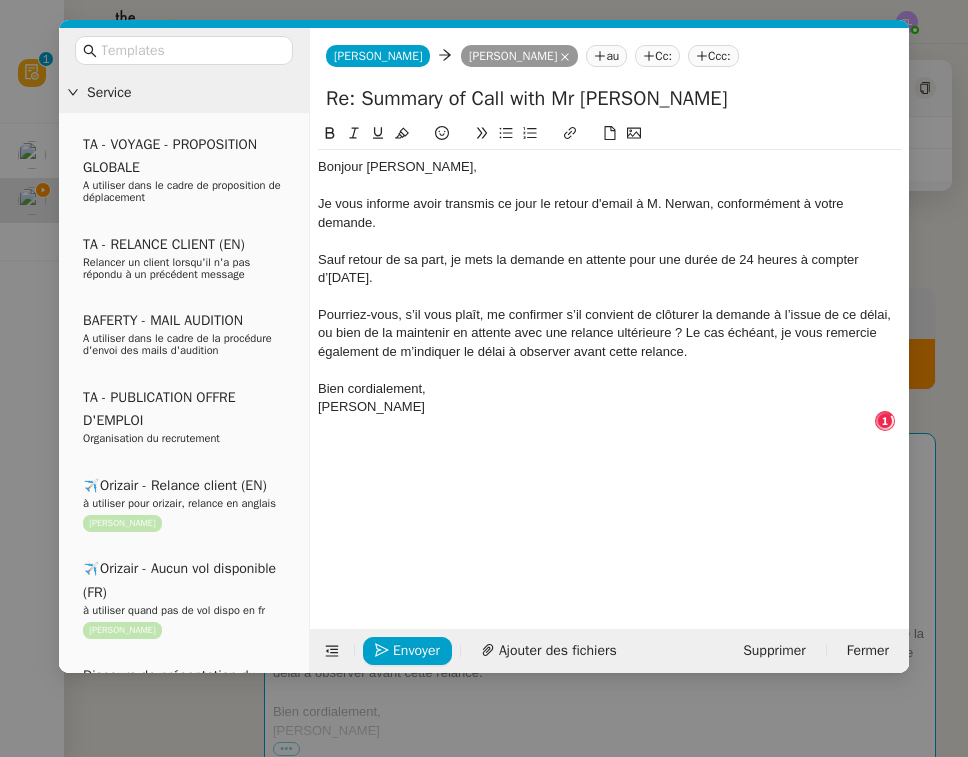 click 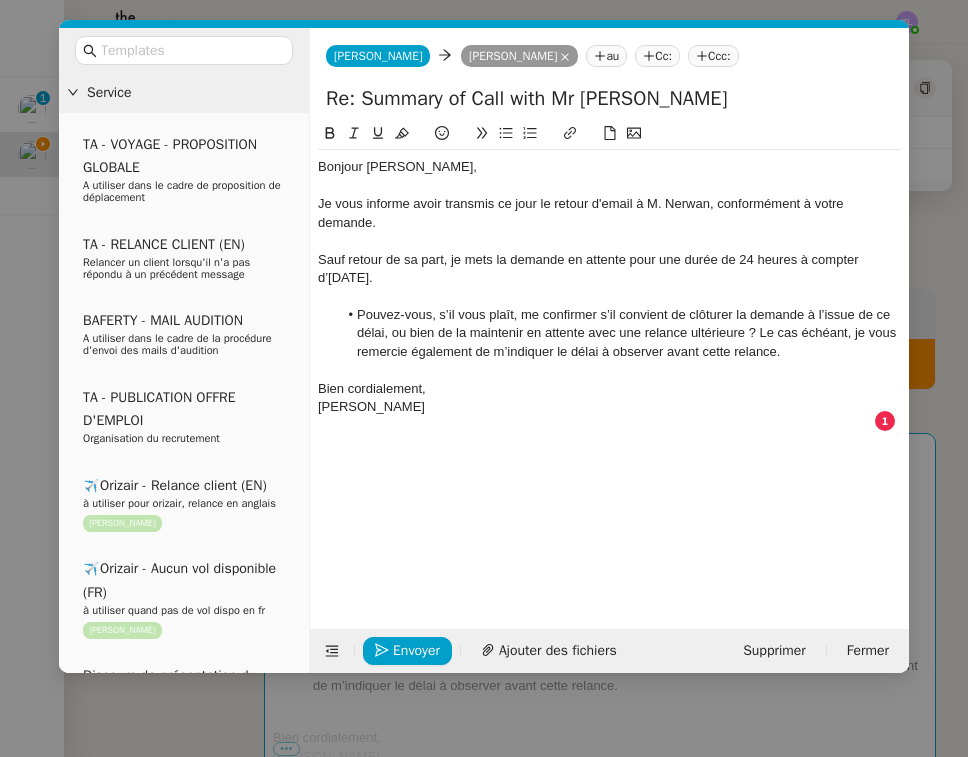 click on "Pouvez-vous, s’il vous plaît, me confirmer s’il convient de clôturer la demande à l’issue de ce délai, ou bien de la maintenir en attente avec une relance ultérieure ? Le cas échéant, je vous remercie également de m’indiquer le délai à observer avant cette relance." 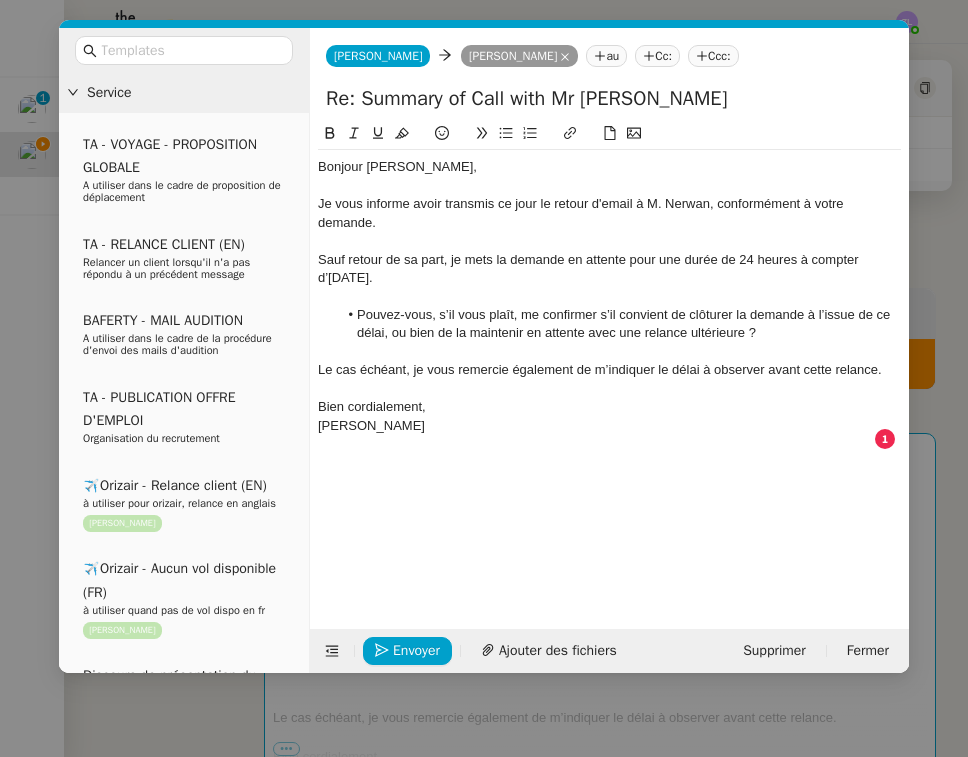 click on "Bien cordialement," 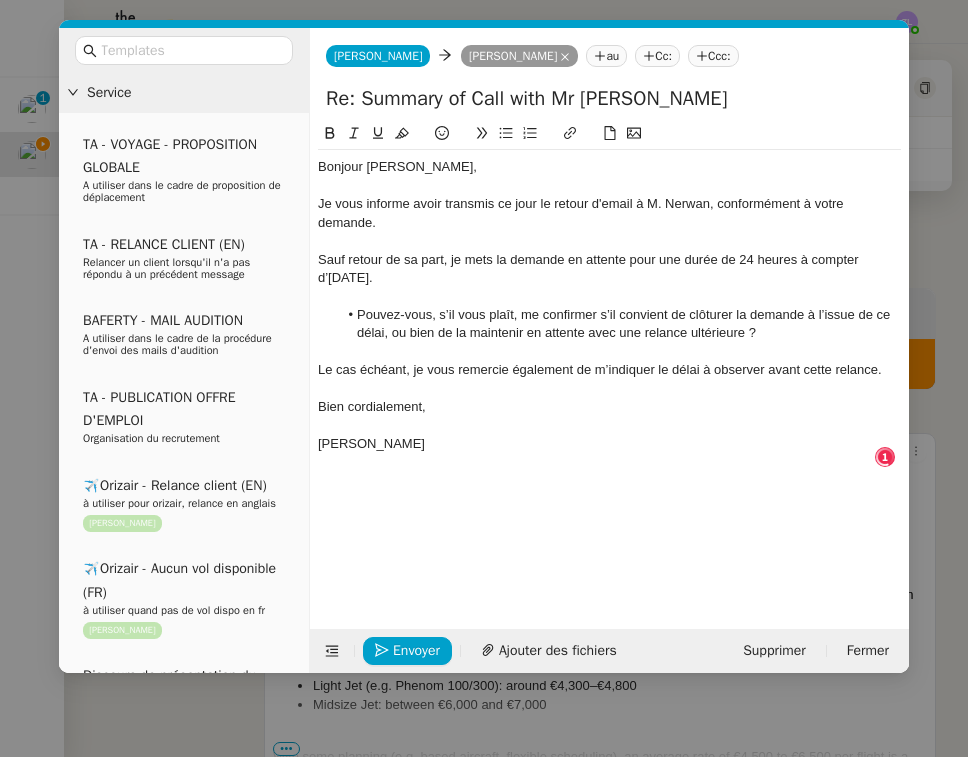 click on "[PERSON_NAME]" 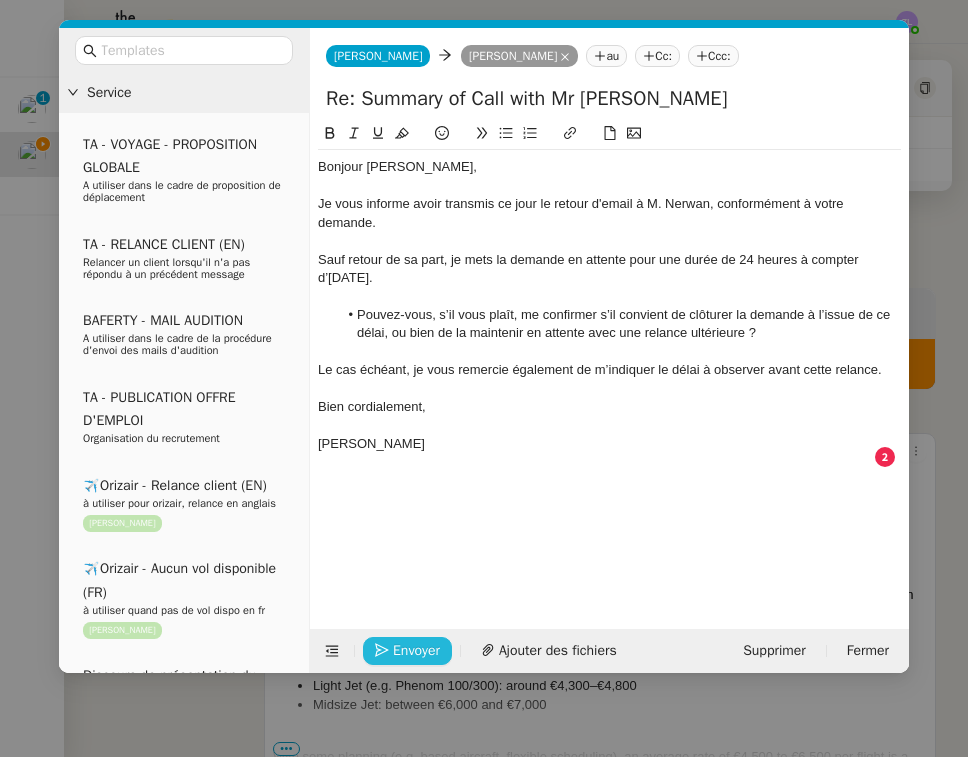 click on "Envoyer" 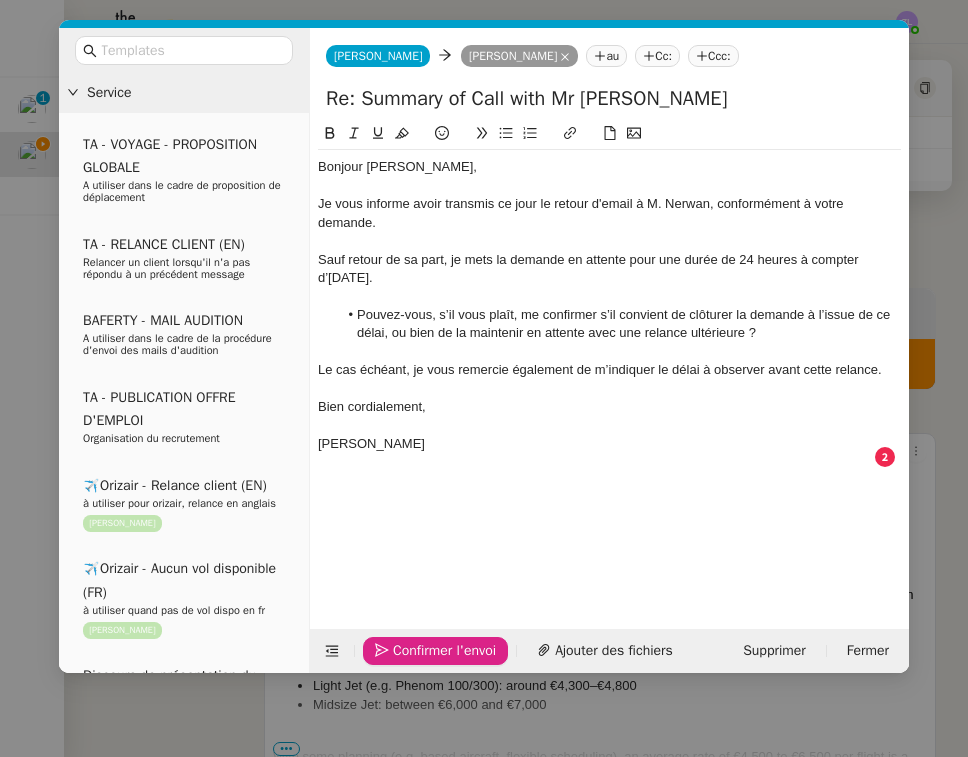 click on "Confirmer l'envoi" 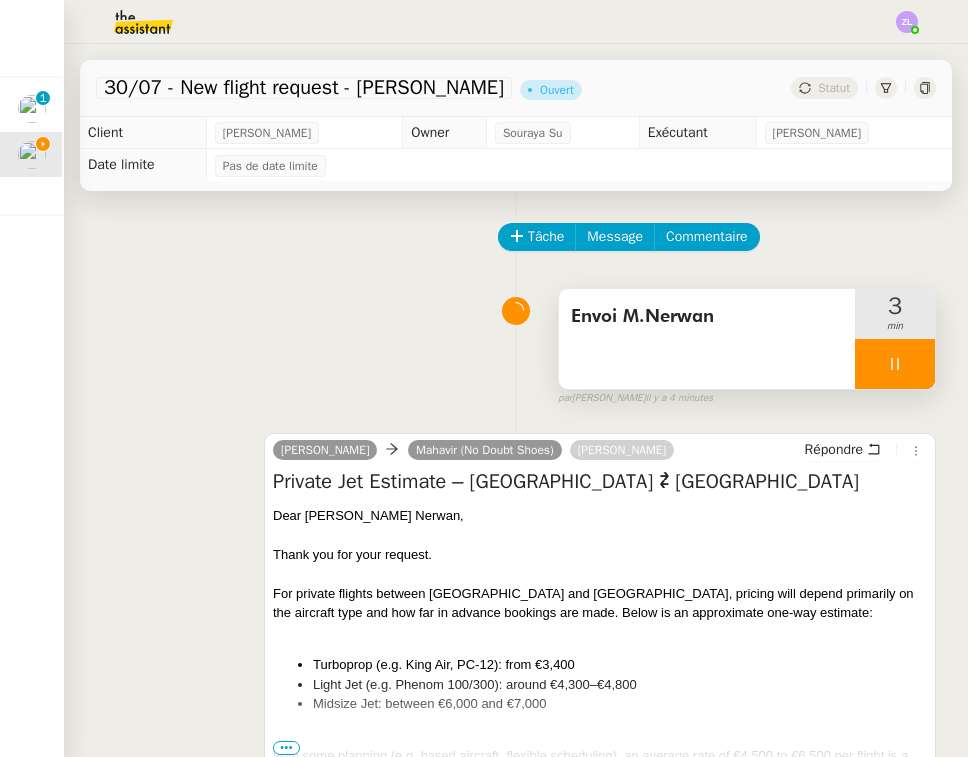 click at bounding box center [895, 364] 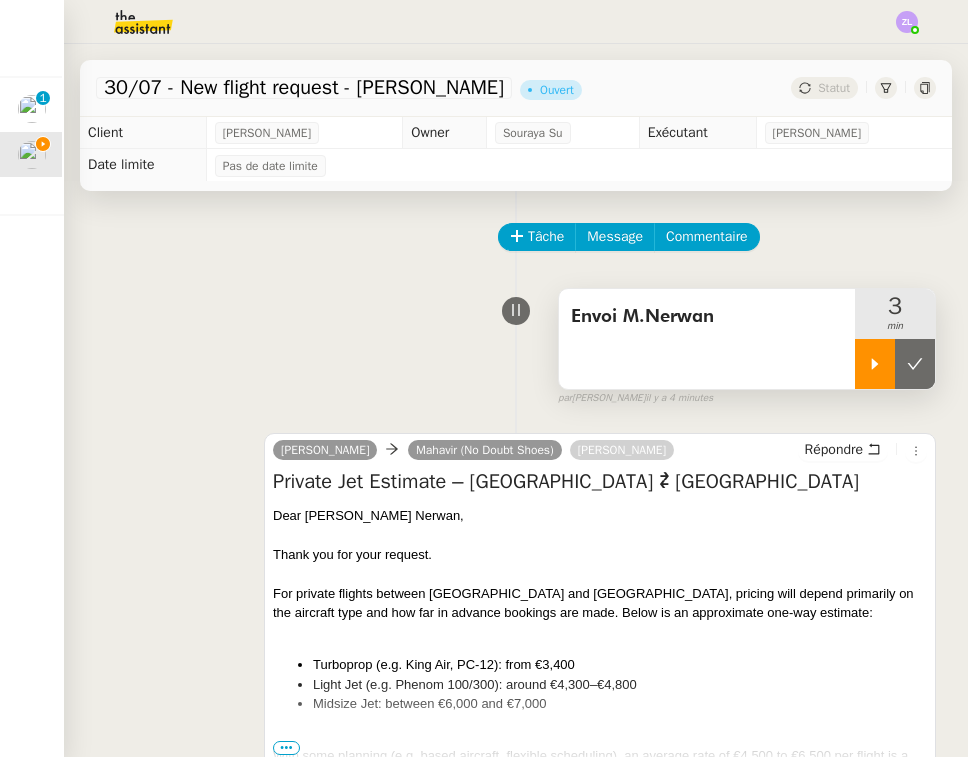 click 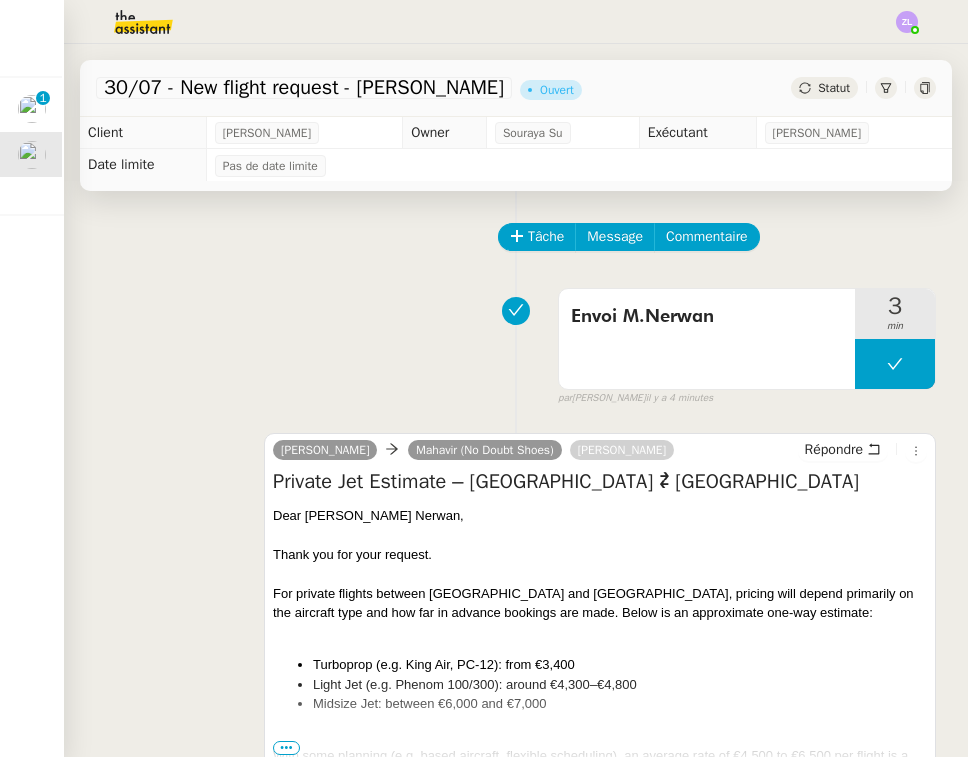click on "30/07 - New flight request - [PERSON_NAME]" 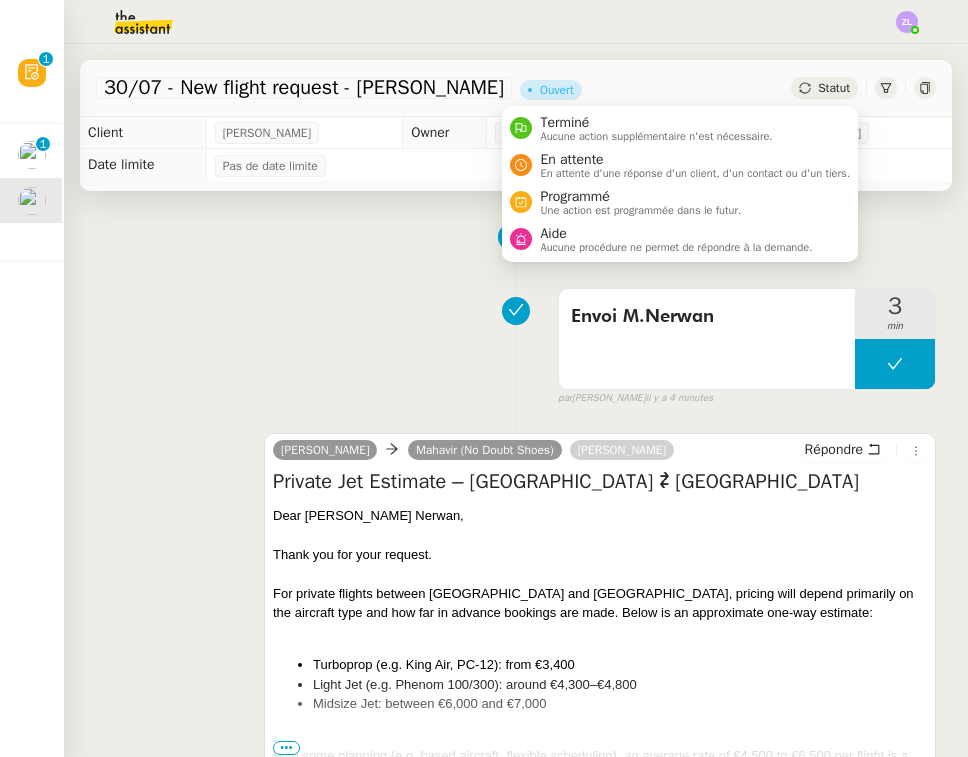 click on "Statut" 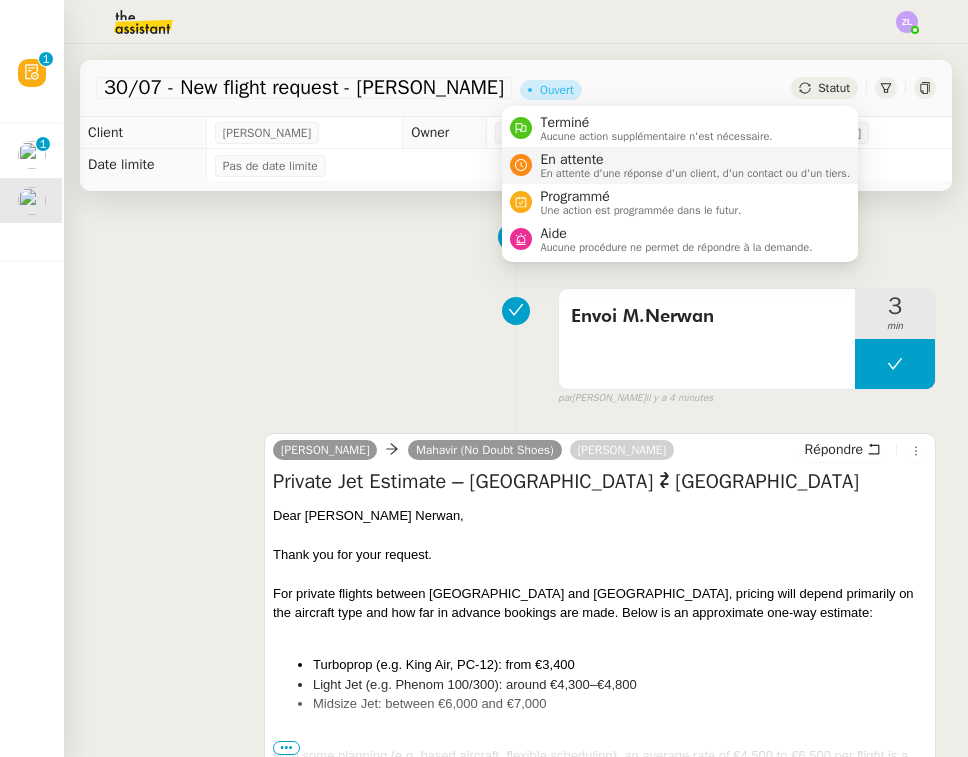 click on "En attente" at bounding box center (695, 160) 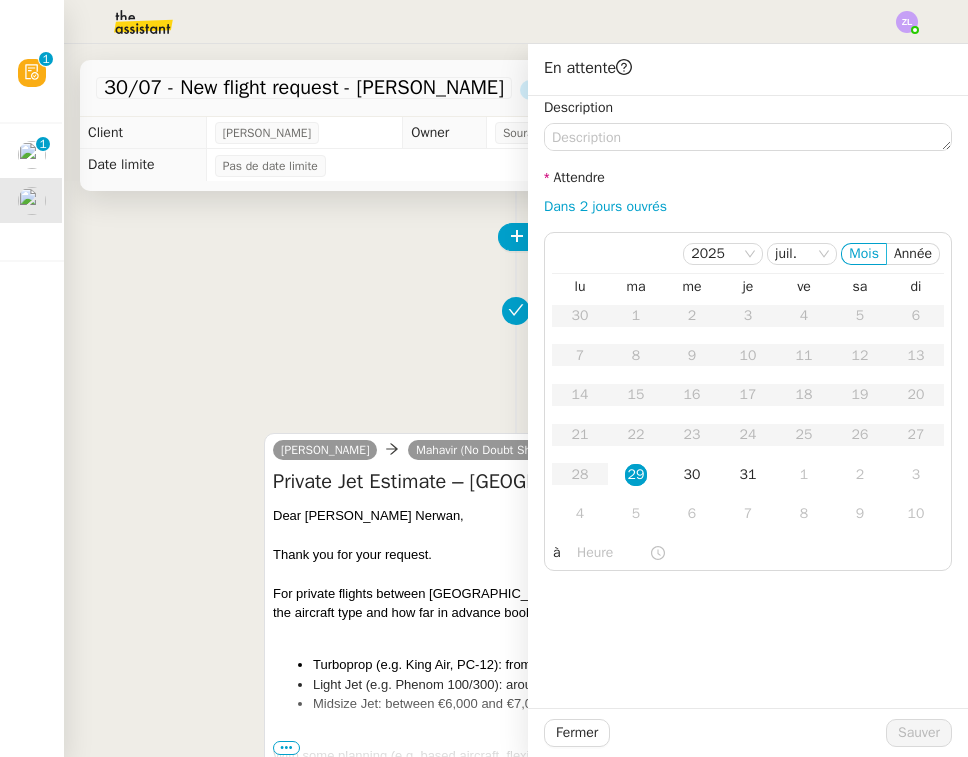 click on "Dans 2 jours ouvrés" 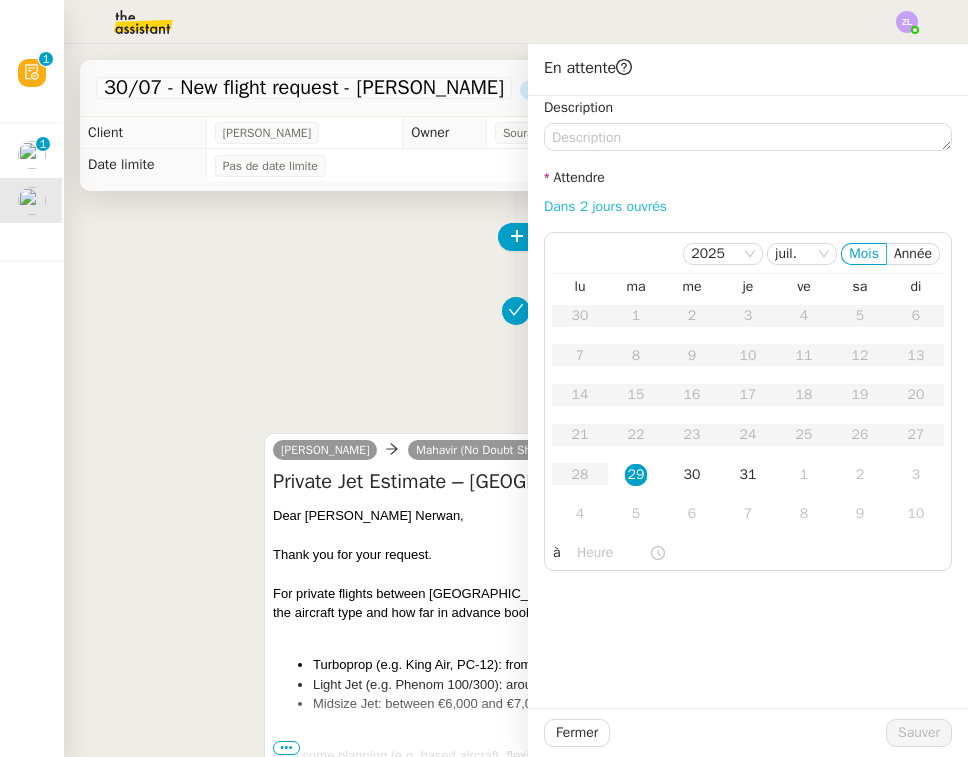 click on "Dans 2 jours ouvrés" 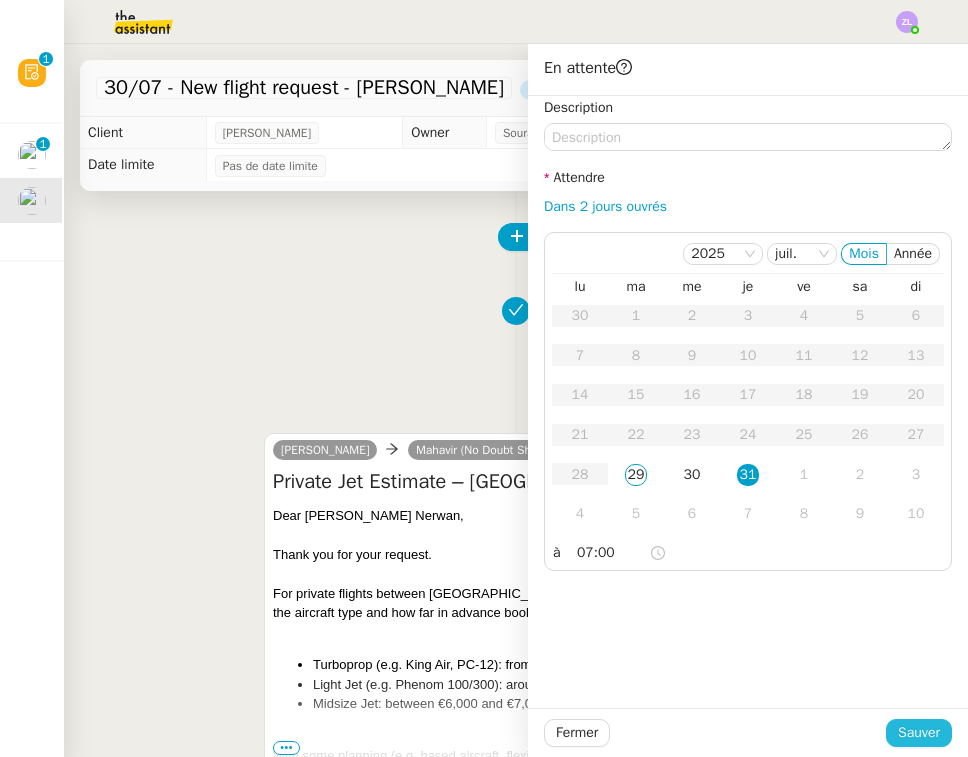 click on "Sauver" 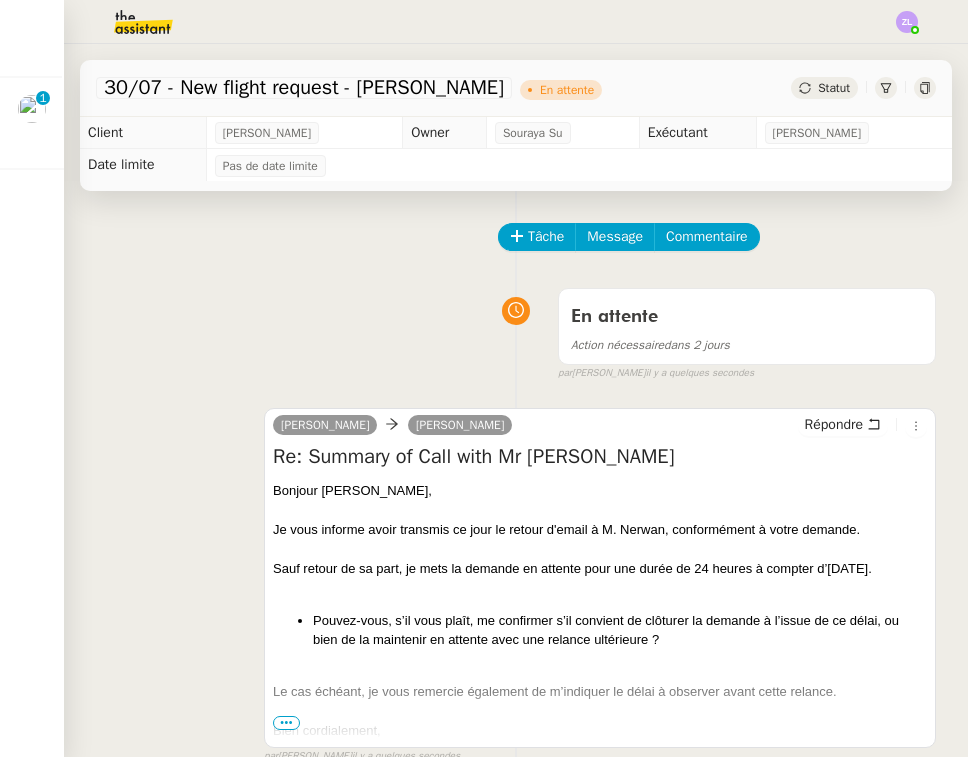 click 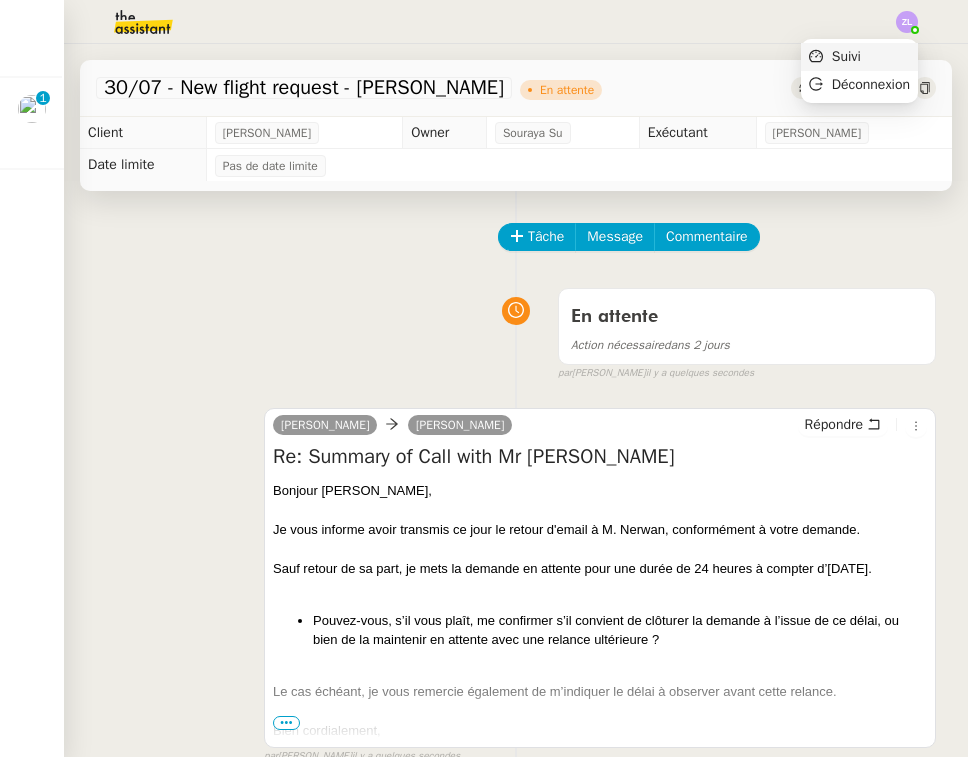 click on "Suivi" at bounding box center (859, 57) 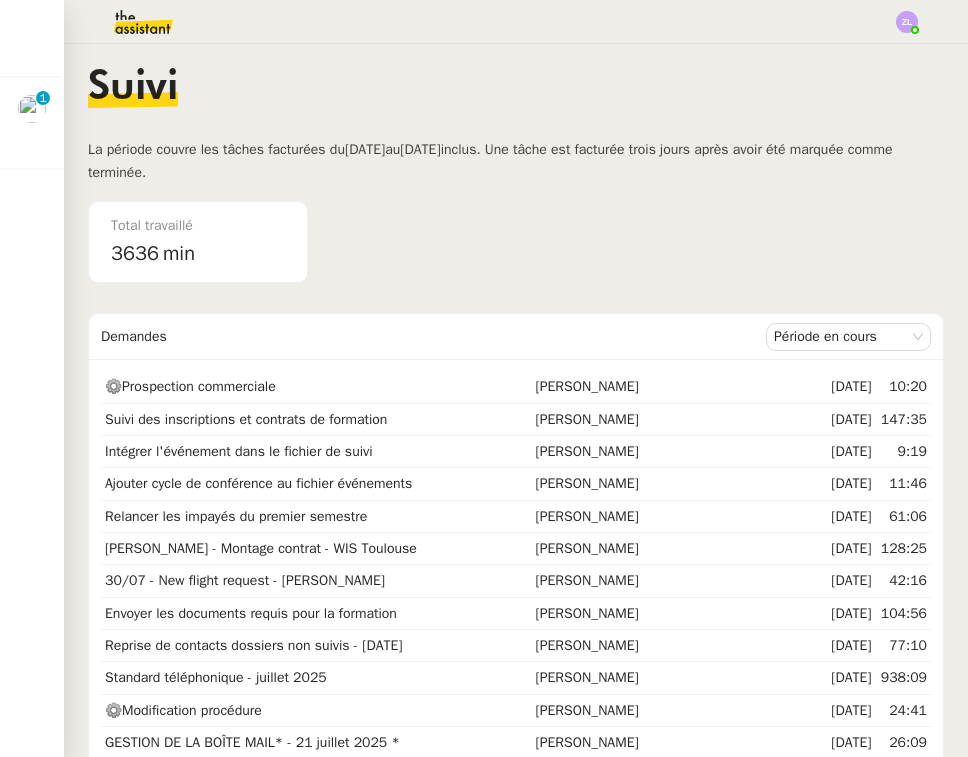 click 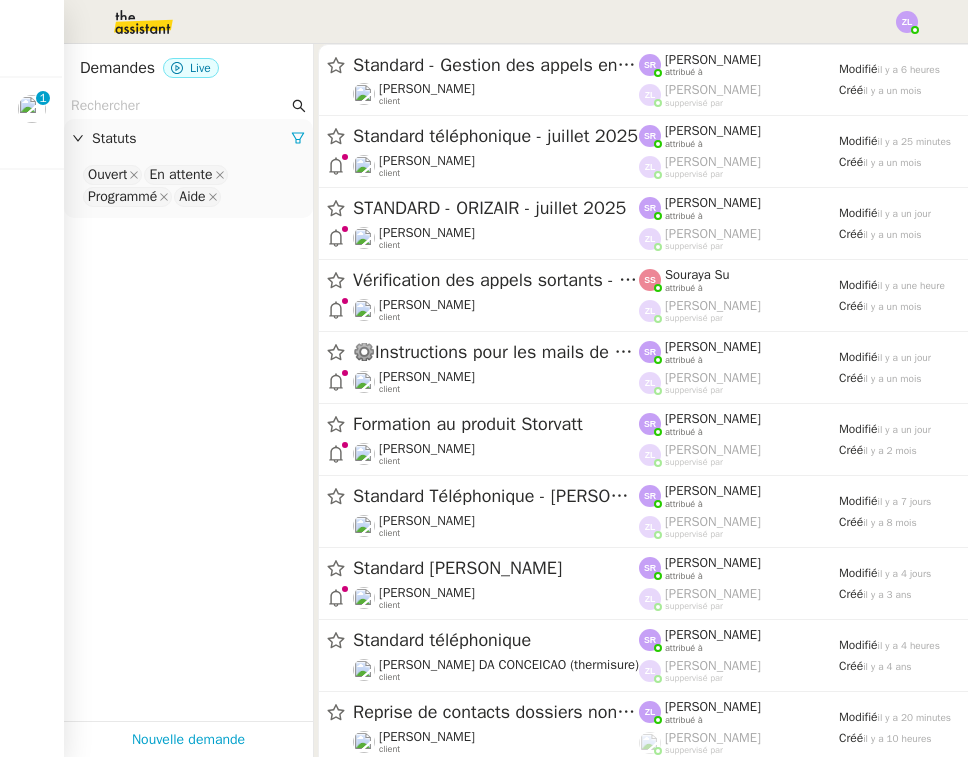 click on "[PERSON_NAME]    6 demandes en cours" 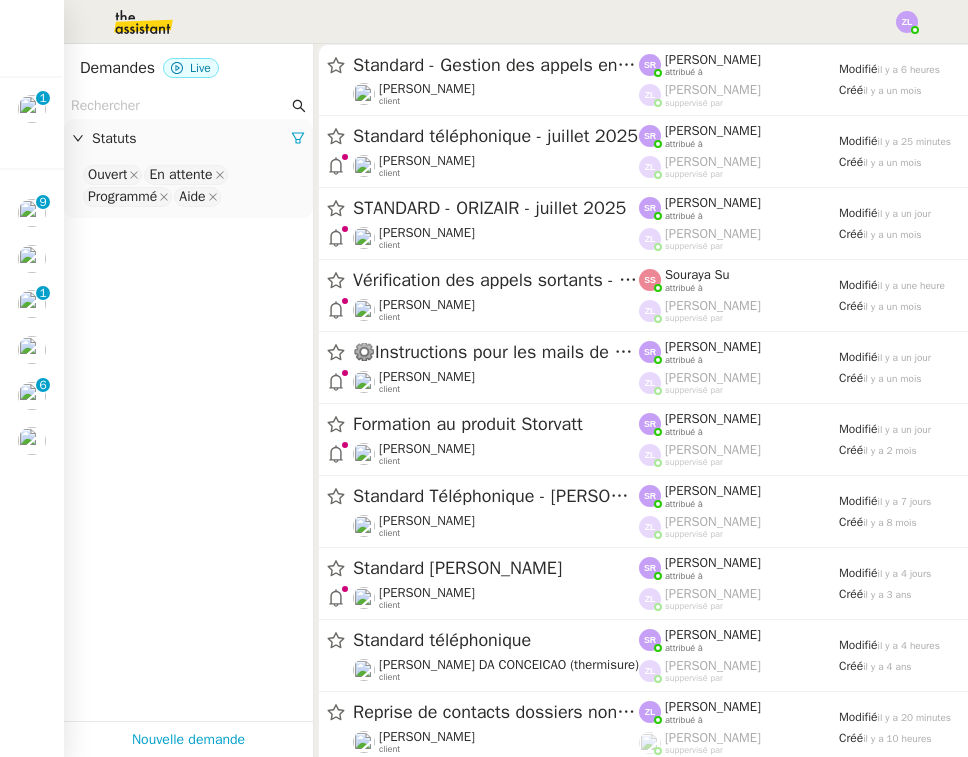 click 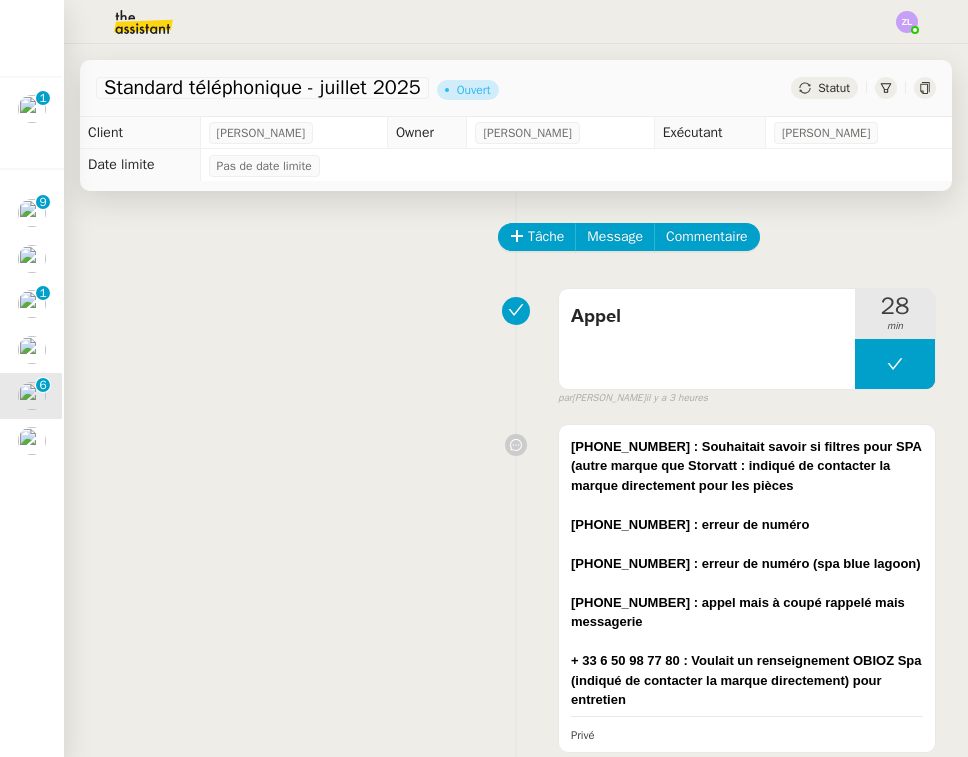 click 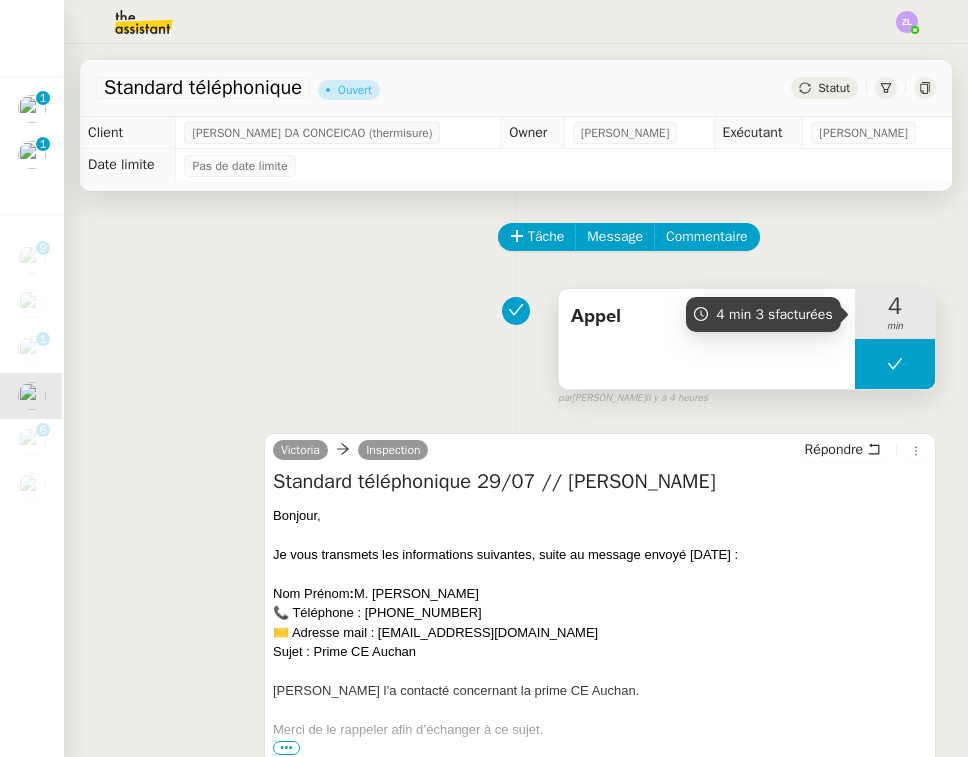 click at bounding box center [895, 364] 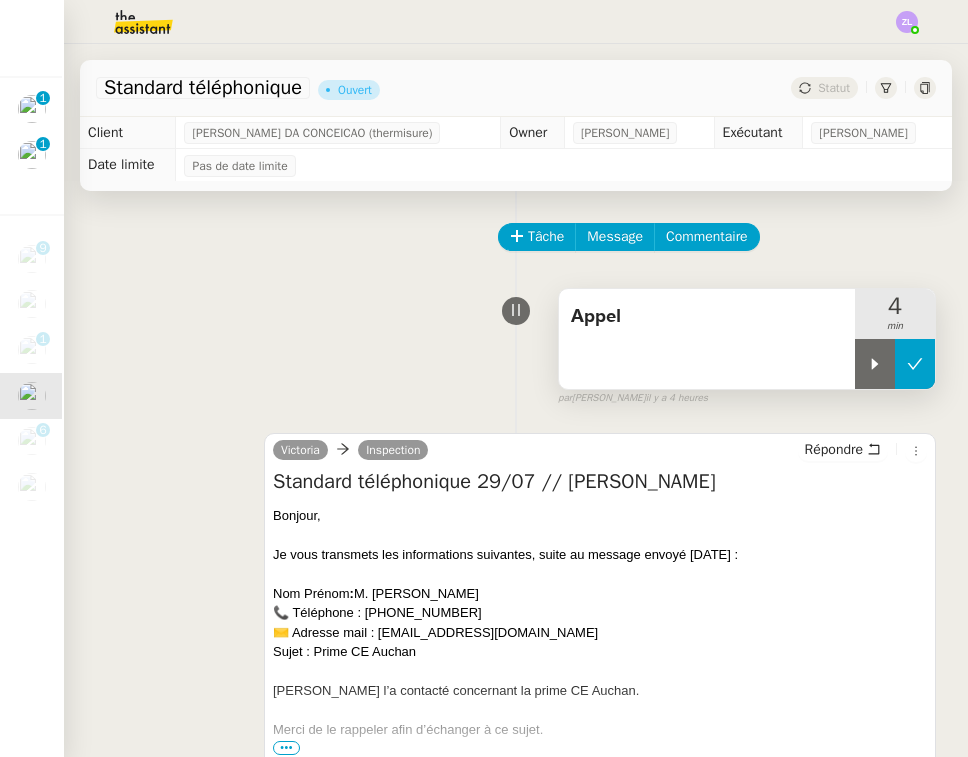 click at bounding box center [895, 364] 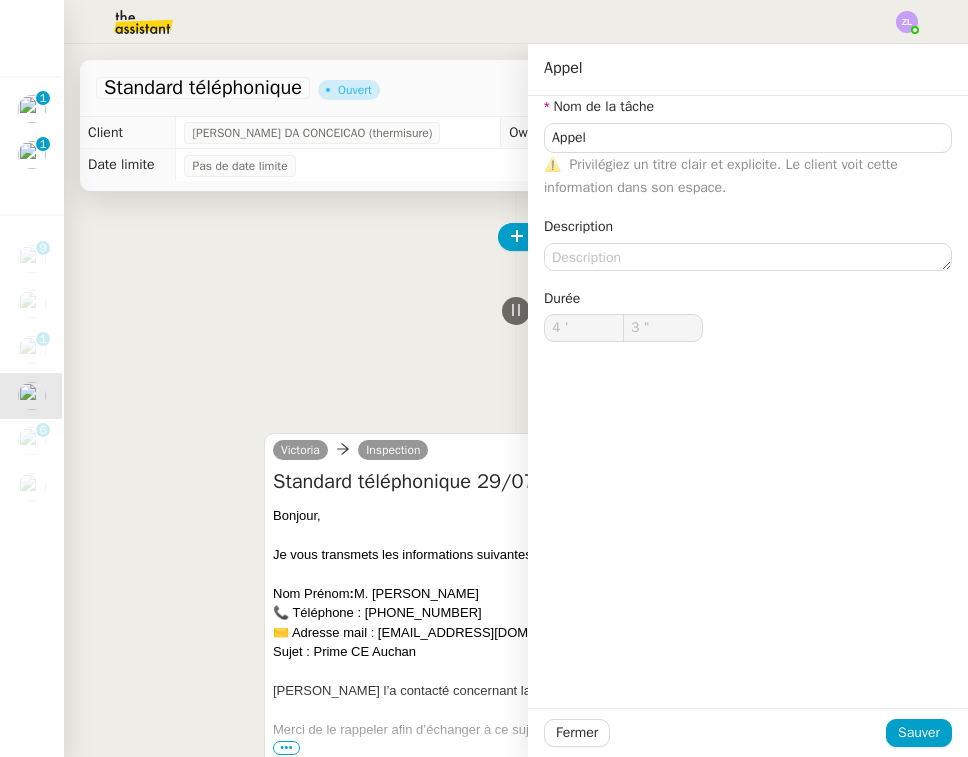 click 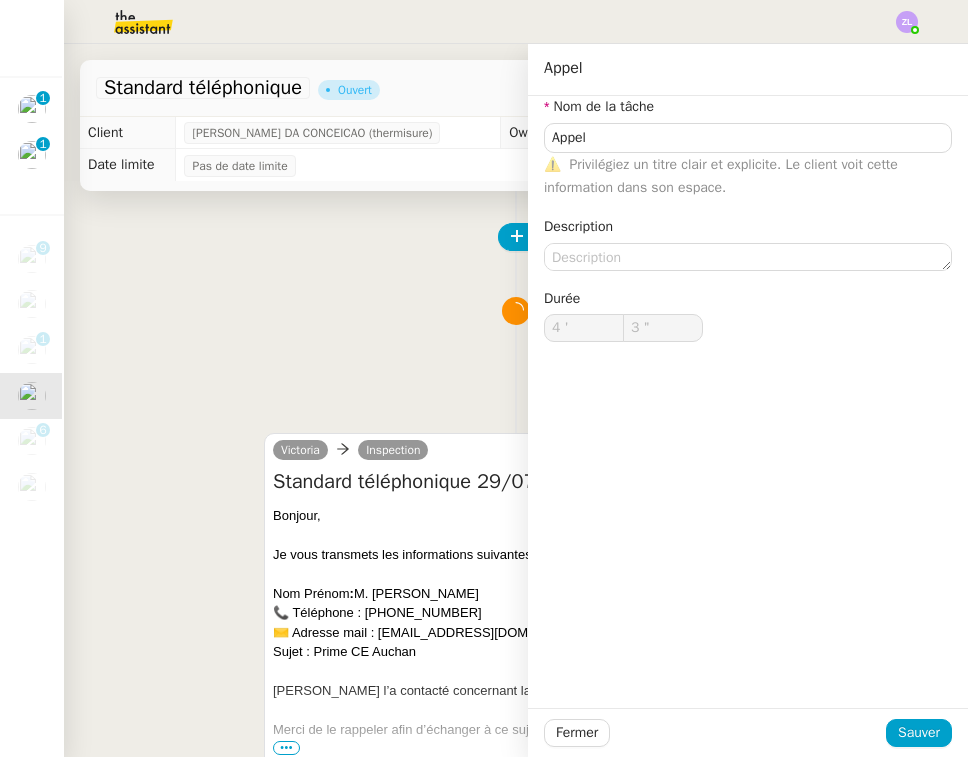 click on "Fermer Sauver" 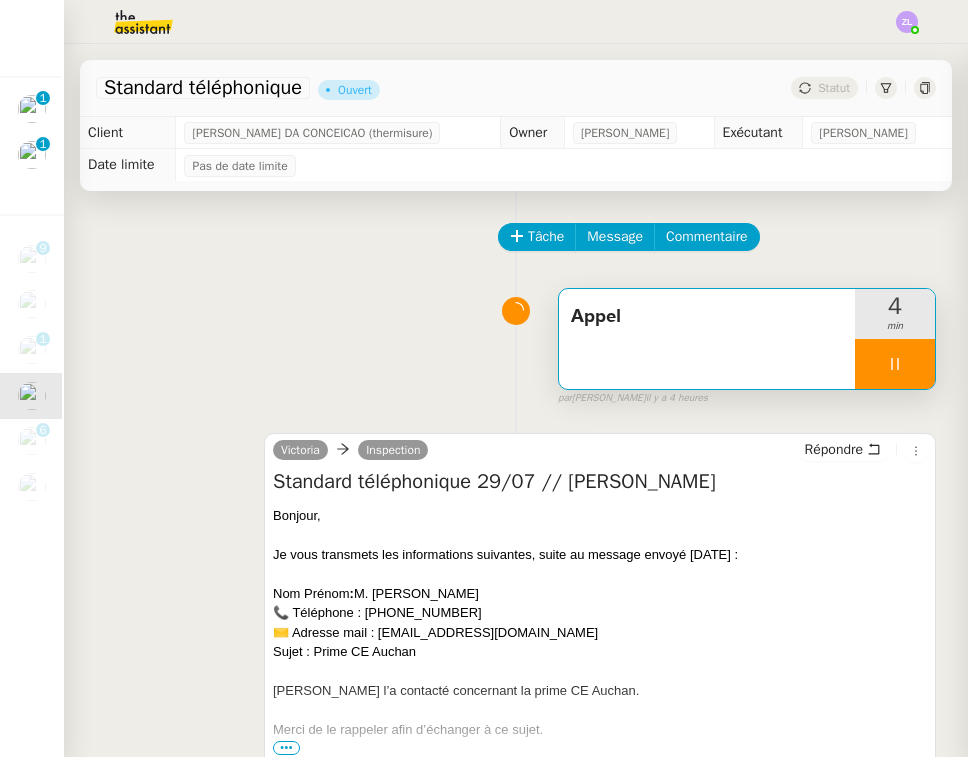 type on "Appel" 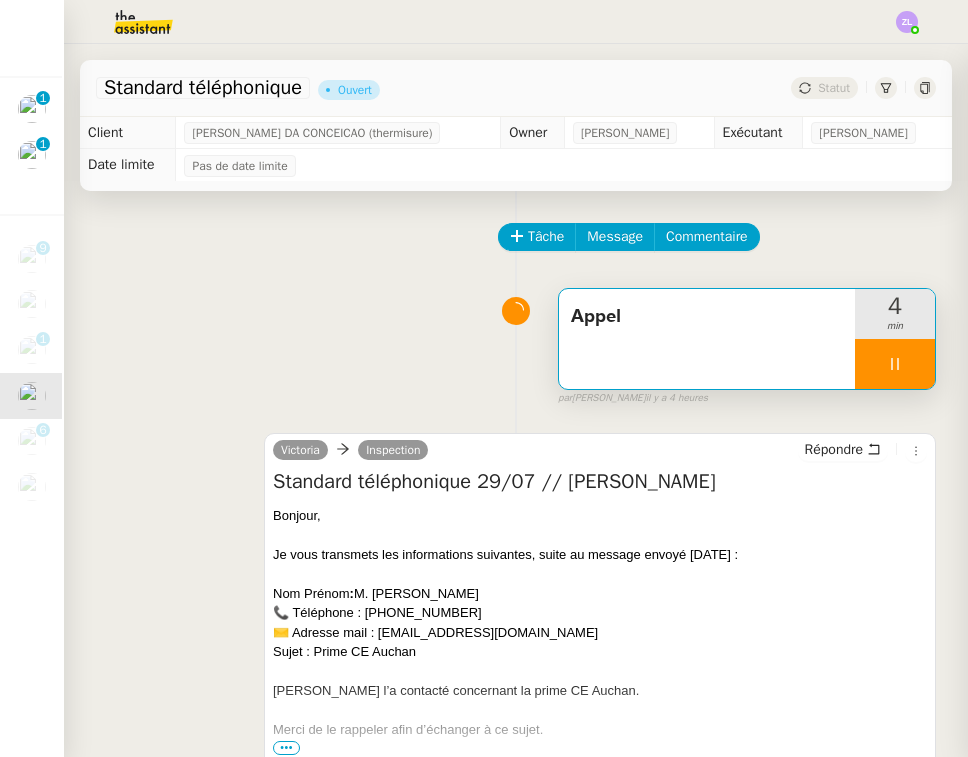 type on "4 '" 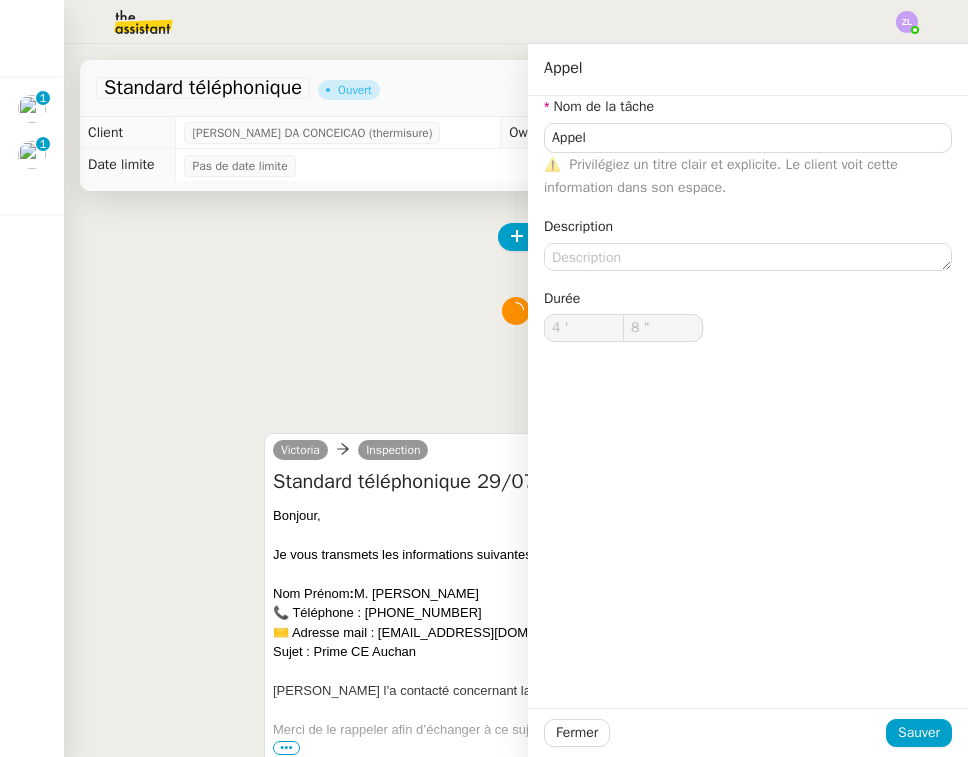 type on "9 "" 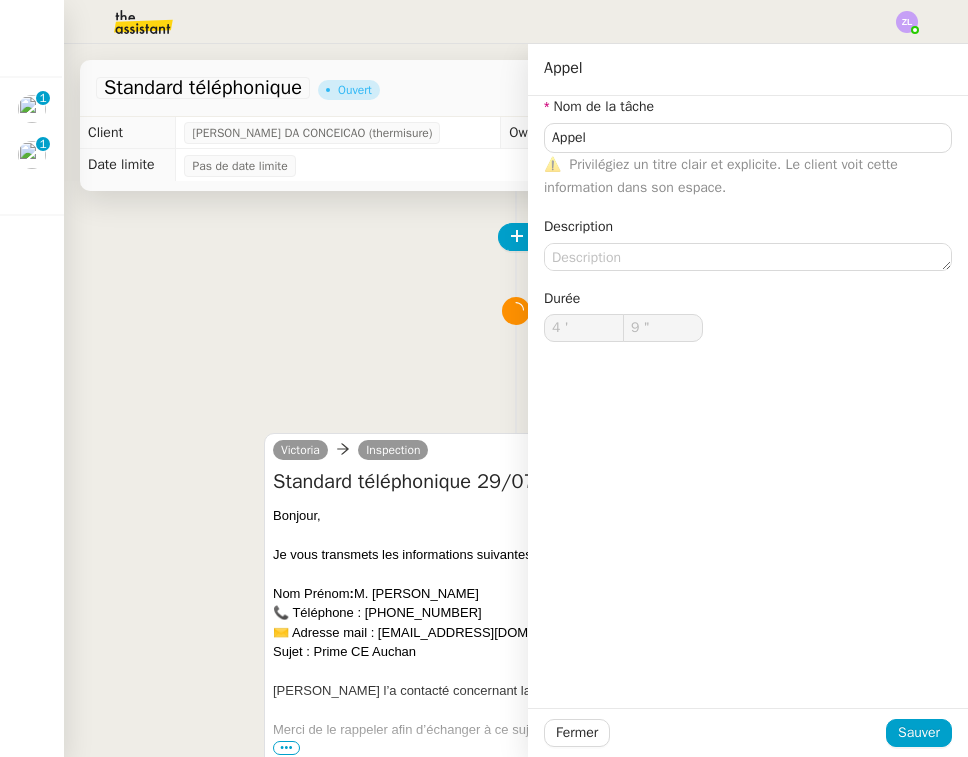click 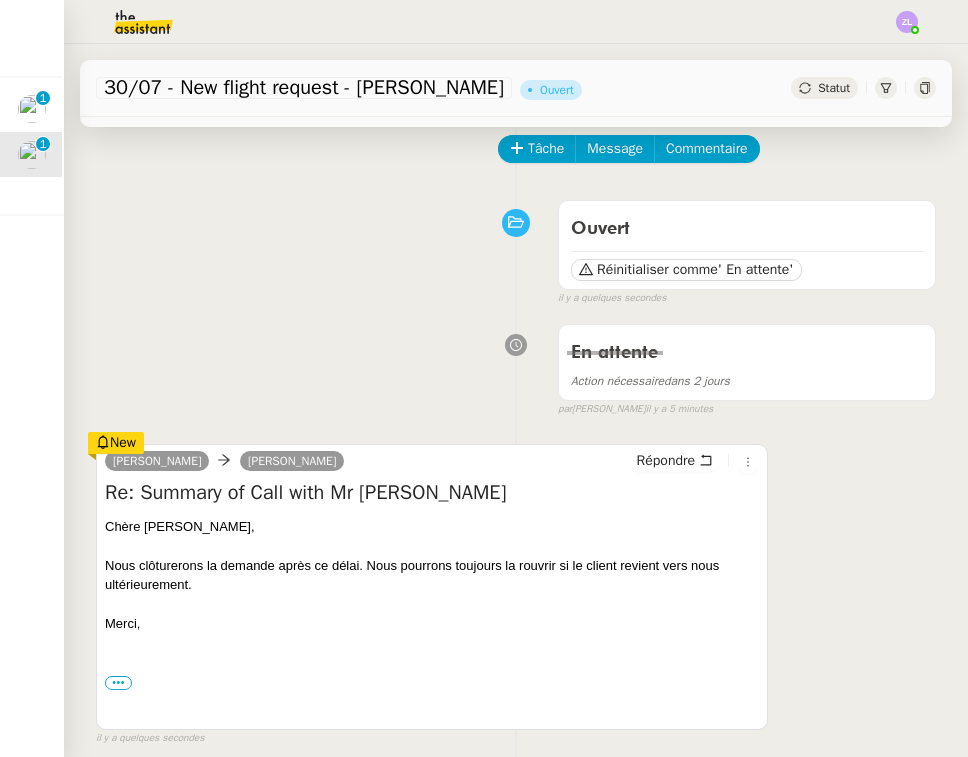 scroll, scrollTop: 107, scrollLeft: 0, axis: vertical 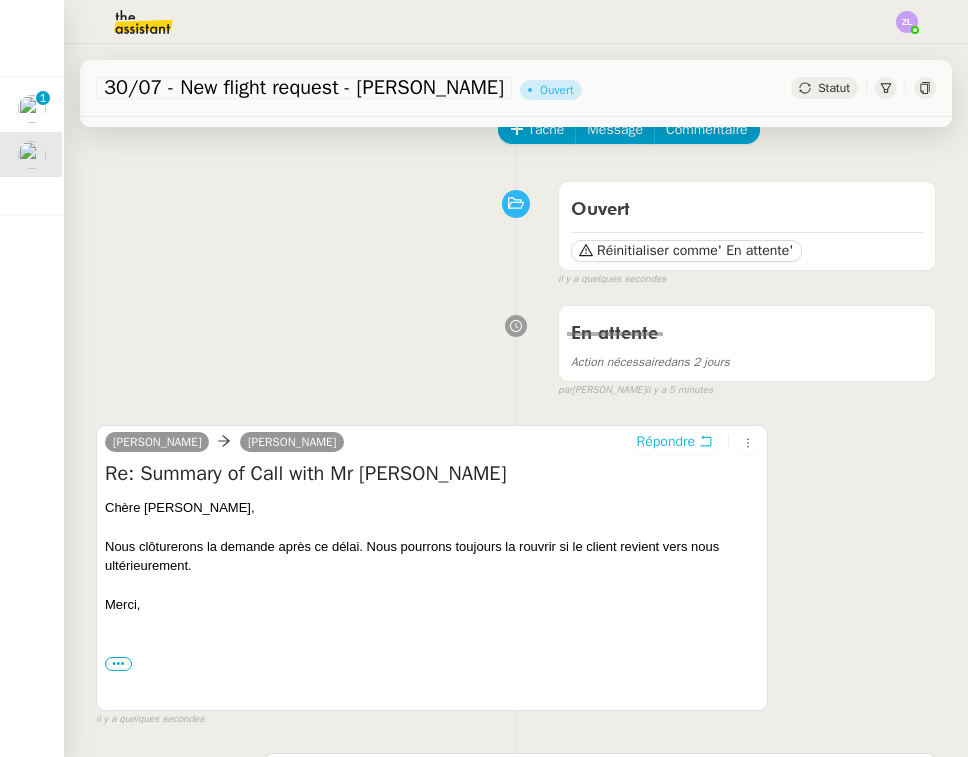 click on "Répondre" at bounding box center [666, 442] 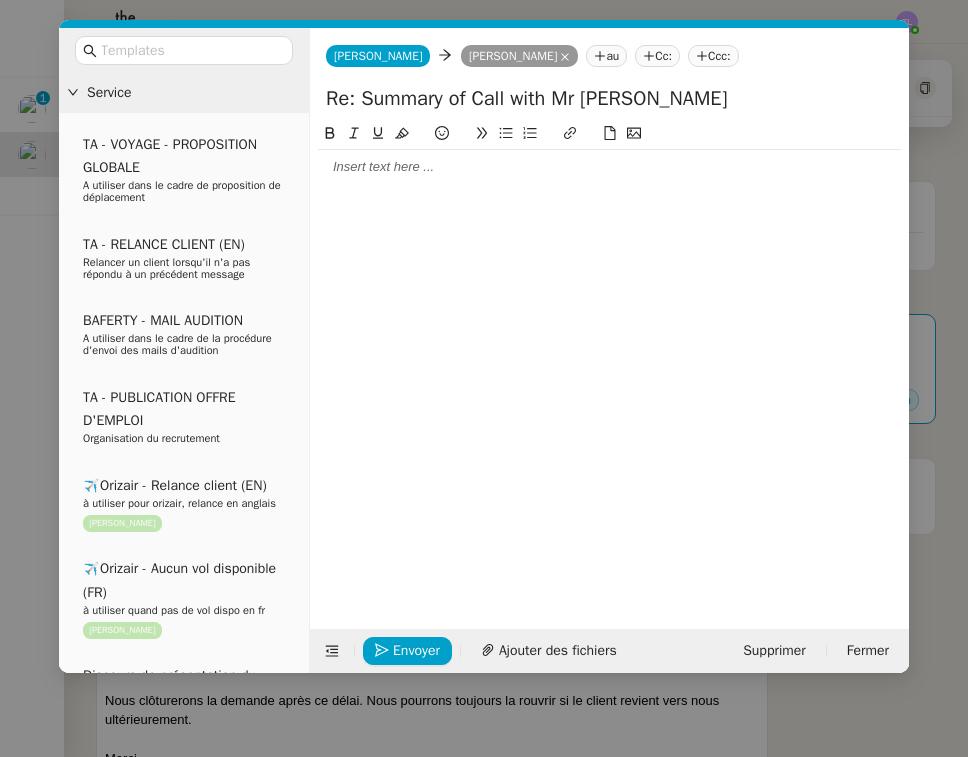 click 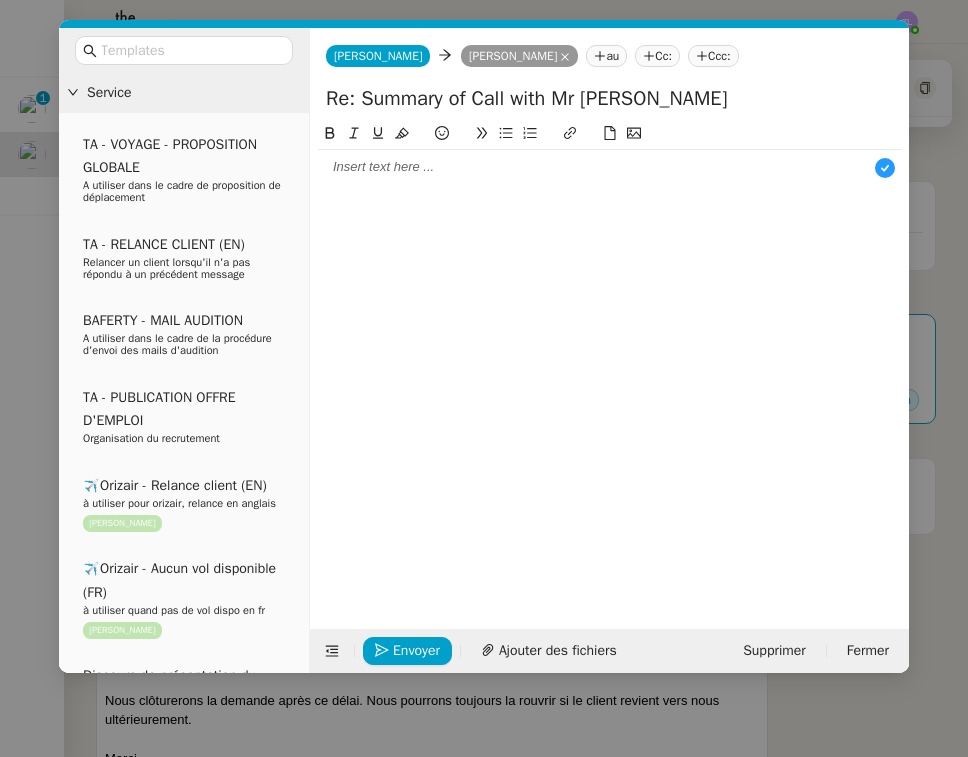 type 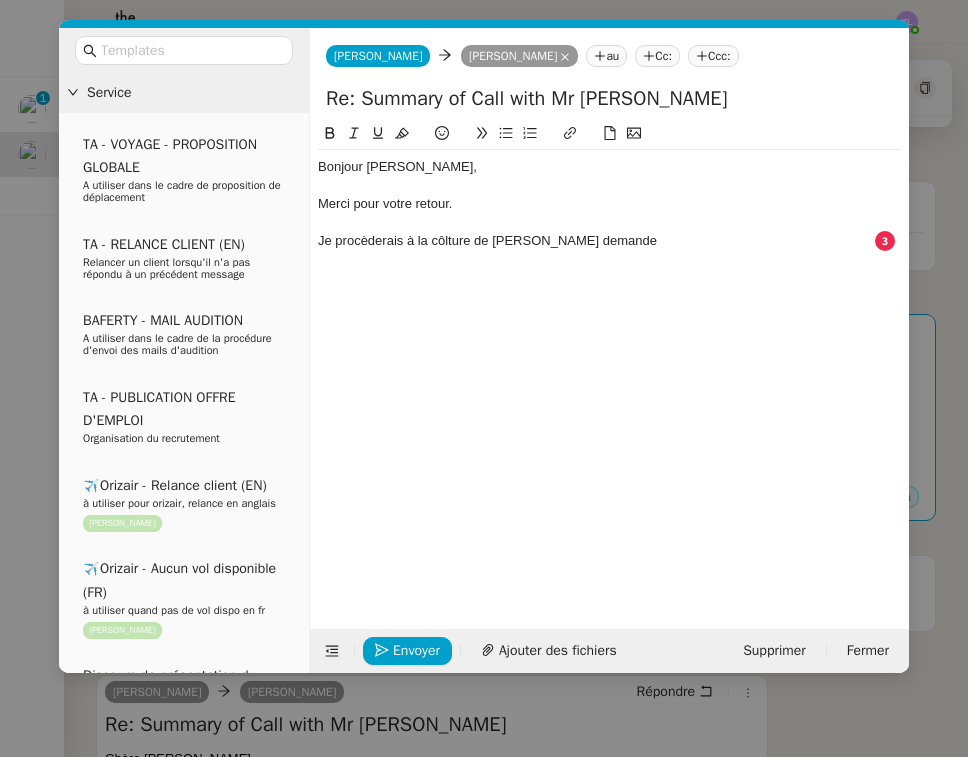 click on "Je procèderais à la côlture de [PERSON_NAME] demande" 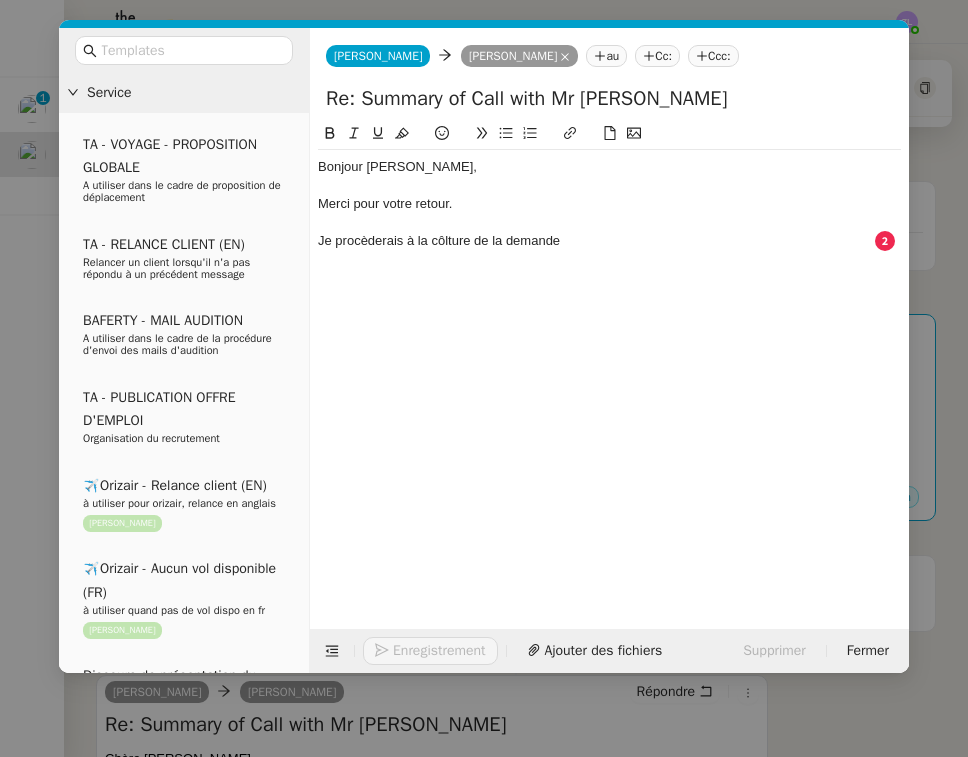 click on "Je procèderais à la côlture de la demande" 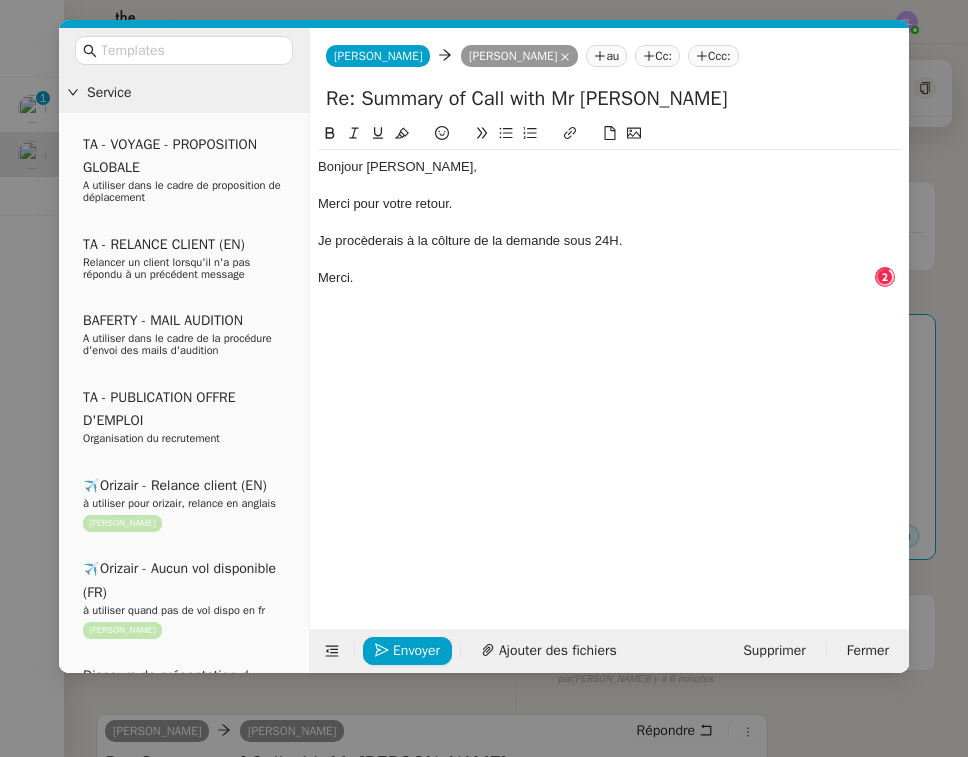 click on "Je procèderais à la côlture de la demande sous 24H." 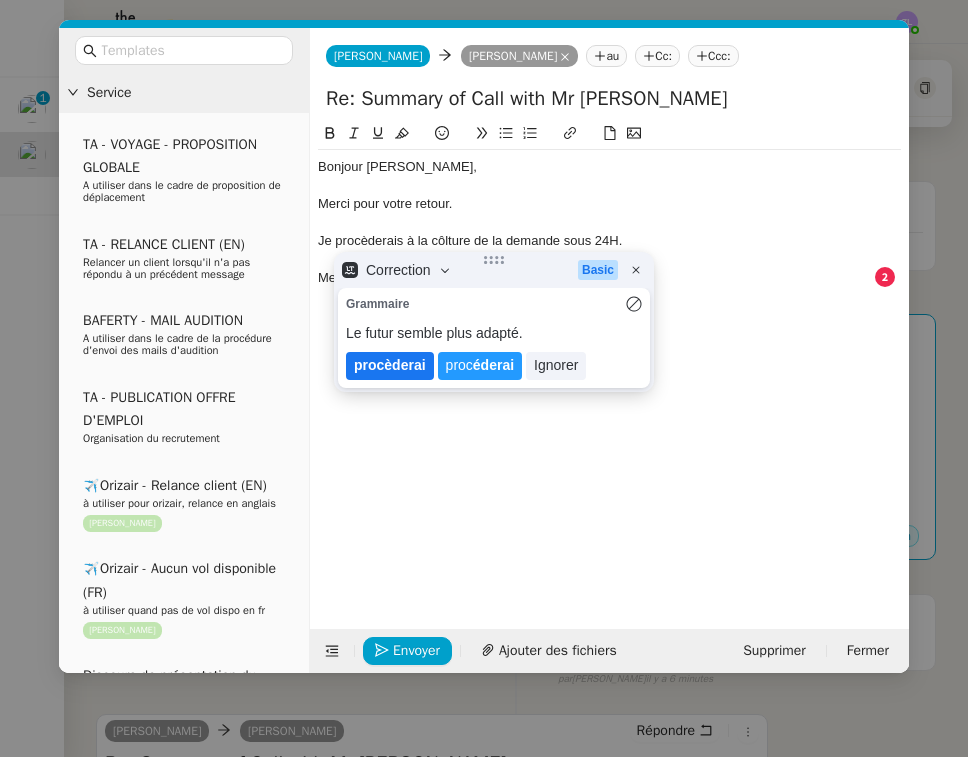 click on "procèderai" 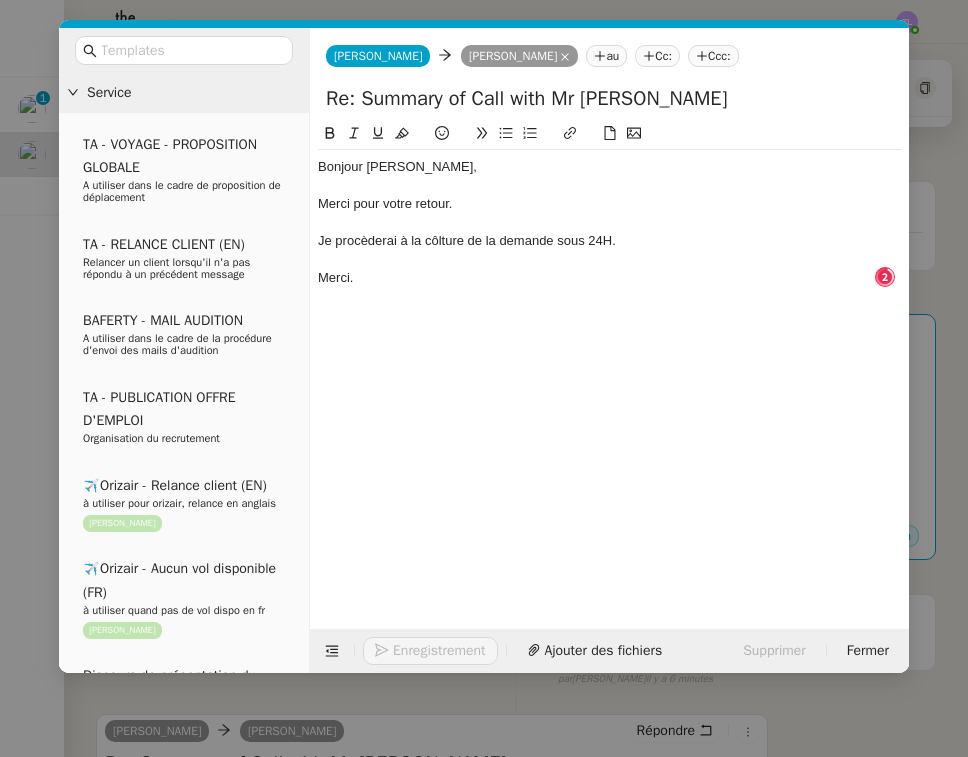 click on "Je procèderai à la côlture de la demande sous 24H." 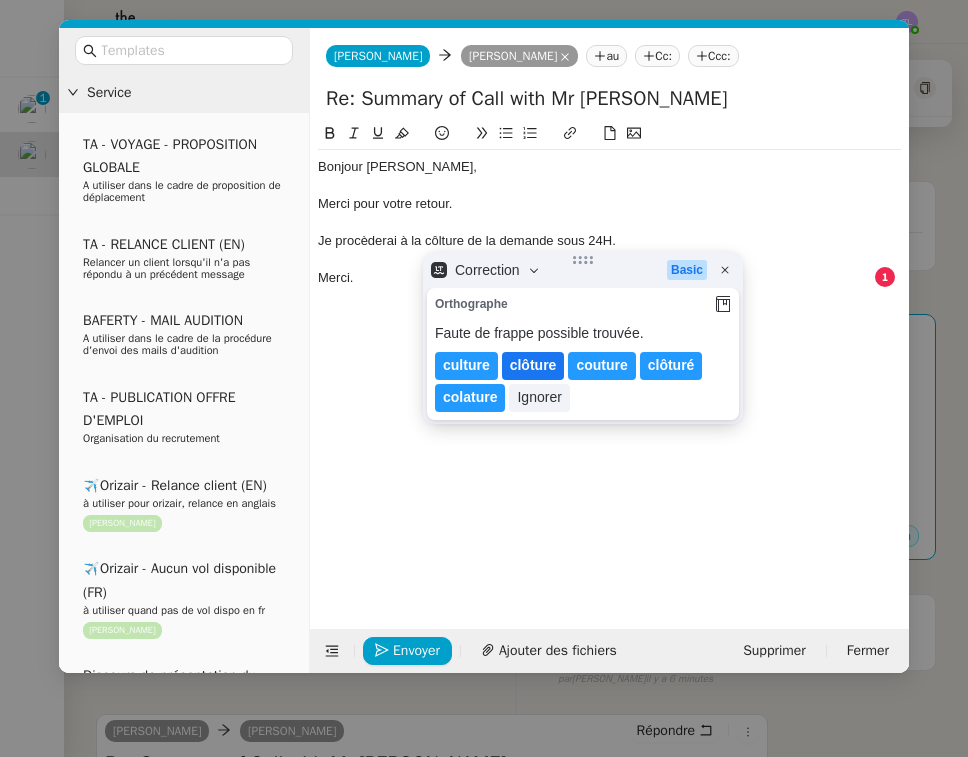 click on "clôture" 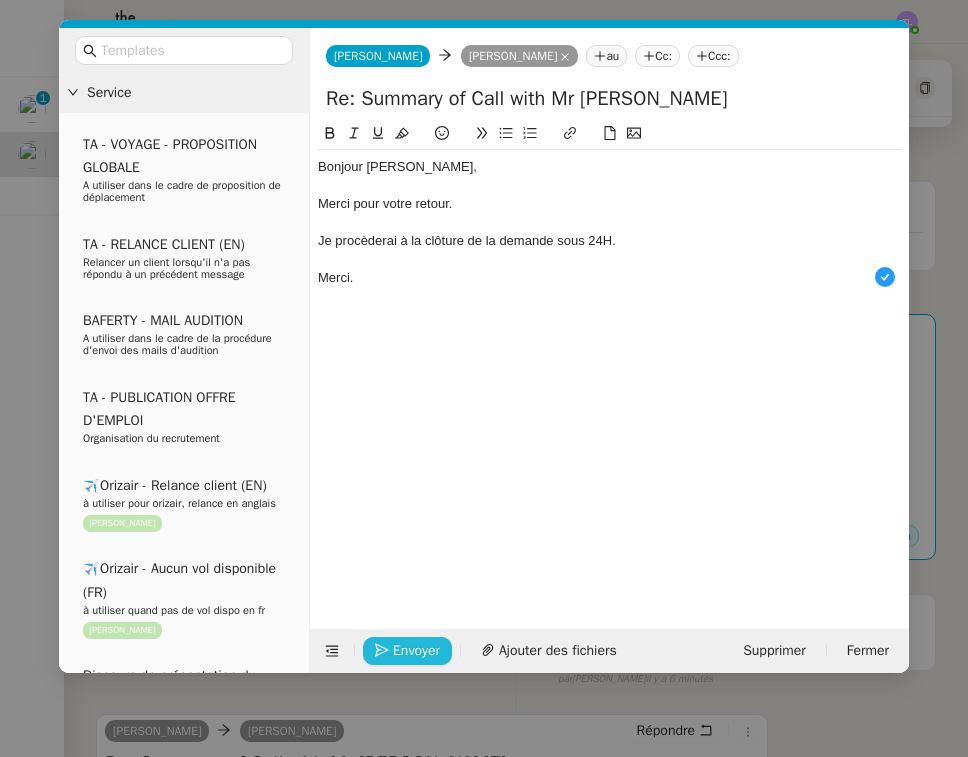 click on "Envoyer" 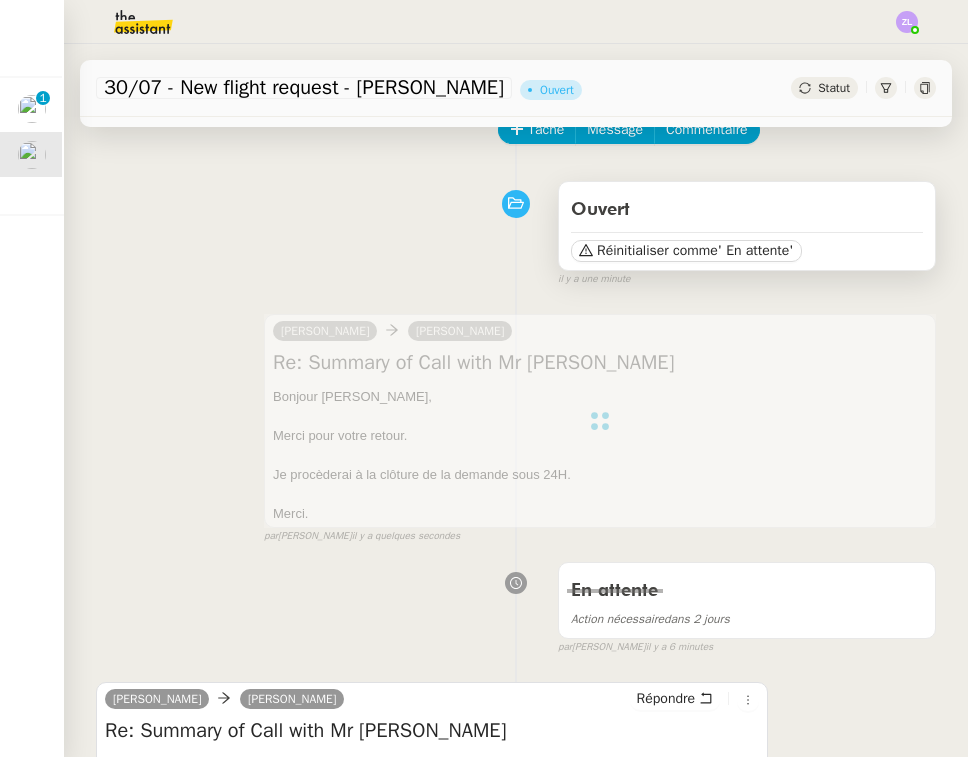click on "Ouvert" at bounding box center (747, 210) 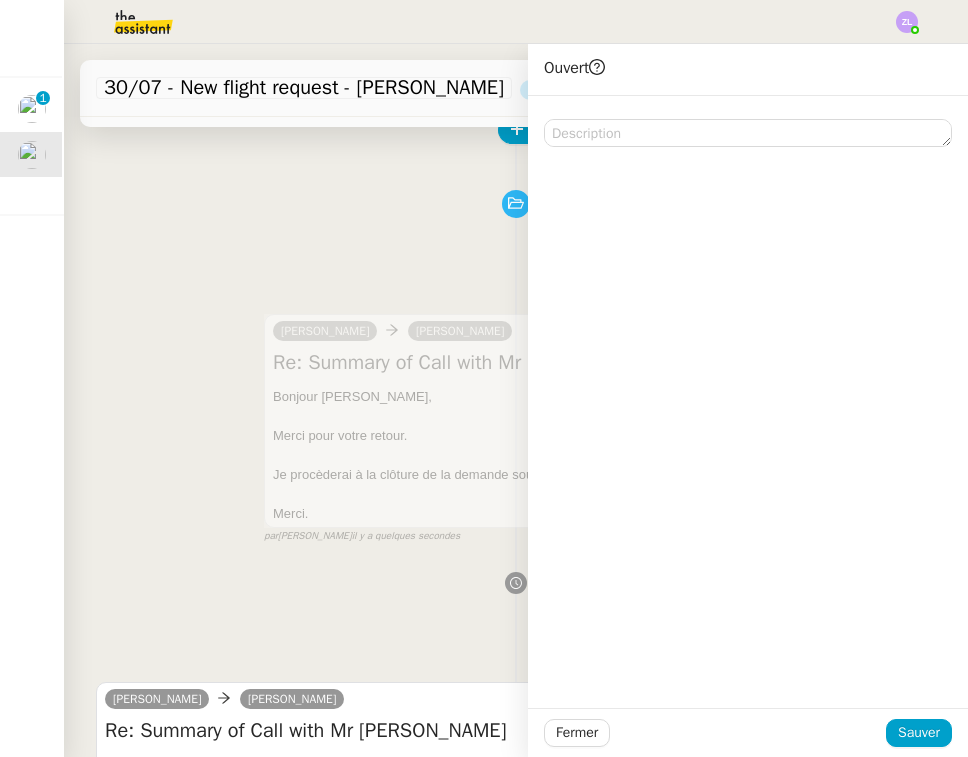 click on "Réinitialiser comme" at bounding box center (657, 251) 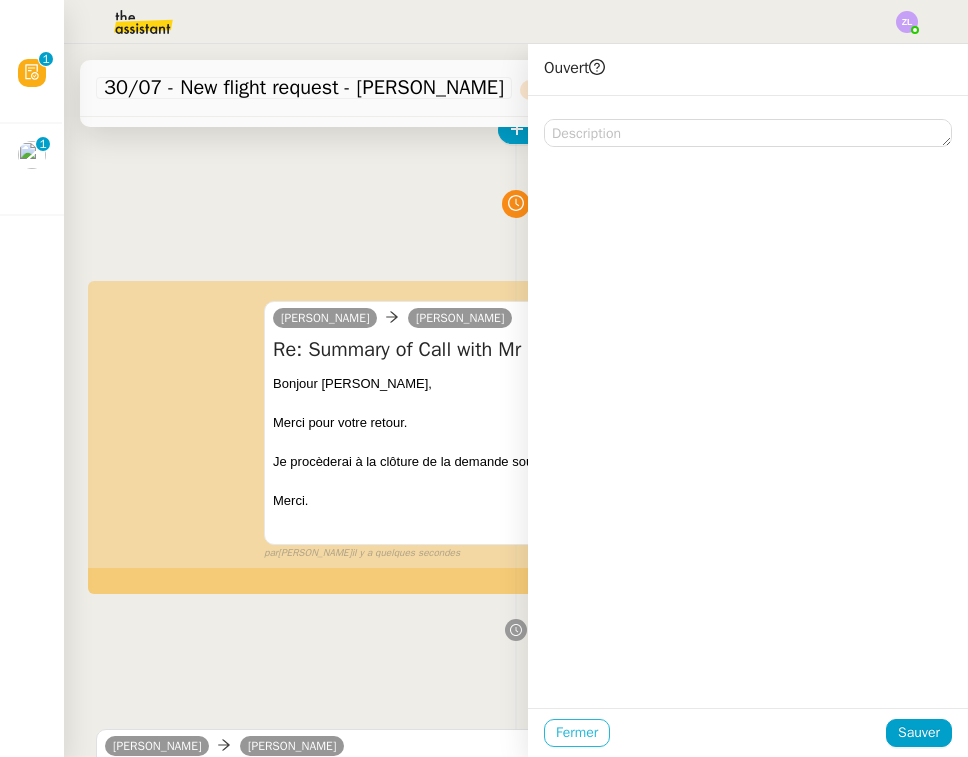 click on "Fermer" 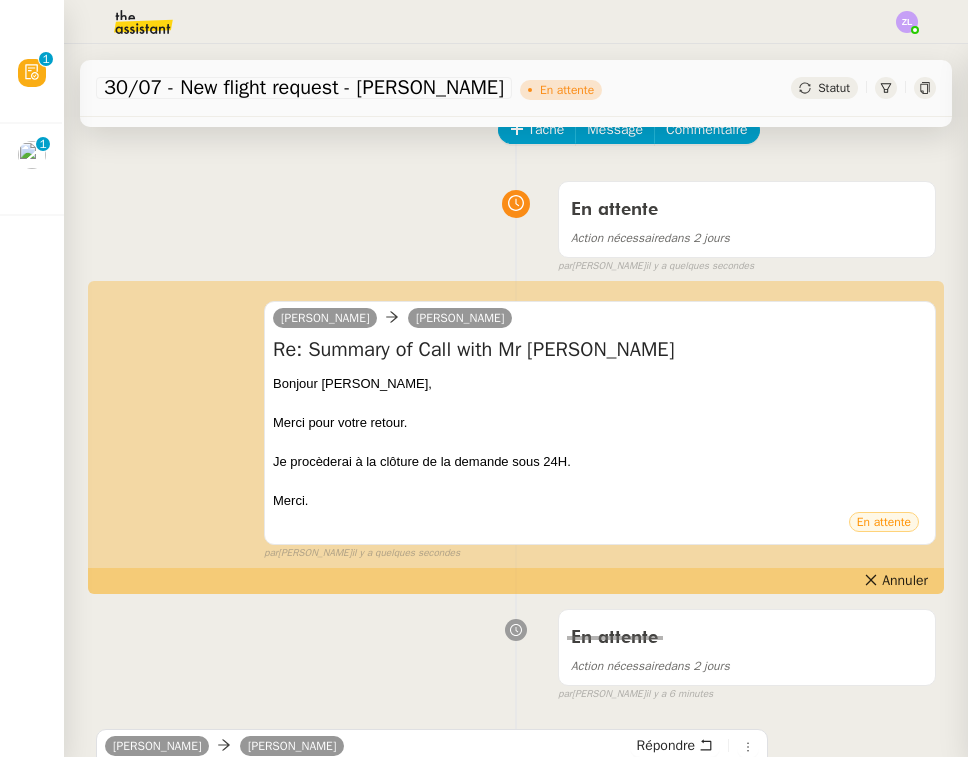 click on "30/07 - New flight request - [PERSON_NAME]      En attente     Statut     Client  [PERSON_NAME]     Owner  Souraya Su     Exécutant  [PERSON_NAME]     Date limite  Pas de date limite    Tâche Message Commentaire Veuillez patienter une erreur s'est produite 👌👌👌 message envoyé ✌️✌️✌️ Veuillez d'abord attribuer un client Une erreur s'est produite, veuillez réessayer En attente Action nécessaire  dans 2 jours  false par   [PERSON_NAME]   il y a quelques secondes 👌👌👌 message envoyé ✌️✌️✌️ une erreur s'est produite 👌👌👌 message envoyé ✌️✌️✌️ Votre message va être revu ✌️✌️✌️ une erreur s'est produite La taille des fichiers doit être de 10Mb au maximum.  [PERSON_NAME]  Re: Summary of Call with Mr [PERSON_NAME]
Bonjour [PERSON_NAME],  Merci pour votre retour.  Je procèderai à la clôture de la demande sous 24H.  [GEOGRAPHIC_DATA]. ••• En attente false par   [PERSON_NAME]   il y a quelques secondes Annuler une erreur s'est produite" 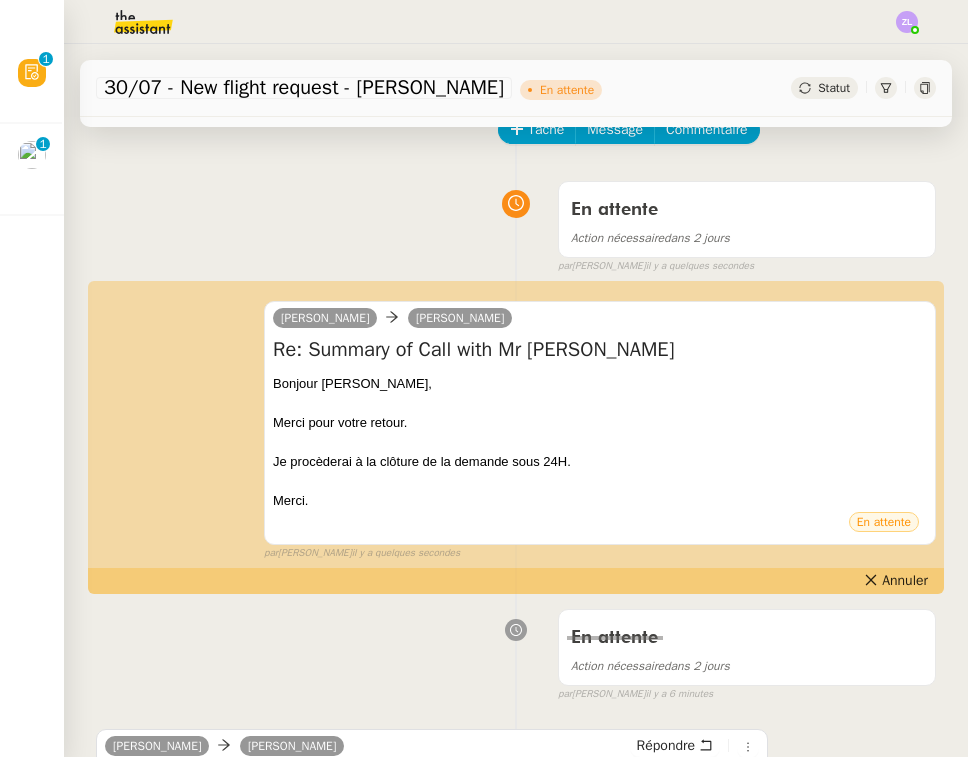 click on "En attente" at bounding box center (614, 210) 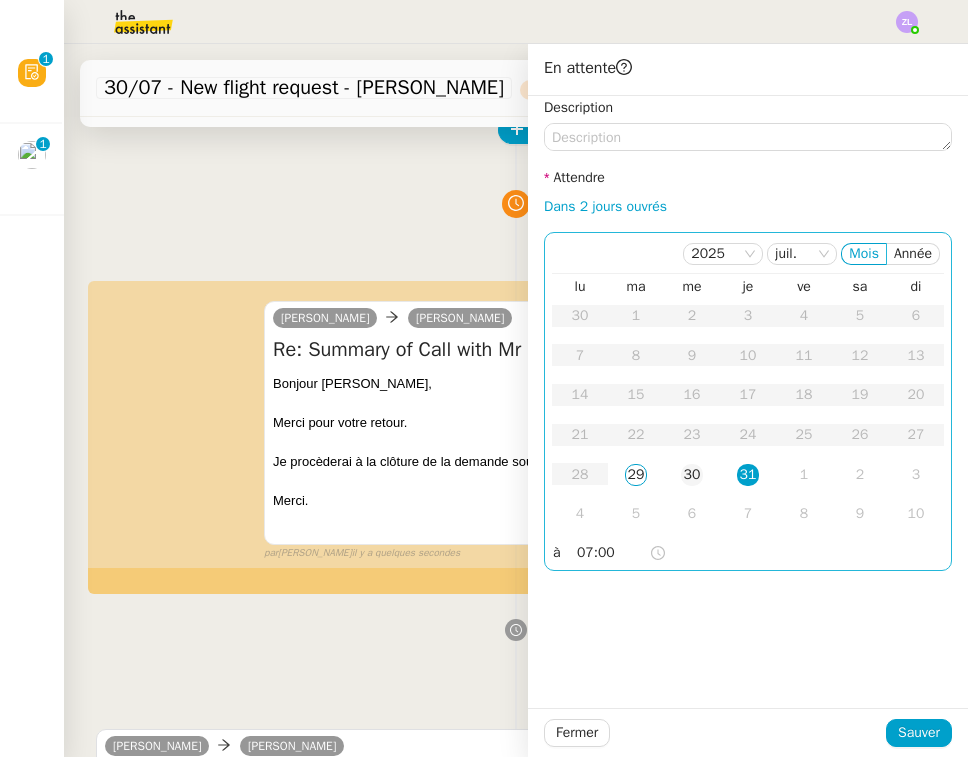 click on "30" 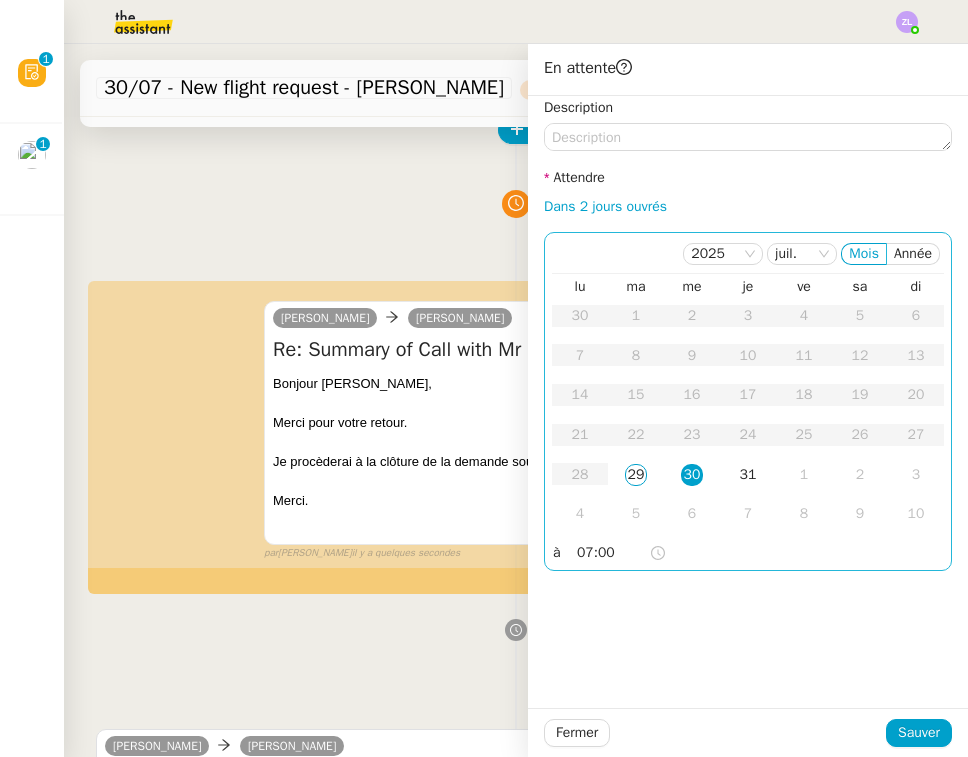 click on "07:00" 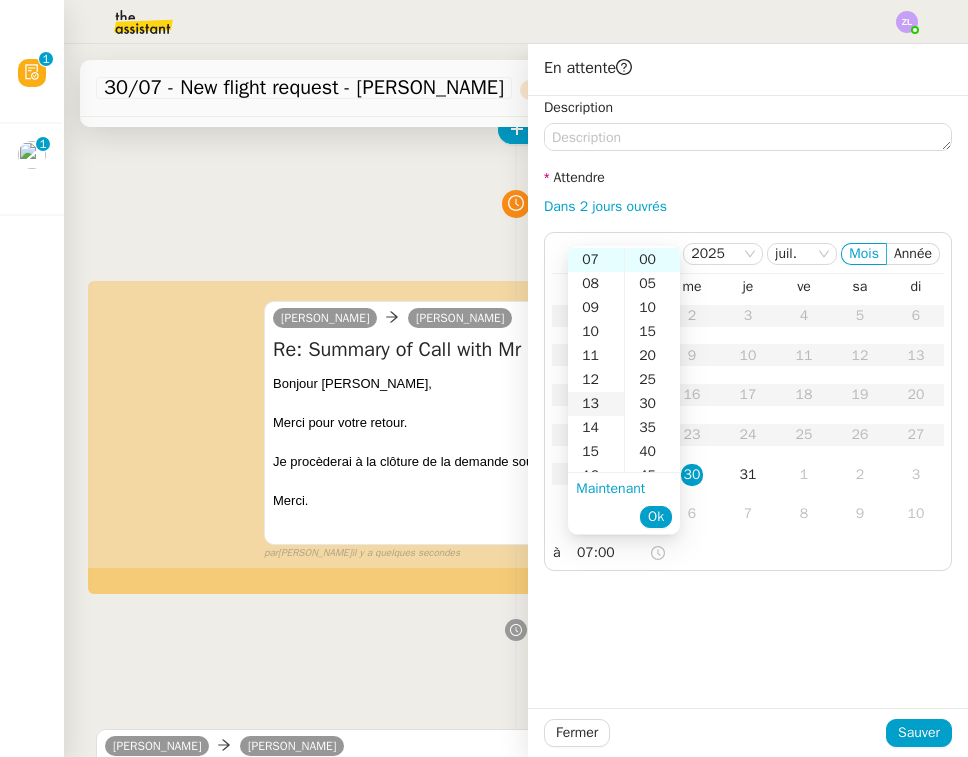 scroll, scrollTop: 200, scrollLeft: 0, axis: vertical 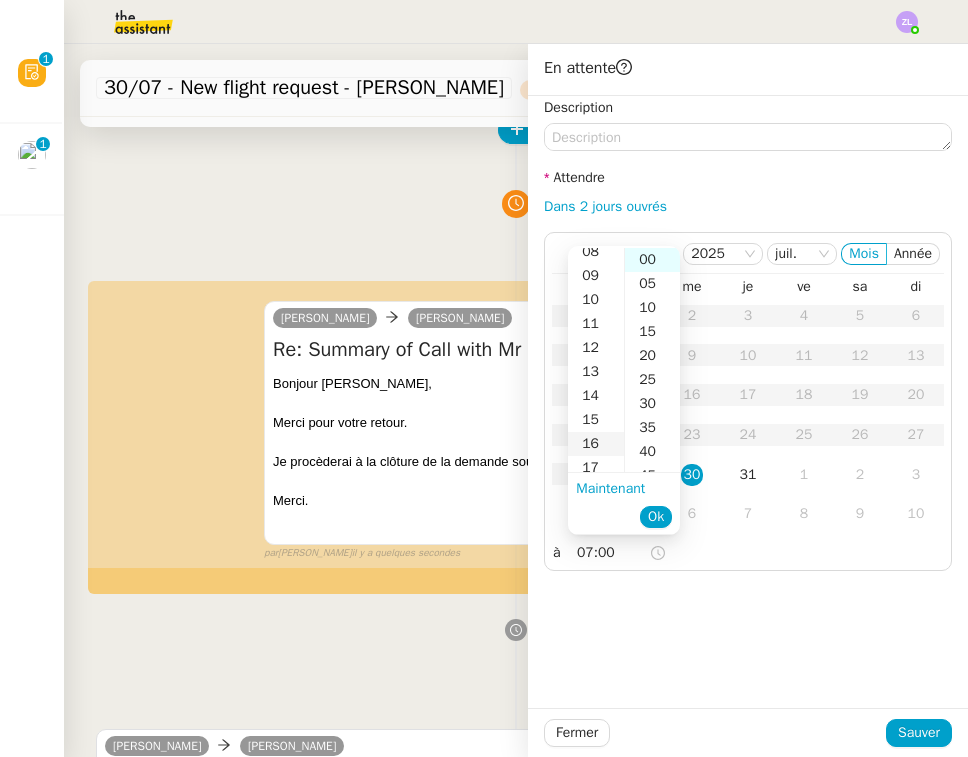 click on "16" at bounding box center (596, 444) 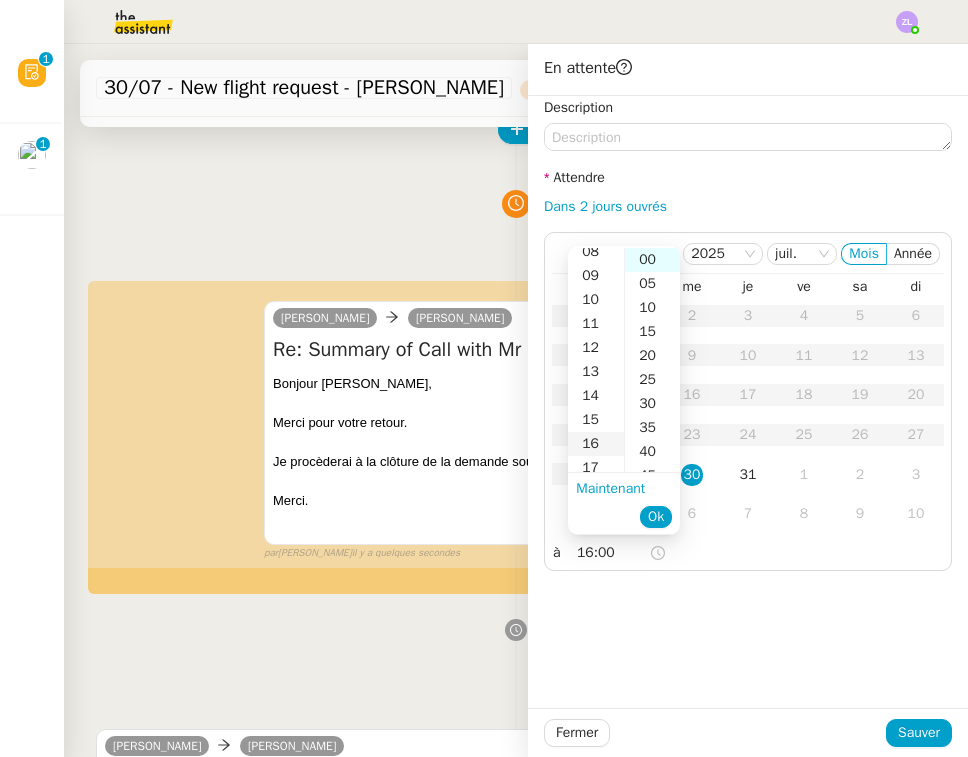 scroll, scrollTop: 384, scrollLeft: 0, axis: vertical 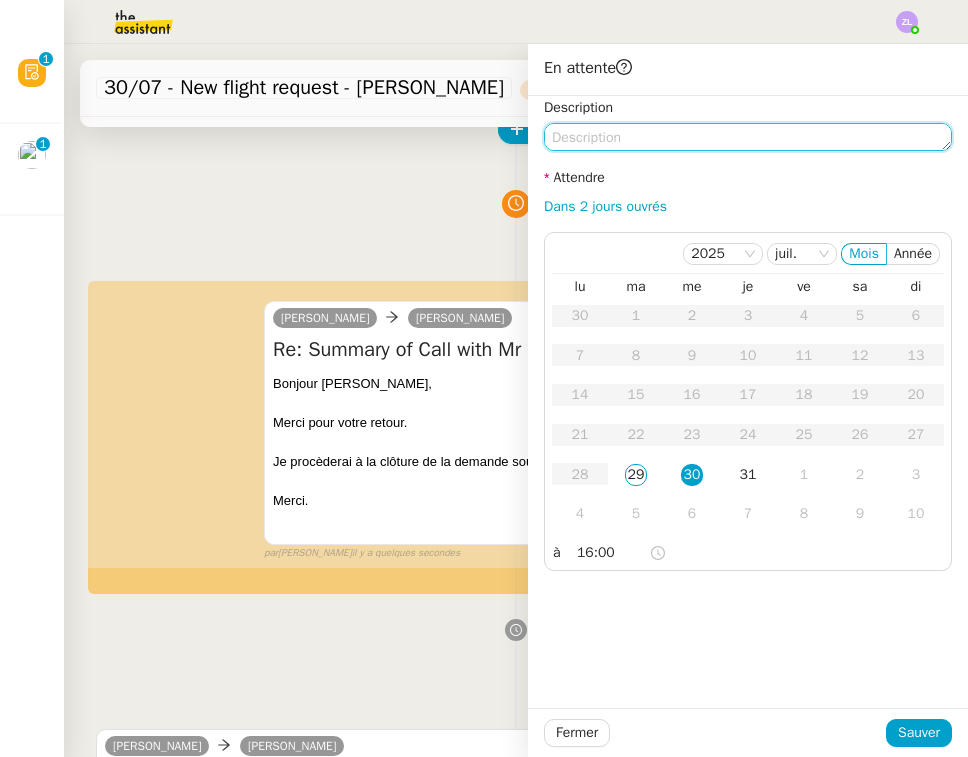 click 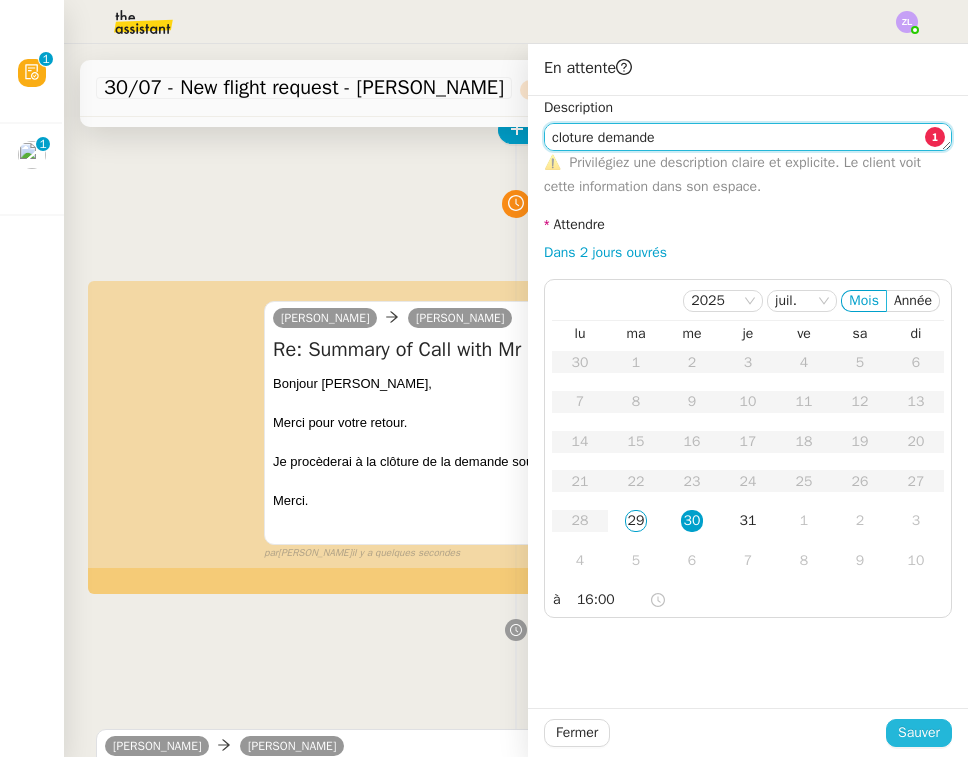 type on "cloture demande" 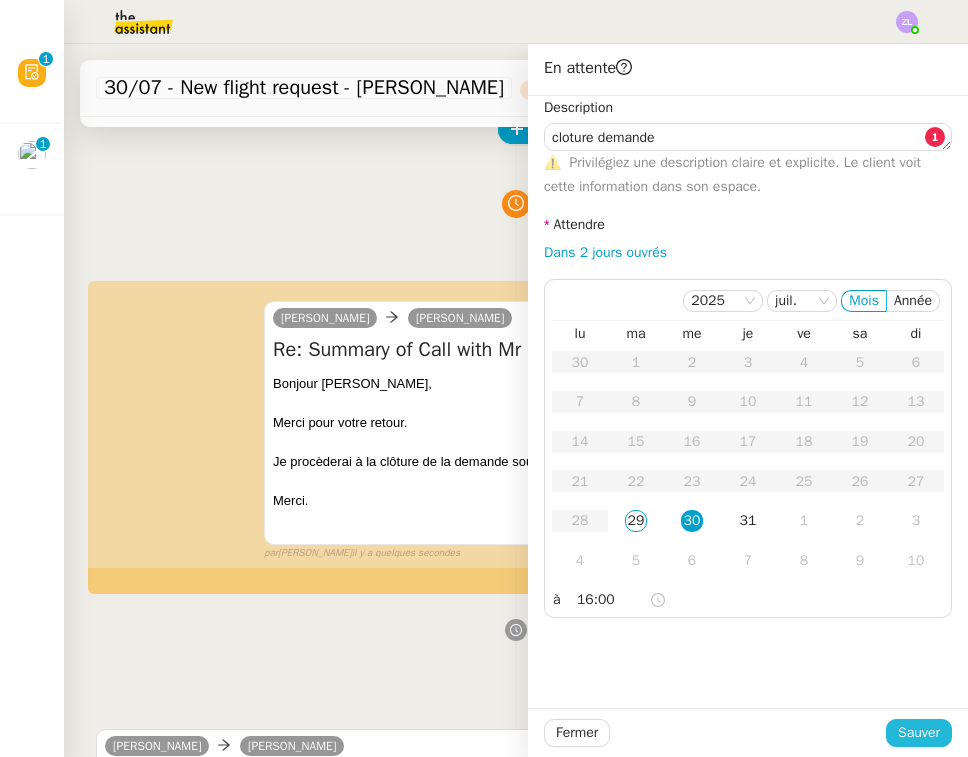 click on "Sauver" 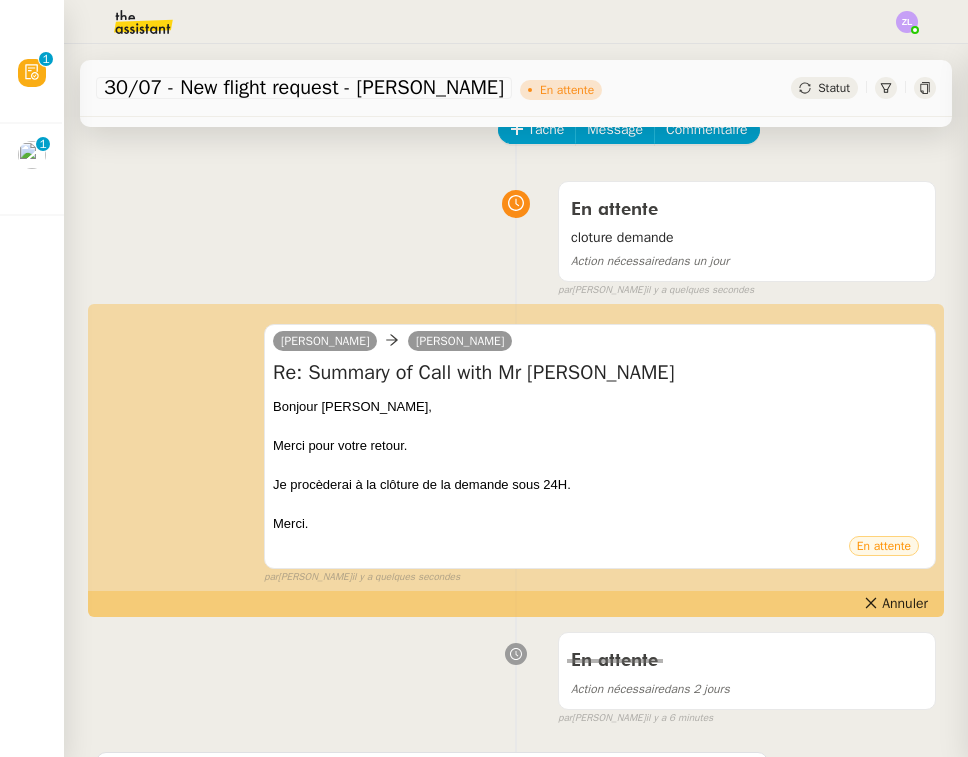 click on "[PERSON_NAME]    6 demandes en cours" 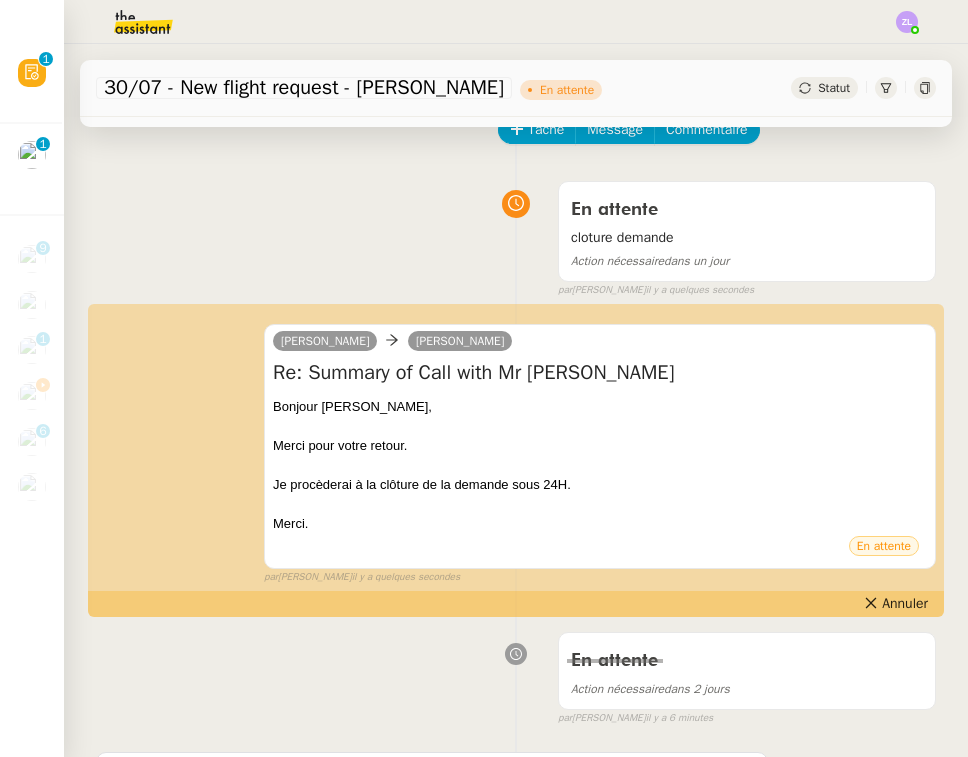 click 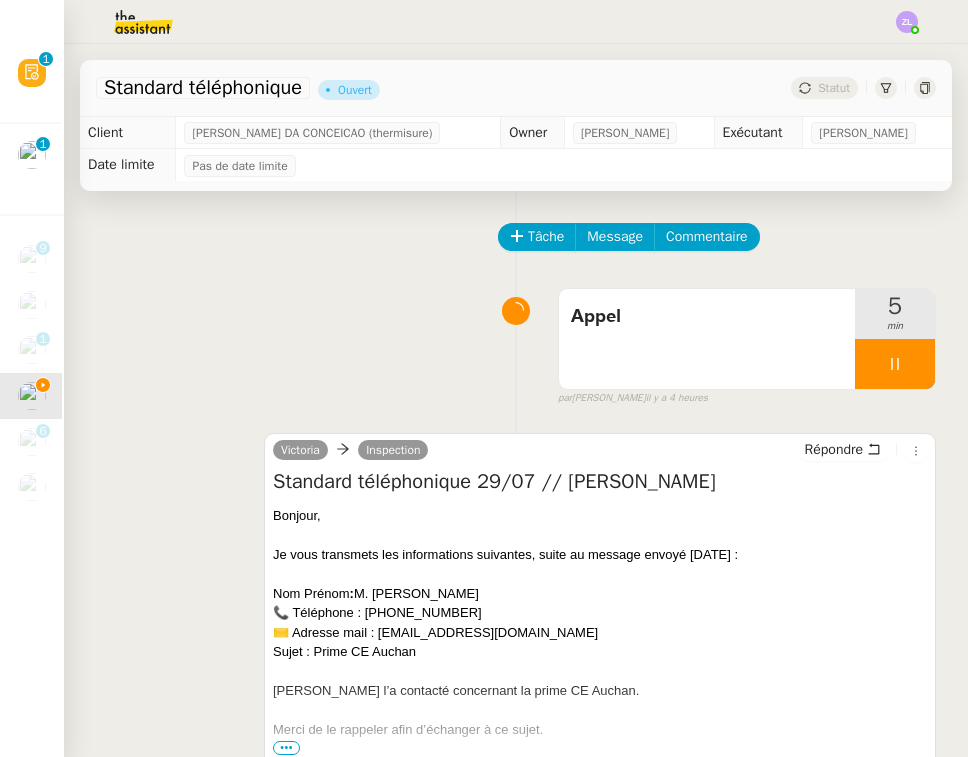 scroll, scrollTop: -1, scrollLeft: 0, axis: vertical 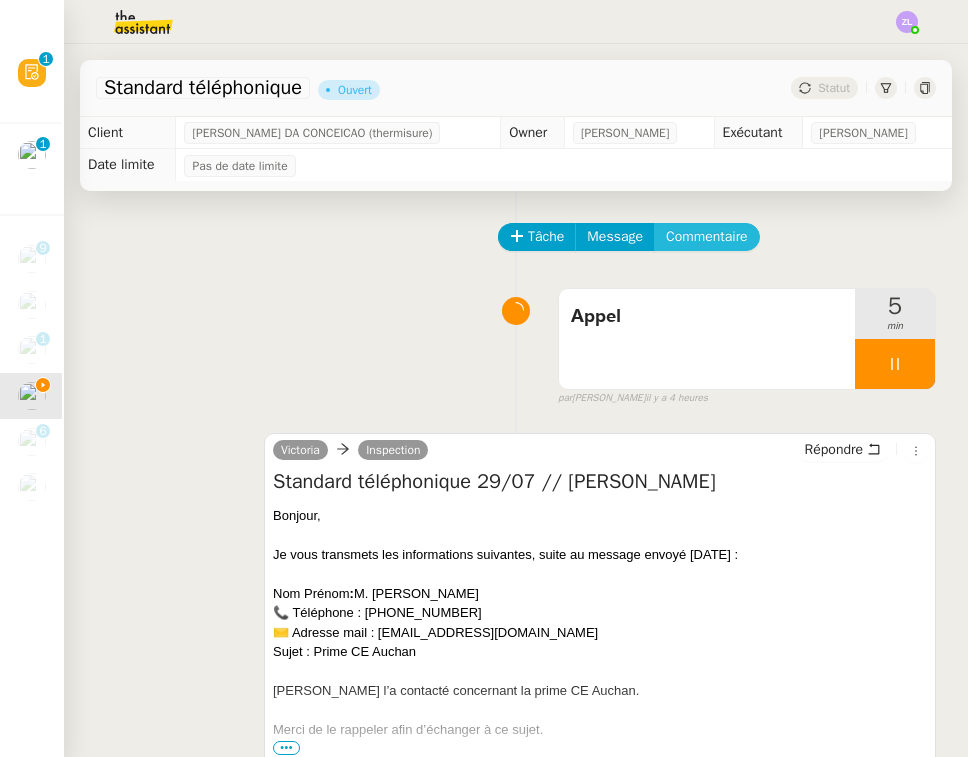 click on "Commentaire" 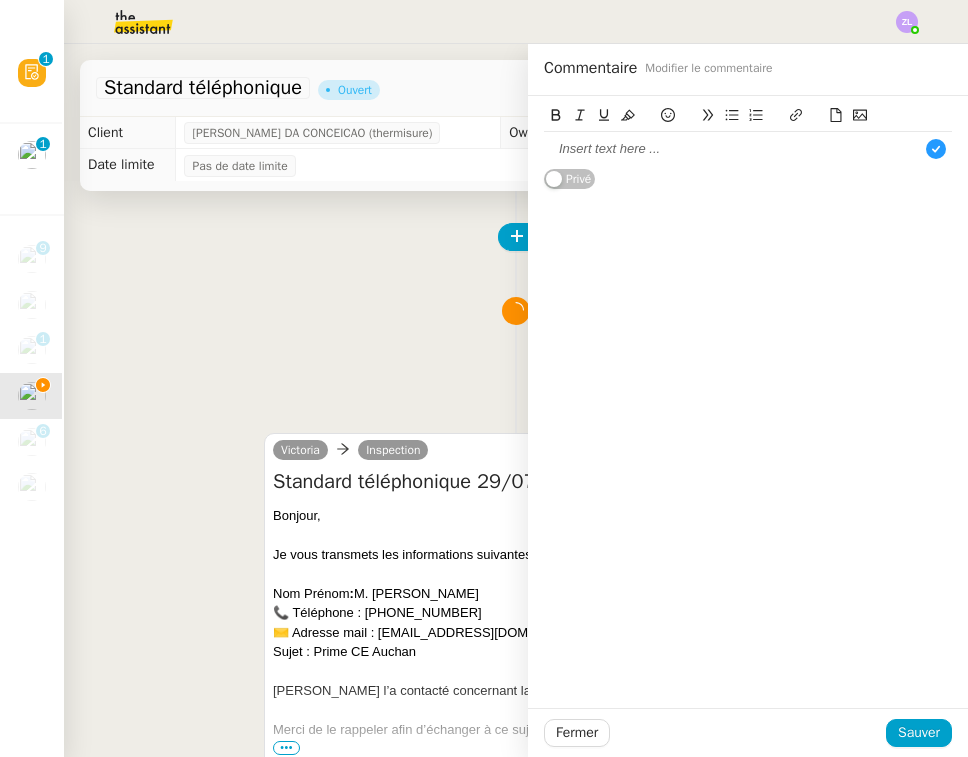 click 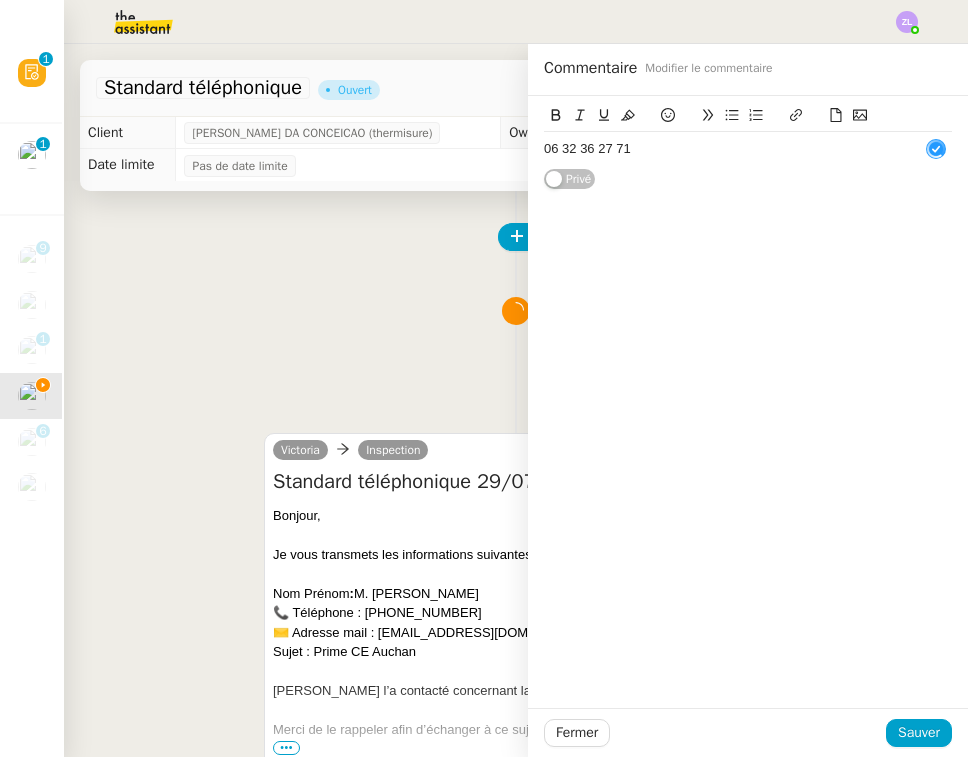 type 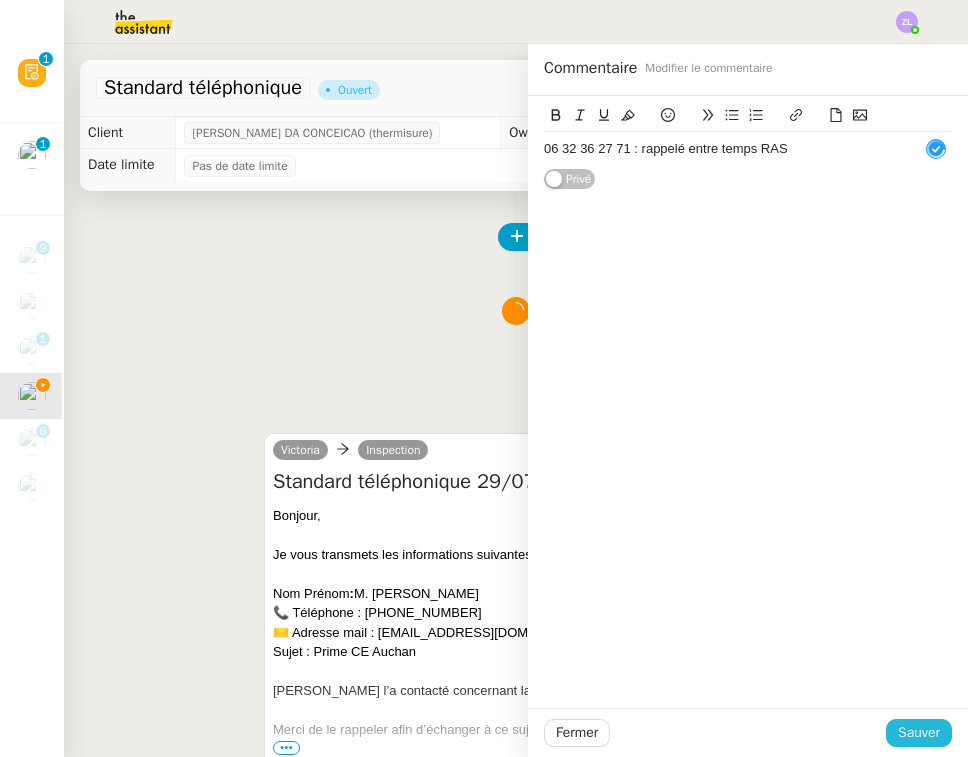 click on "Sauver" 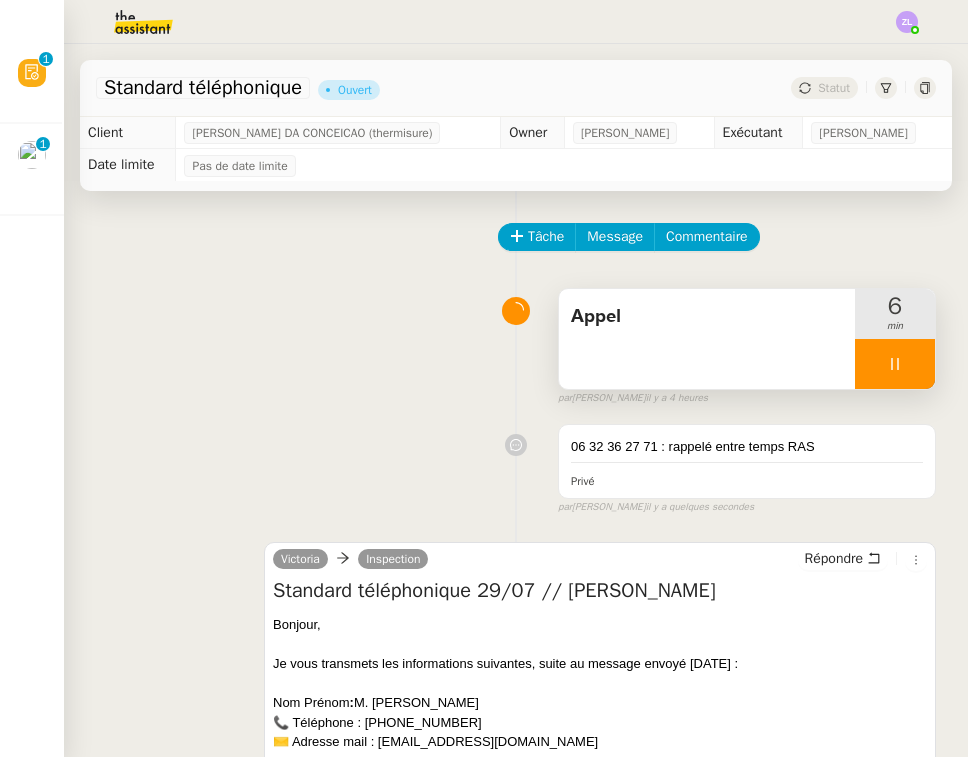 click at bounding box center (895, 364) 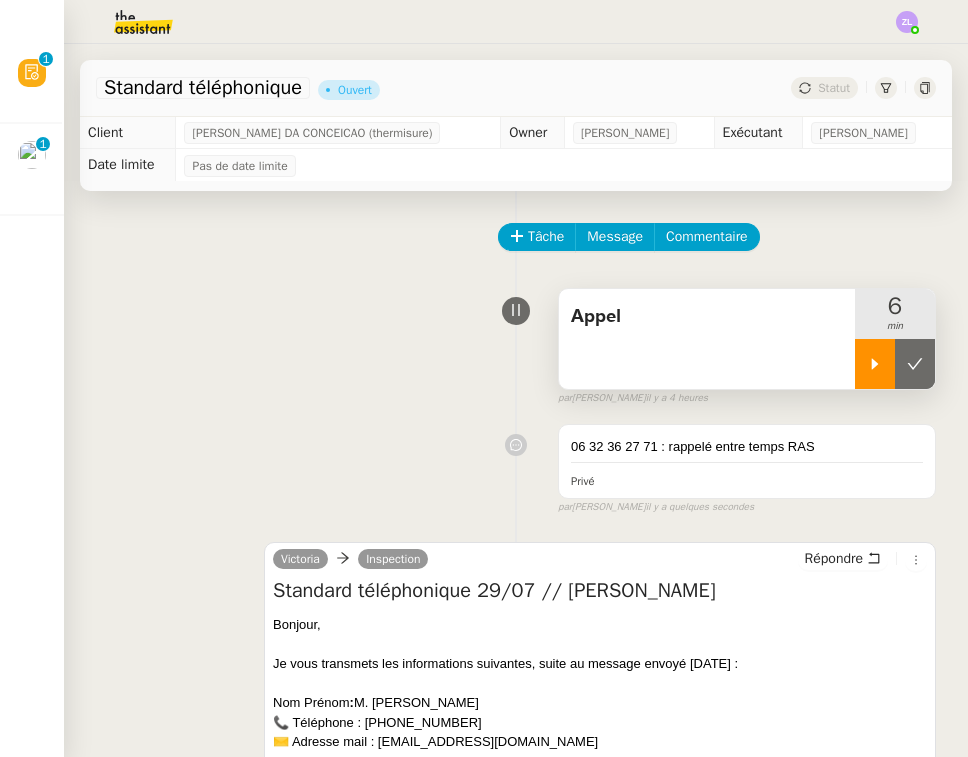 click at bounding box center [895, 364] 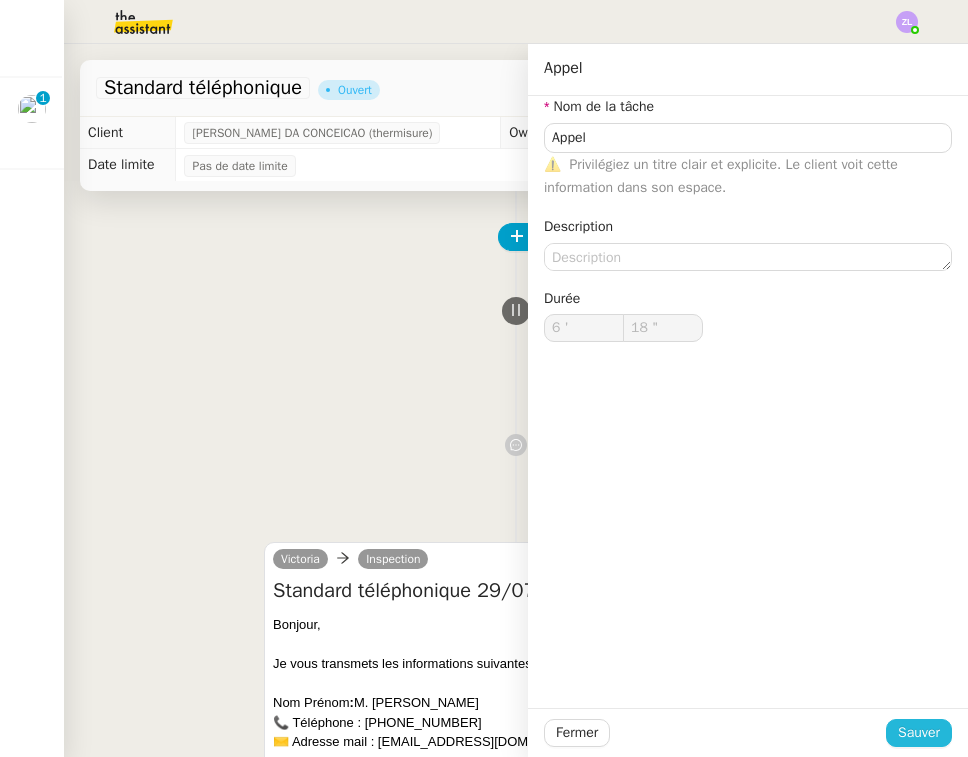 click on "Sauver" 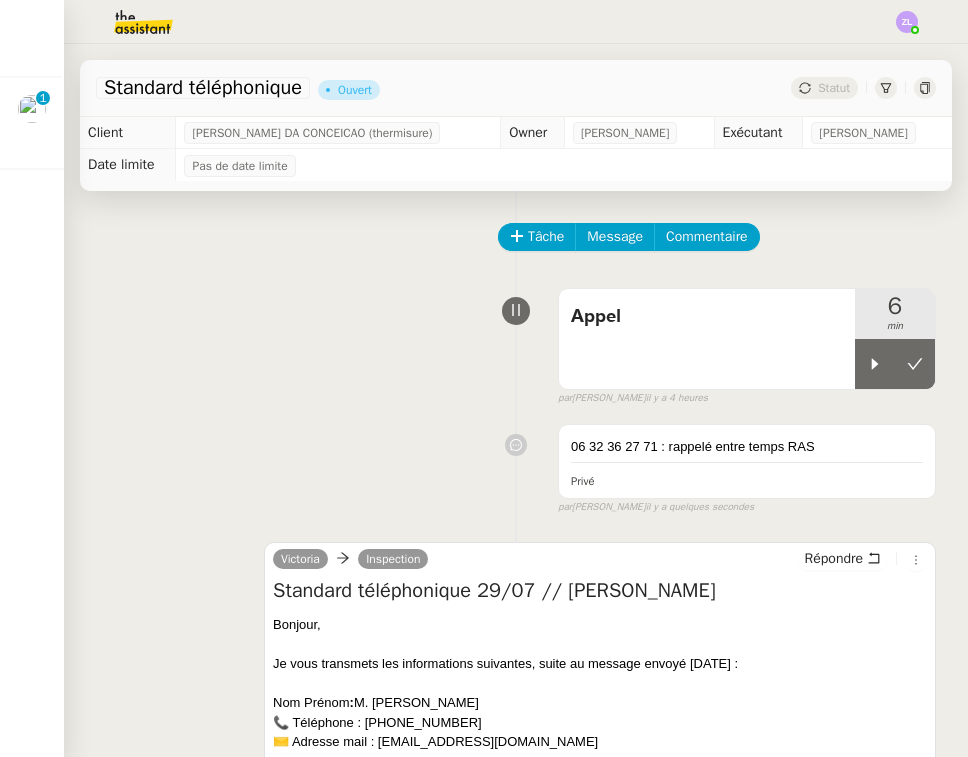 click 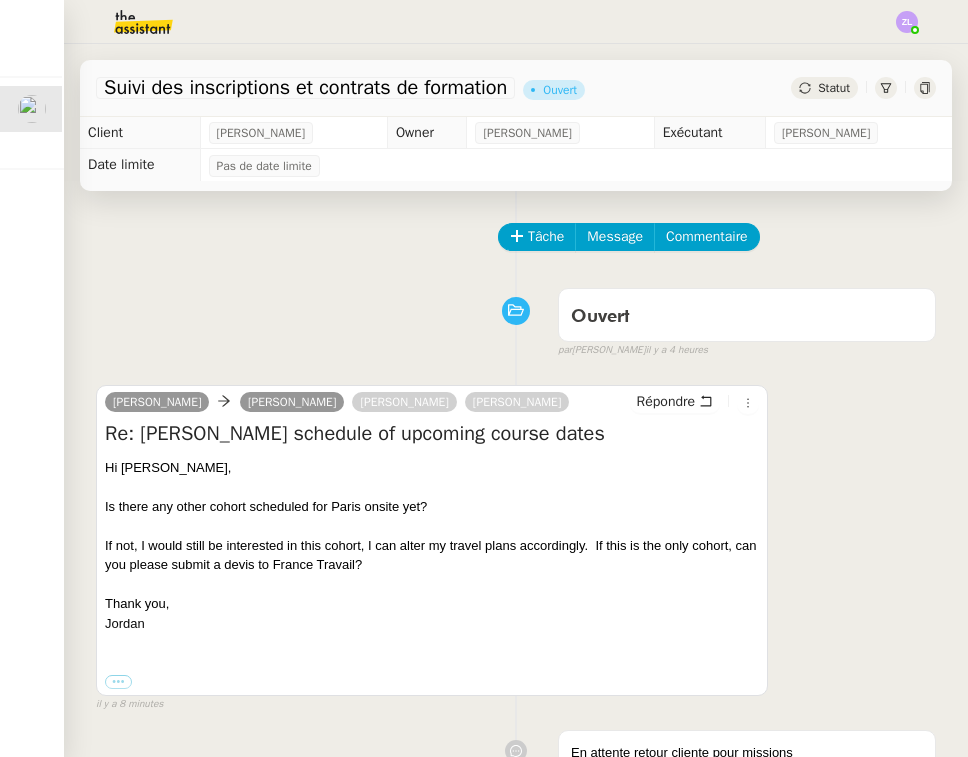 scroll, scrollTop: 0, scrollLeft: 0, axis: both 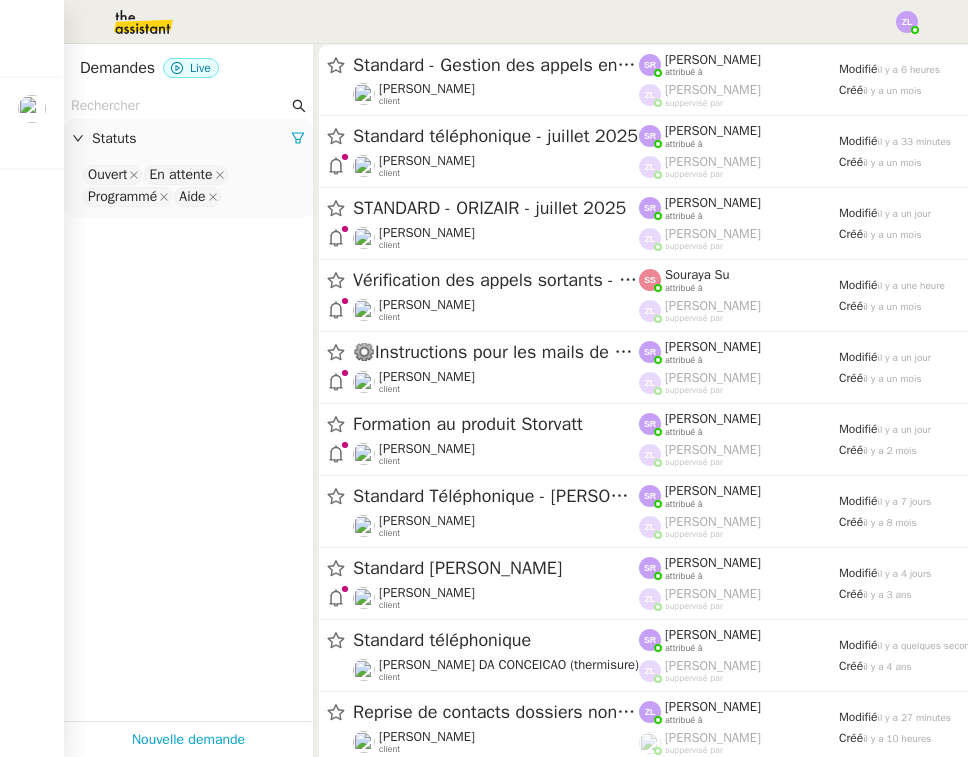 click on "[PERSON_NAME]    6 demandes en cours" 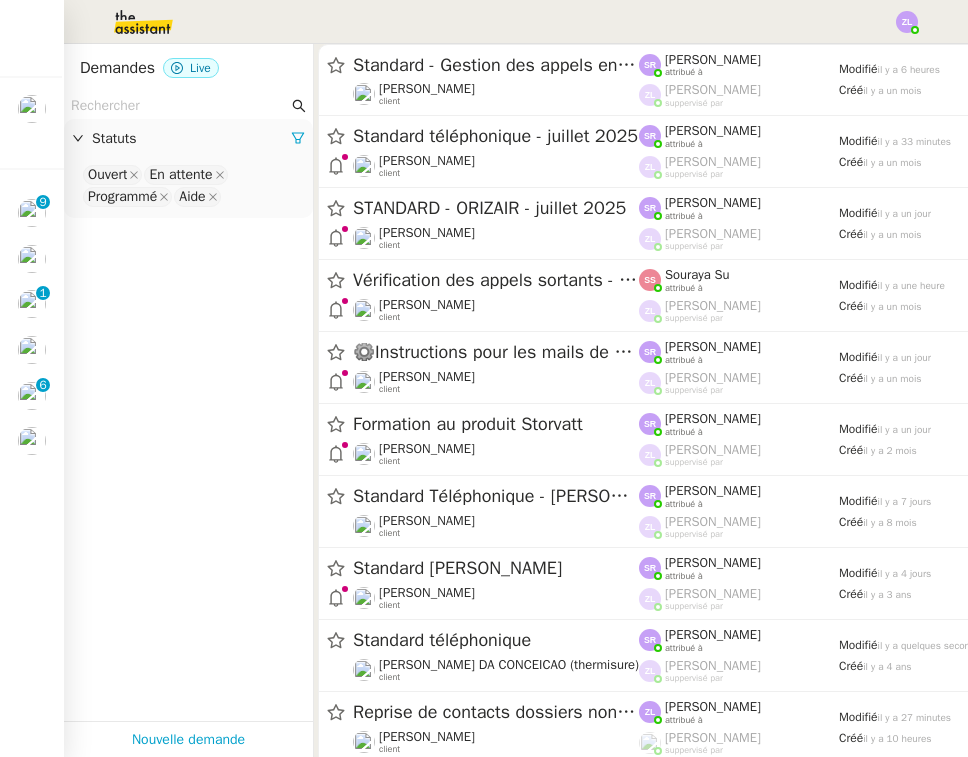 click 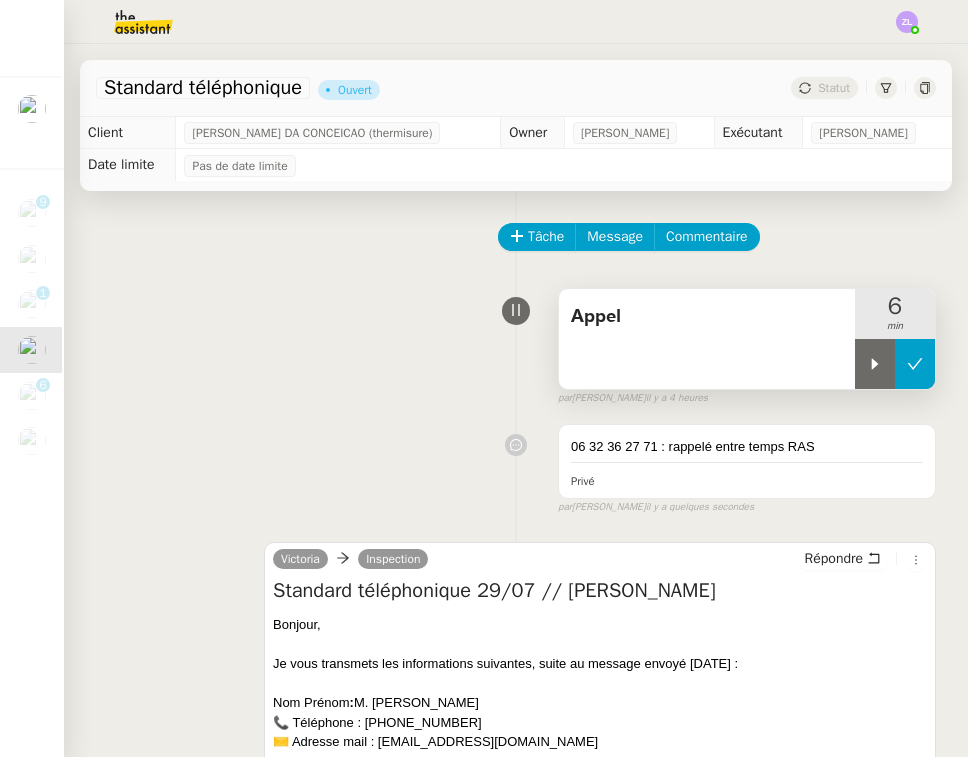 click 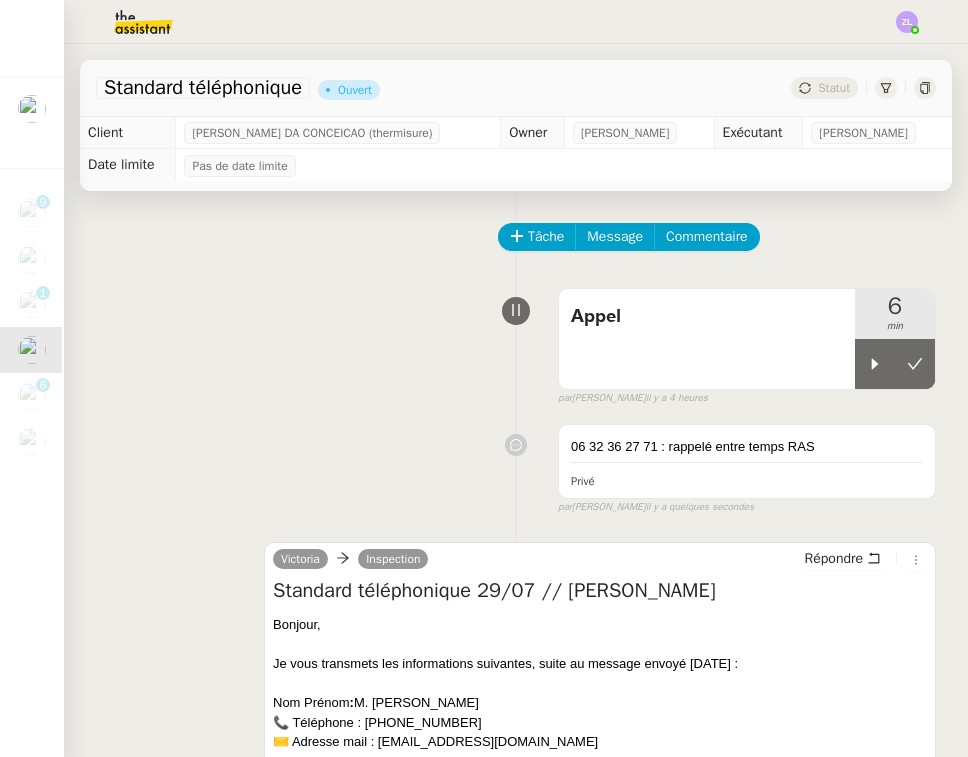 click 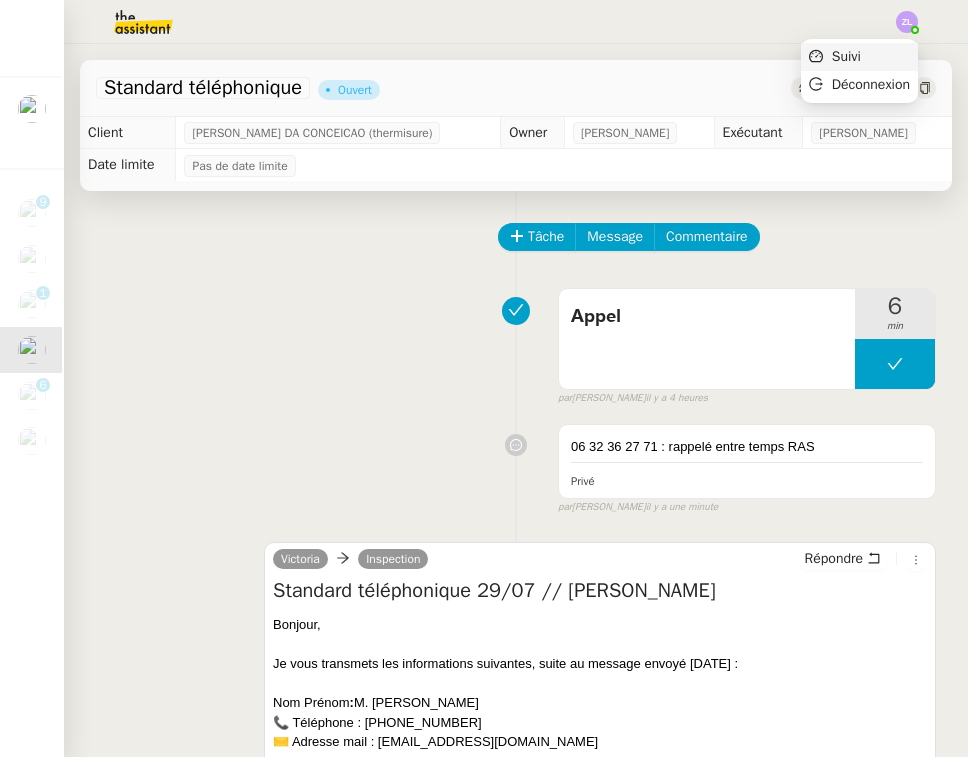 click on "Suivi" at bounding box center [859, 57] 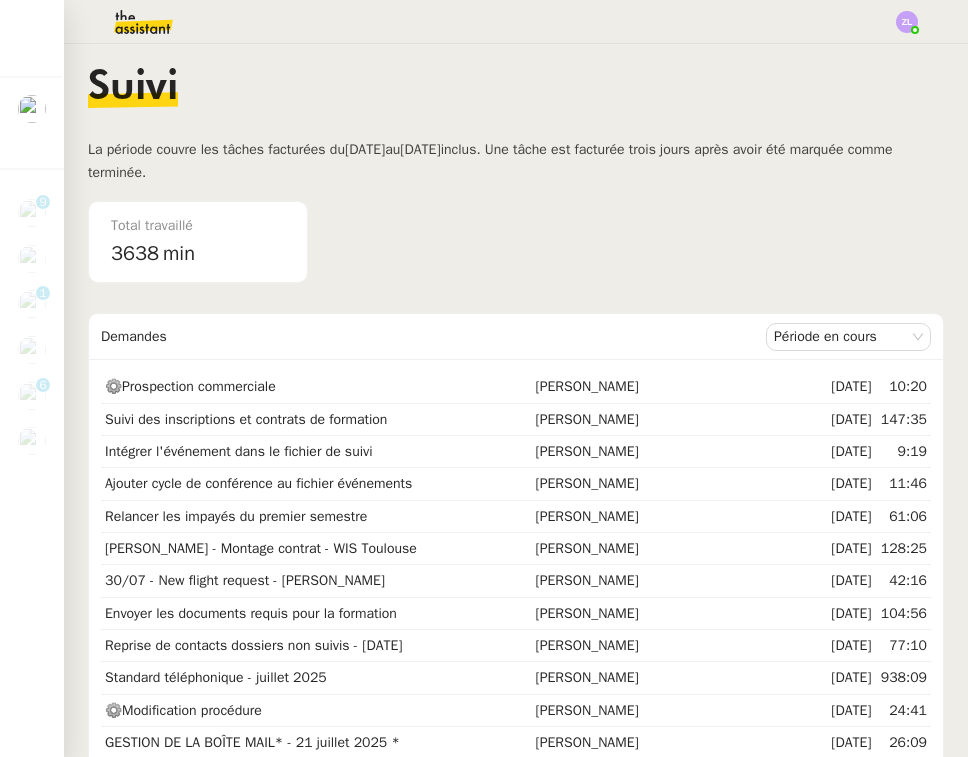 click 